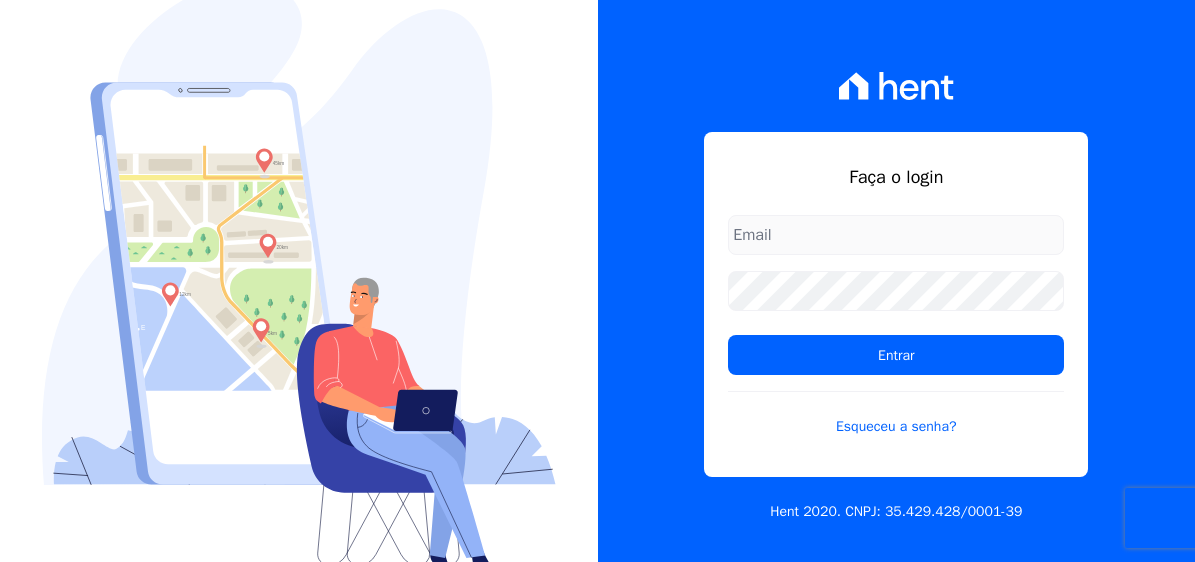 scroll, scrollTop: 0, scrollLeft: 0, axis: both 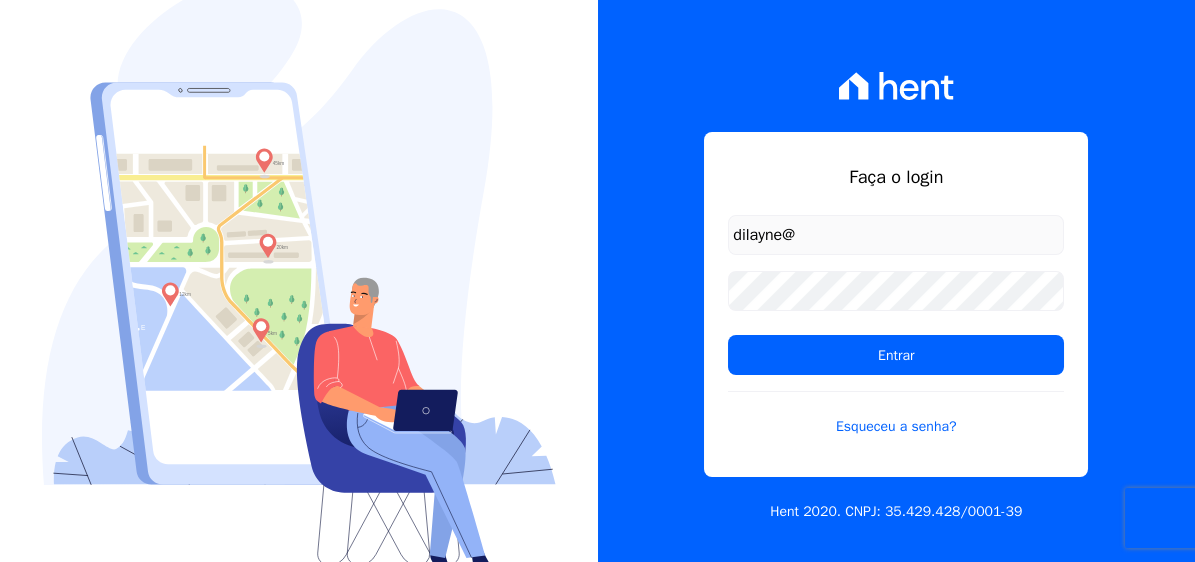type on "[EMAIL]" 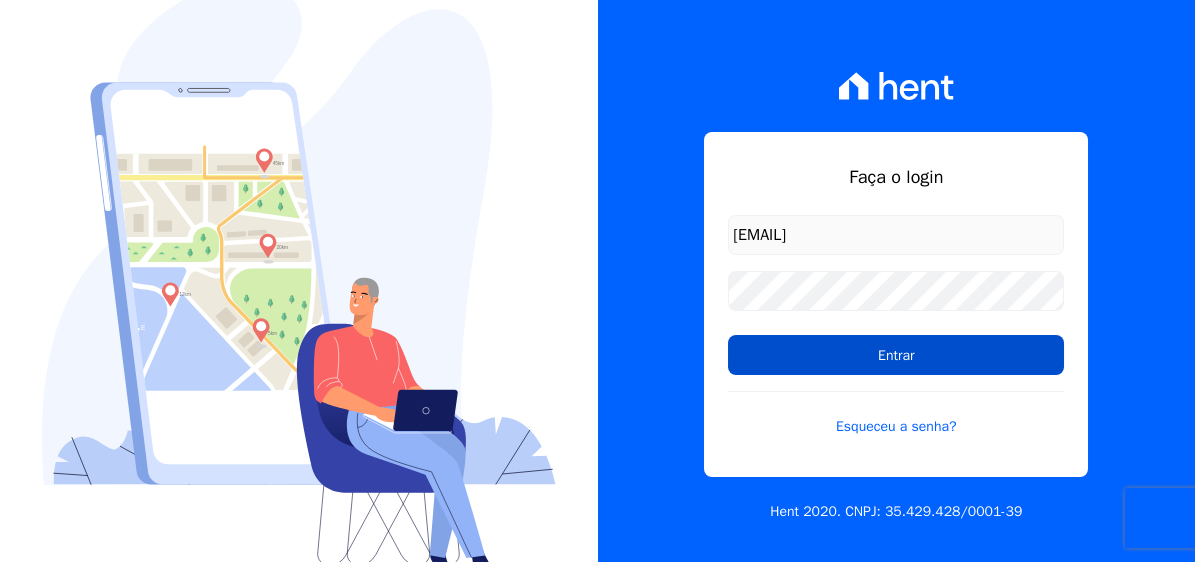 click on "Entrar" at bounding box center (896, 355) 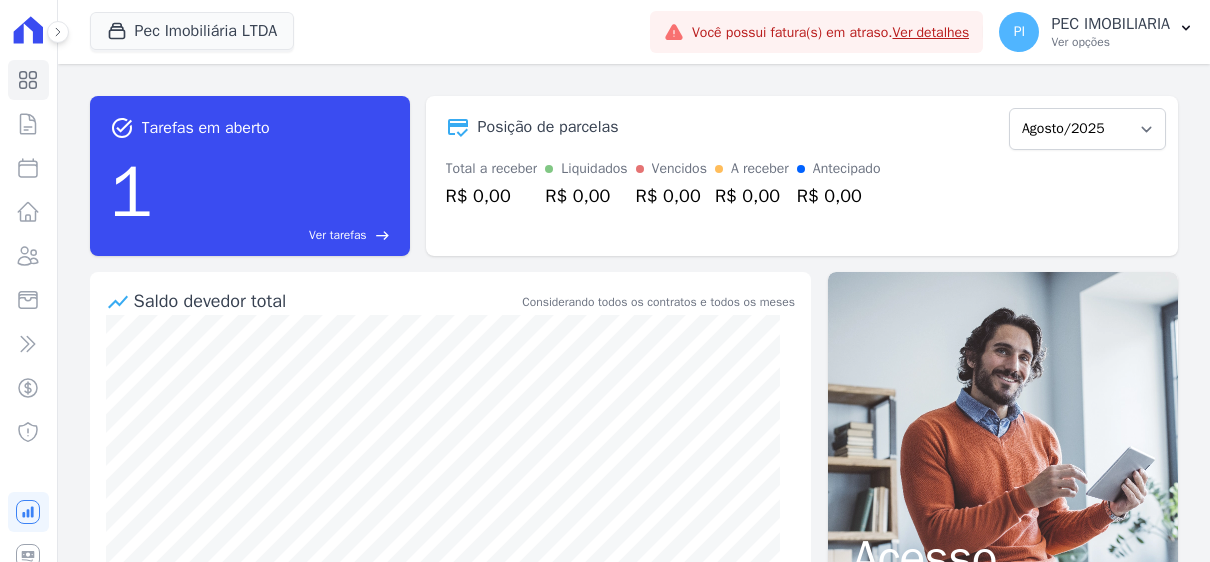 scroll, scrollTop: 0, scrollLeft: 0, axis: both 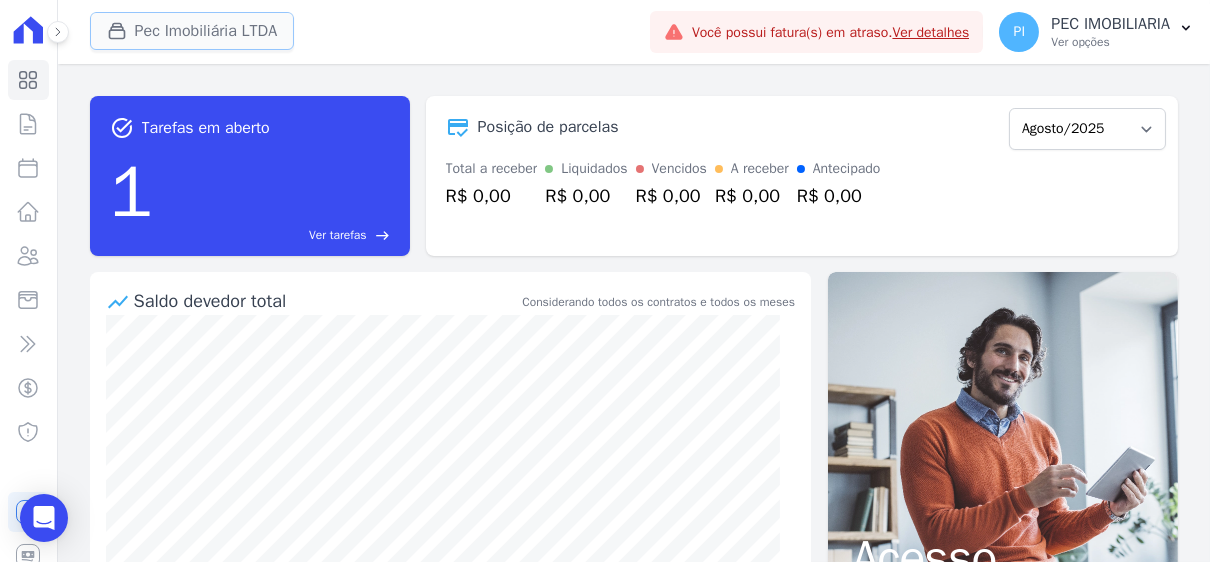 click 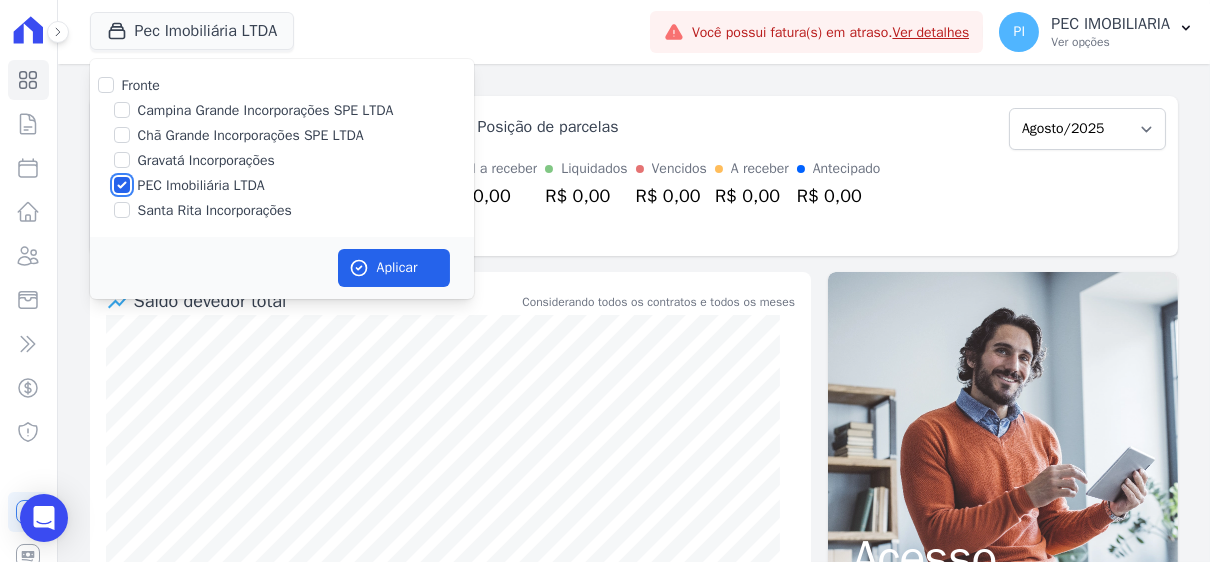 click on "PEC Imobiliária LTDA" at bounding box center (122, 185) 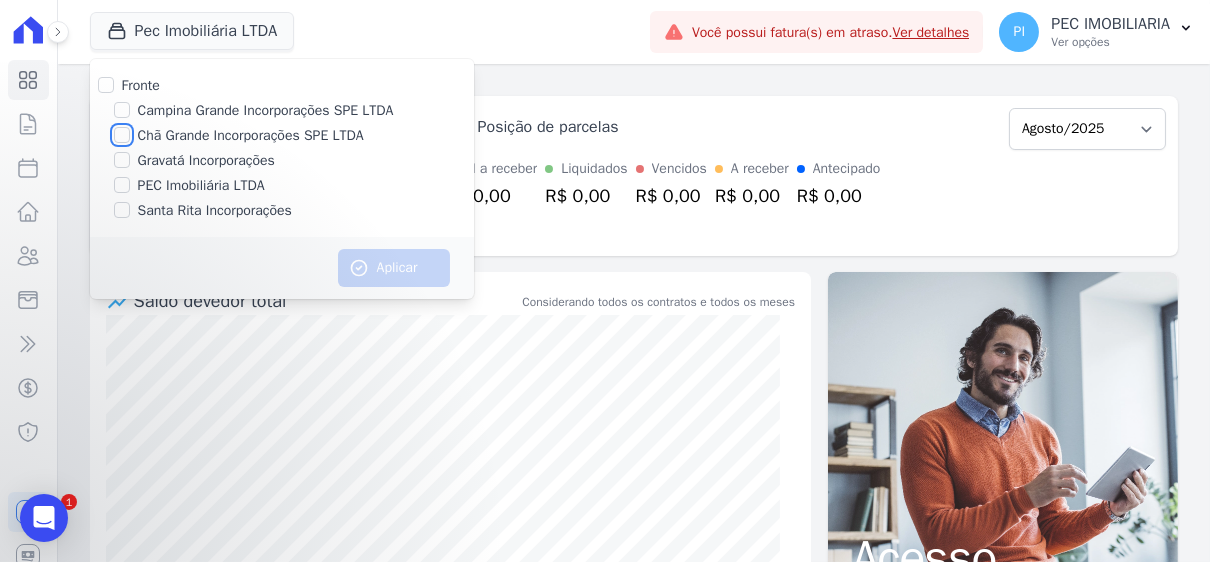 click on "Chã Grande Incorporações SPE LTDA" at bounding box center (122, 135) 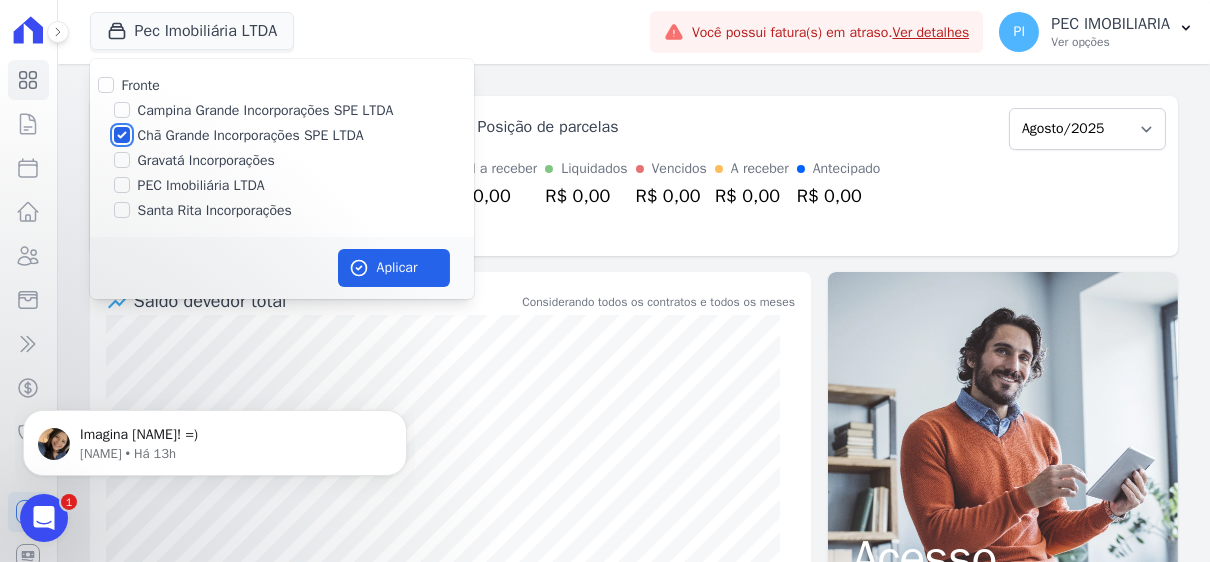 scroll, scrollTop: 0, scrollLeft: 0, axis: both 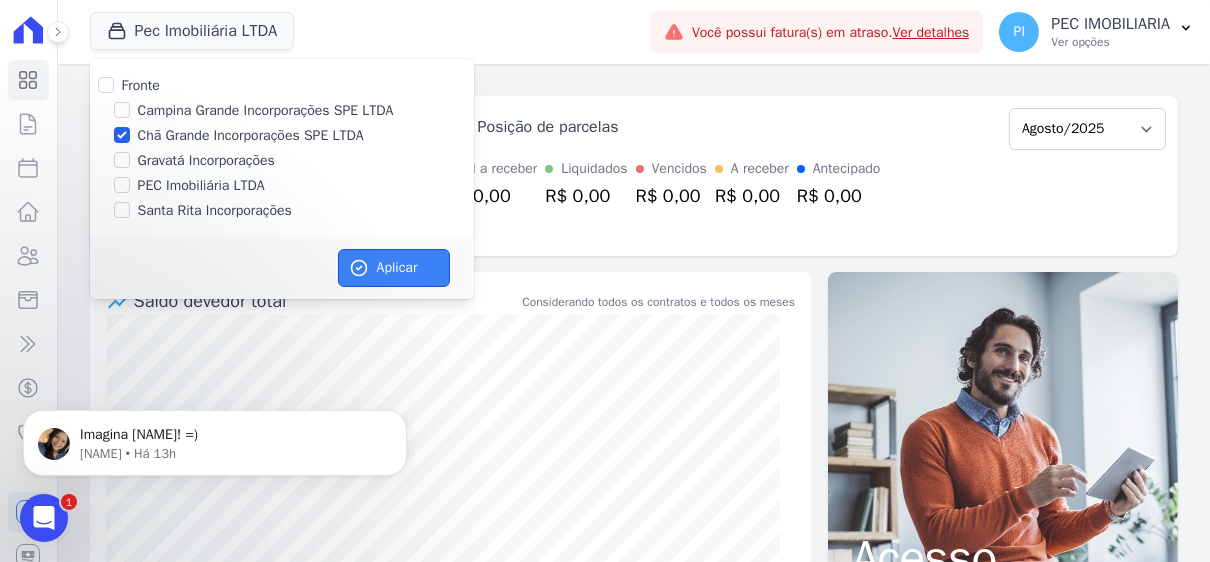 click on "Aplicar" at bounding box center [394, 268] 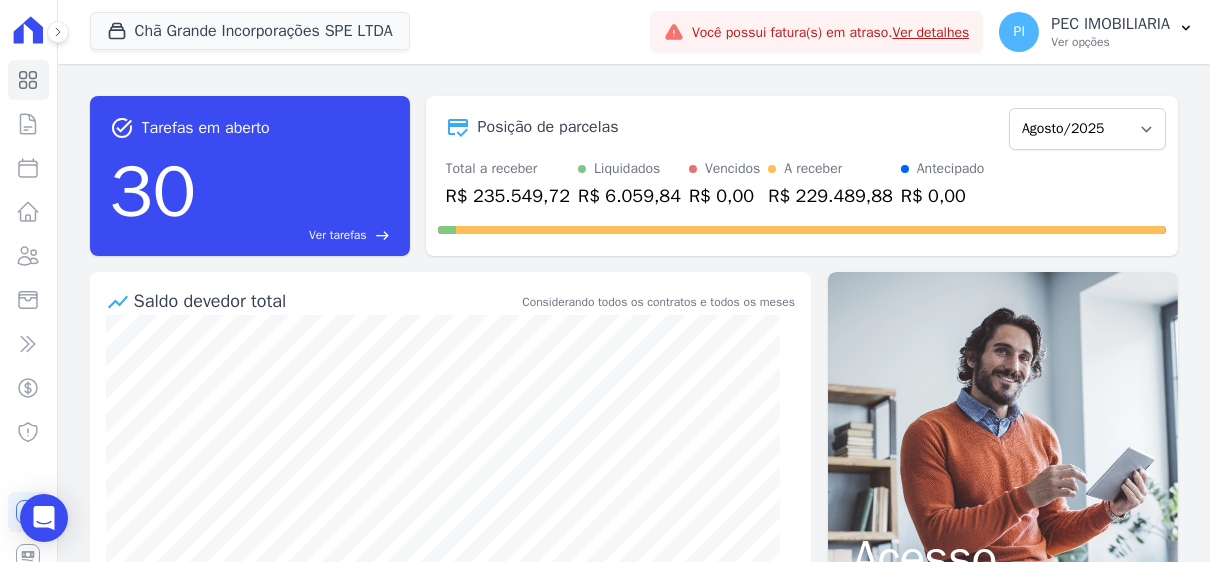 click on "Posição de parcelas
Outubro/2019
Novembro/2019
Dezembro/2019
Janeiro/2020
Fevereiro/2020
Março/2020
Abril/2020
Maio/2020
Junho/2020
Julho/2020
Agosto/2020
Setembro/2020
Outubro/2020
Novembro/2020
Dezembro/2020
Janeiro/2021
Fevereiro/2021
Março/2021
Abril/2021
Maio/2021
Junho/2021
Julho/2021
Agosto/2021
Setembro/2021
Outubro/2021
Novembro/2021
Dezembro/2021
Janeiro/2022
Fevereiro/2022
Março/2022
Abril/2022
Maio/2022
Junho/2022
Julho/2022
Agosto/2022
Setembro/2022
Outubro/2022
Novembro/2022
Dezembro/2022
Janeiro/2023
Fevereiro/2023
Março/2023
Abril/2023
Maio/2023
Junho/2023
Julho/2023
Agosto/2023
Setembro/2023
Outubro/2023
Novembro/2023
Dezembro/2023
Janeiro/2024
Fevereiro/2024
Março/2024
Abril/2024
Maio/2024
Junho/2024
Julho/2024
Agosto/2024
Setembro/2024
Outubro/2024
Novembro/2024" at bounding box center (802, 176) 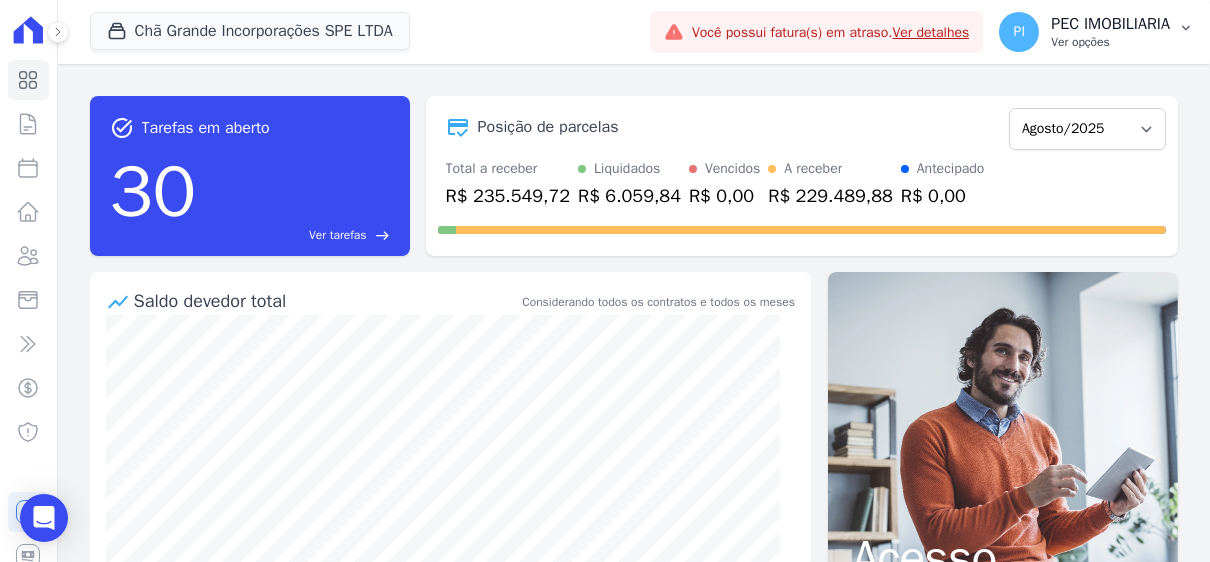 click on "Ver opções" at bounding box center (1110, 42) 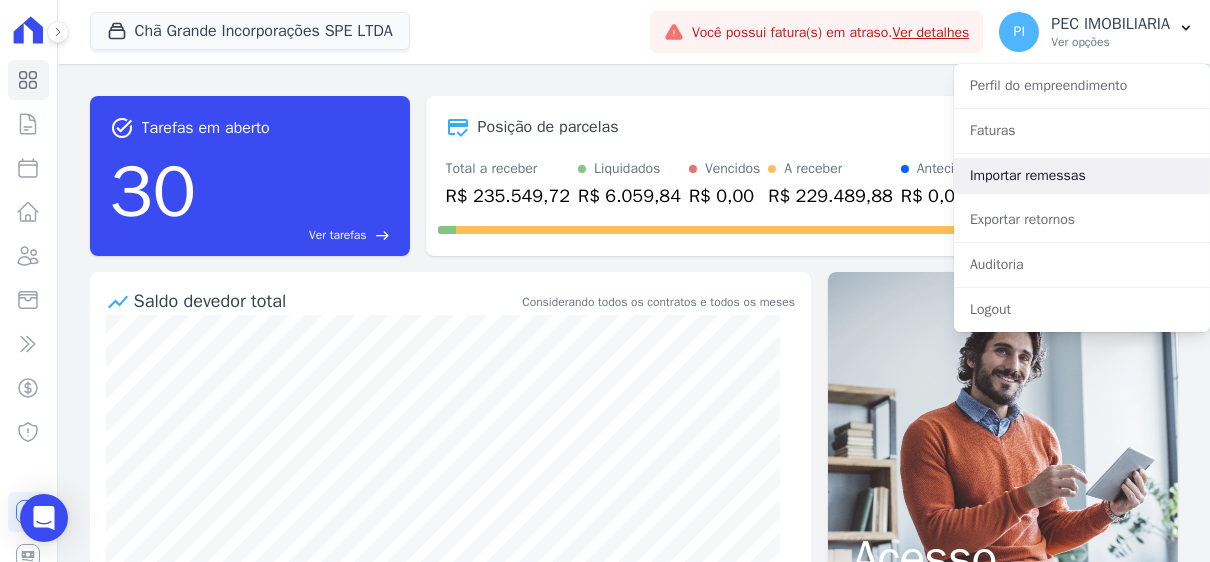 click on "Importar remessas" at bounding box center [1082, 176] 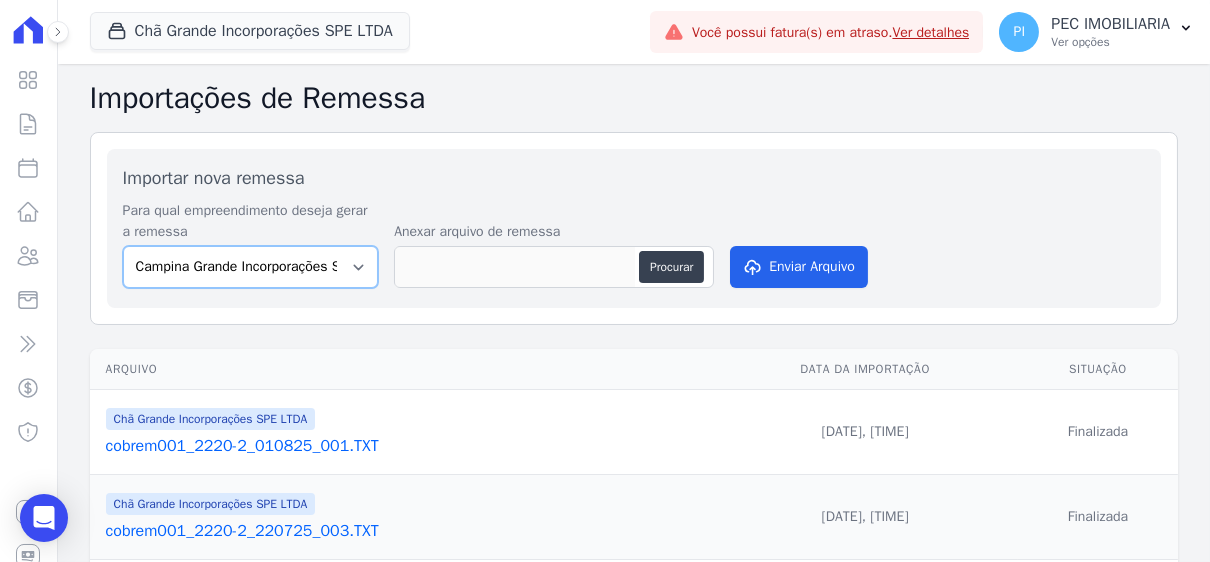 click on "Campina Grande Incorporações SPE LTDA
Chã Grande Incorporações SPE LTDA
Gravatá Incorporações
PEC Imobiliária LTDA
Santa Rita Incorporações" at bounding box center (251, 267) 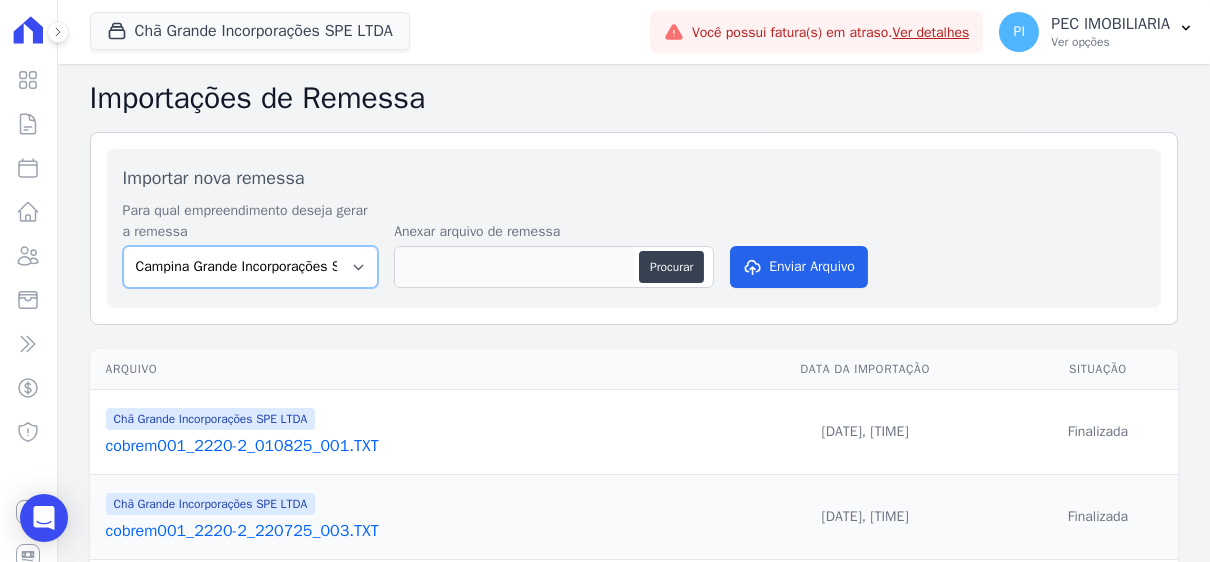 select on "fada966b-1e94-4a5a-a03a-a068354f70e7" 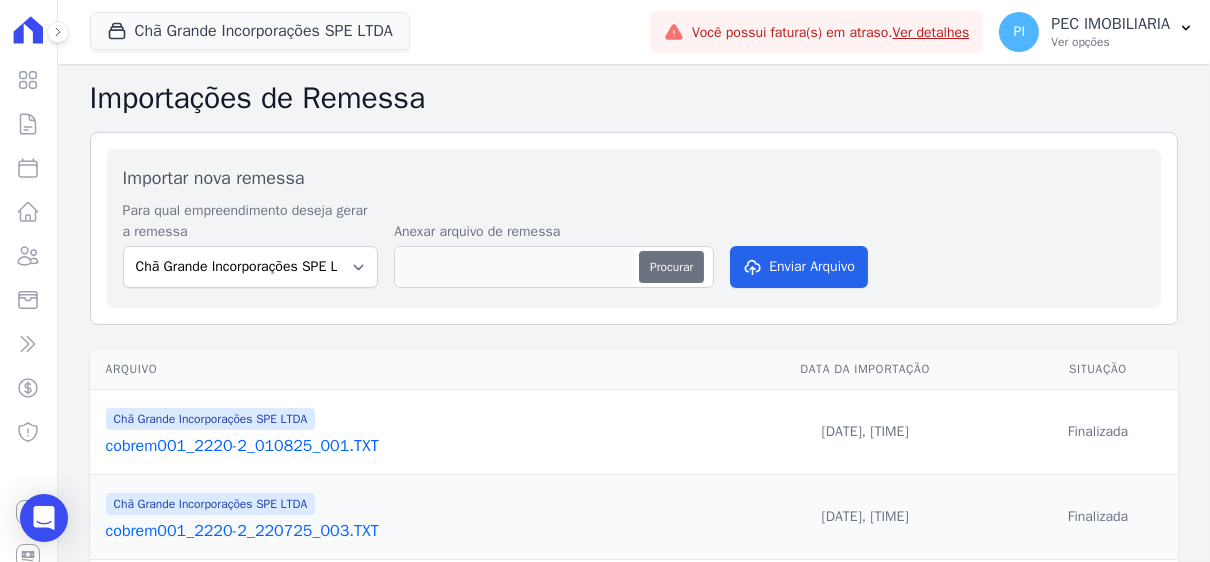 click on "Procurar" at bounding box center [671, 267] 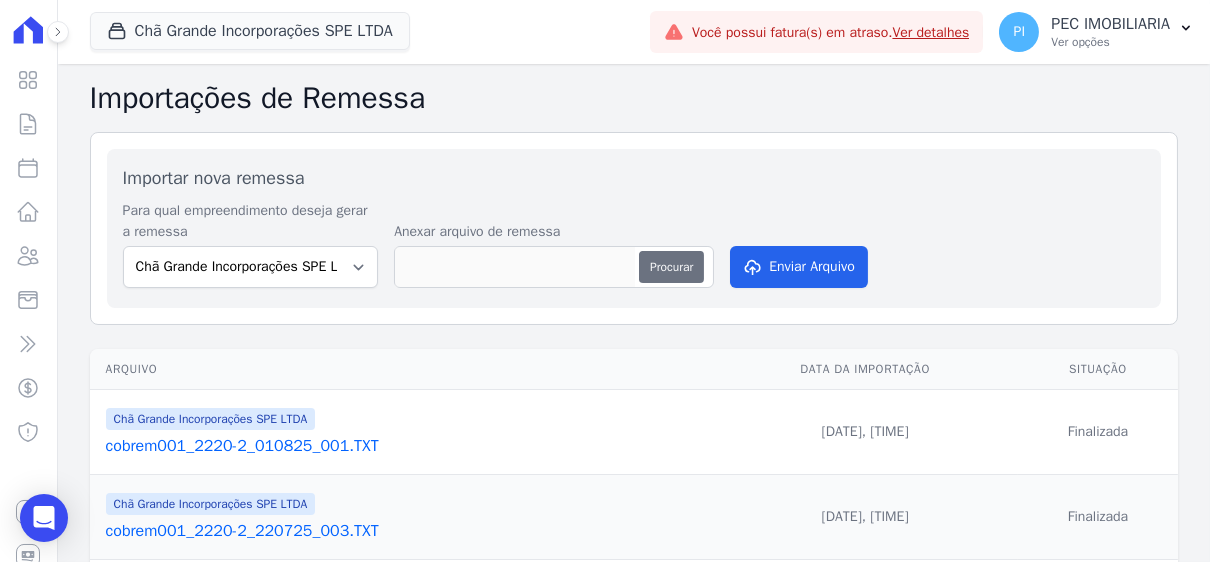 type on "cobrem001_2220-2_050825_001.TXT" 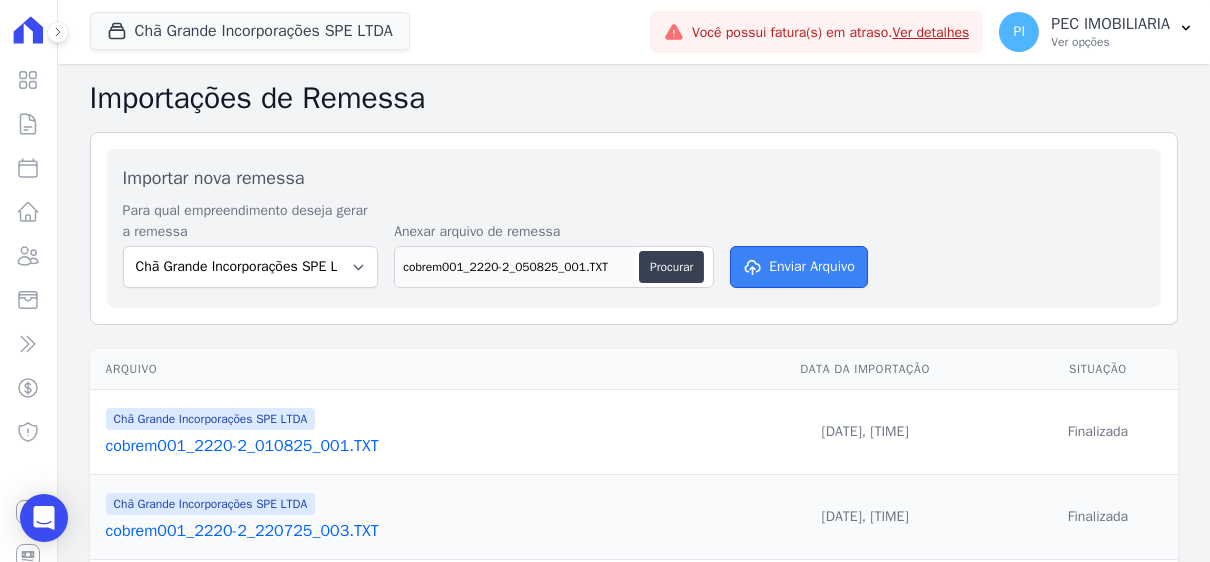 click on "Enviar Arquivo" at bounding box center (799, 267) 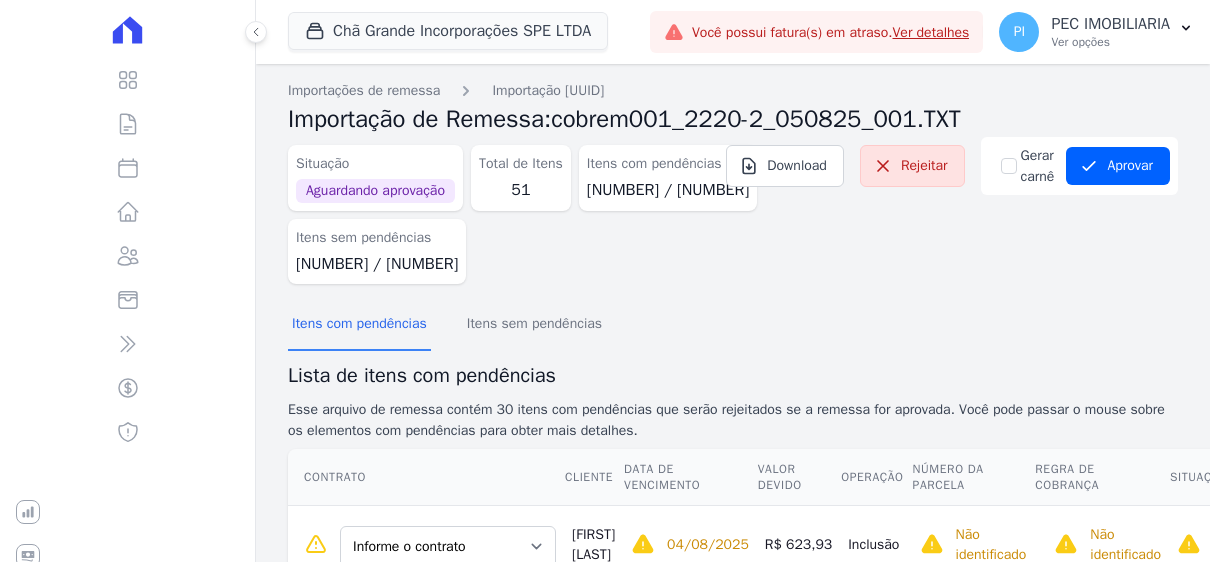 scroll, scrollTop: 0, scrollLeft: 0, axis: both 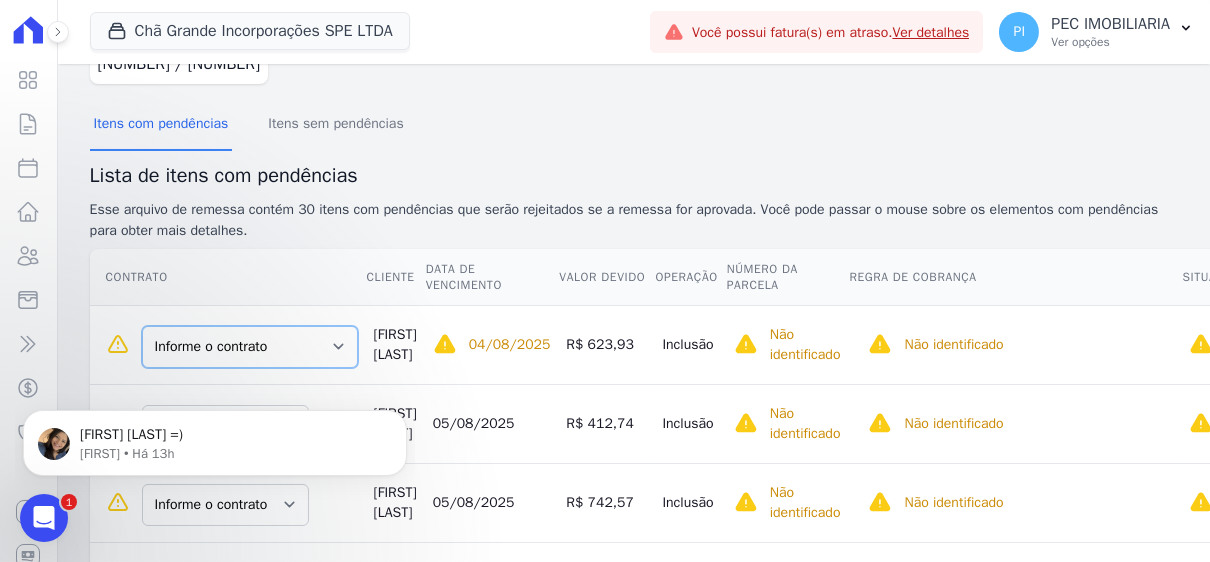 click on "Informe o contrato [CONTRACT]
[LOCATION][CONTRACT]
[LOCATION][CONTRACT]" at bounding box center [250, 347] 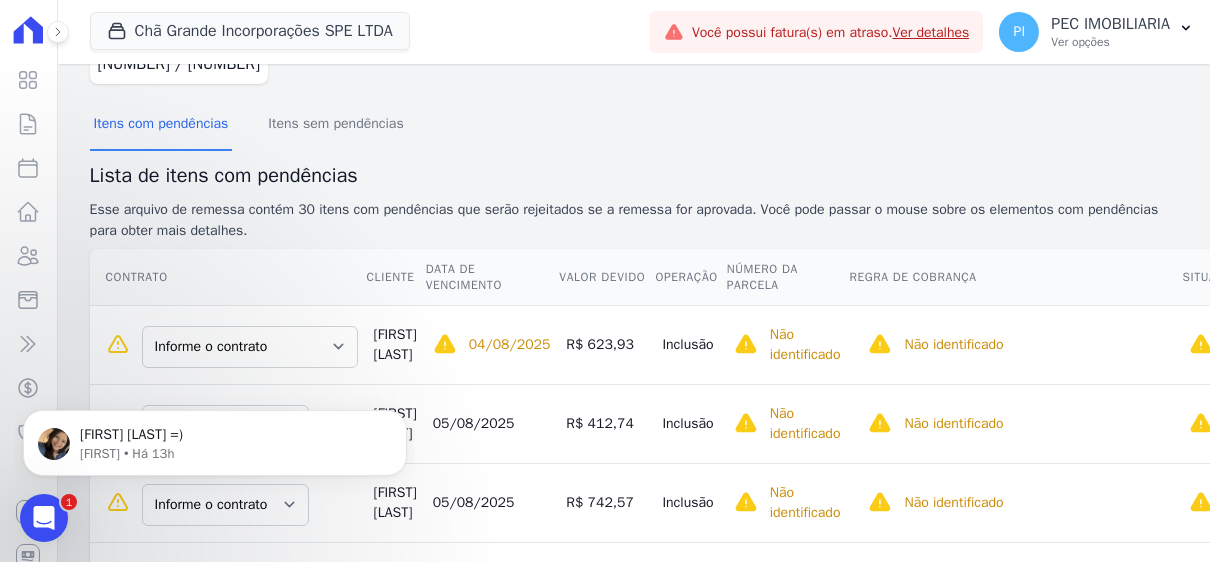 click on "Itens com pendências
Itens sem pendências
Lista de itens com pendências
Esse arquivo de remessa contém 30 itens com pendências que serão rejeitados se a remessa for aprovada. Você pode passar o mouse sobre os elementos com pendências para obter mais detalhes.
Contrato
Cliente
Data de Vencimento
Valor devido
Operação
Número da Parcela
Regra de Cobrança" at bounding box center [634, 1388] 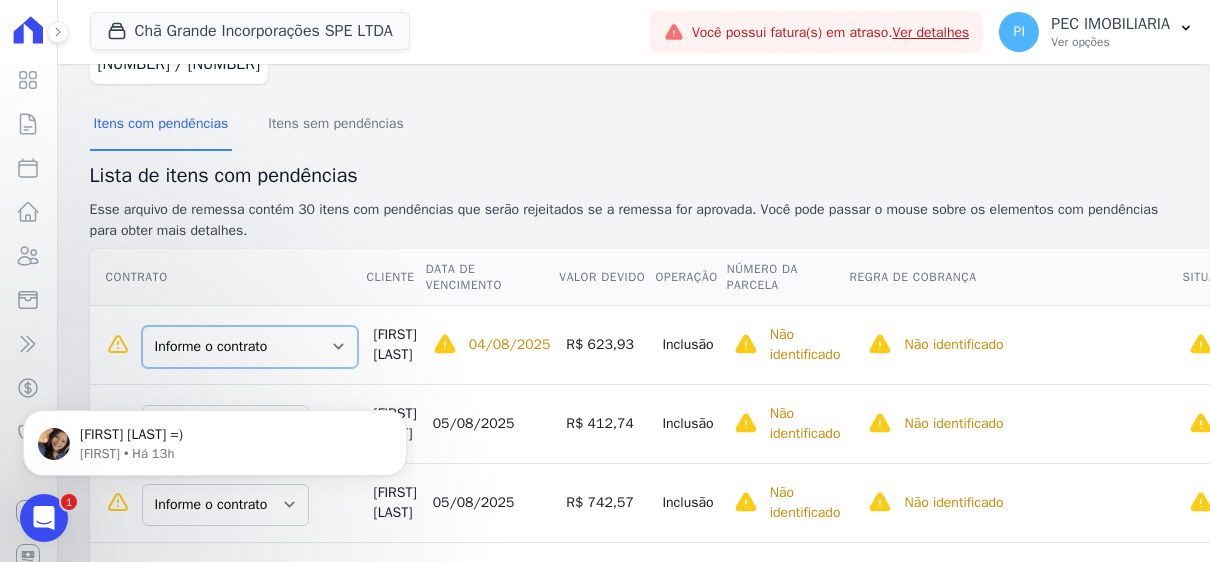 click on "Informe o contrato [CONTRACT_ID]
[CITY][CONTRACT_ID]
[CITY][CONTRACT_ID]" at bounding box center (250, 347) 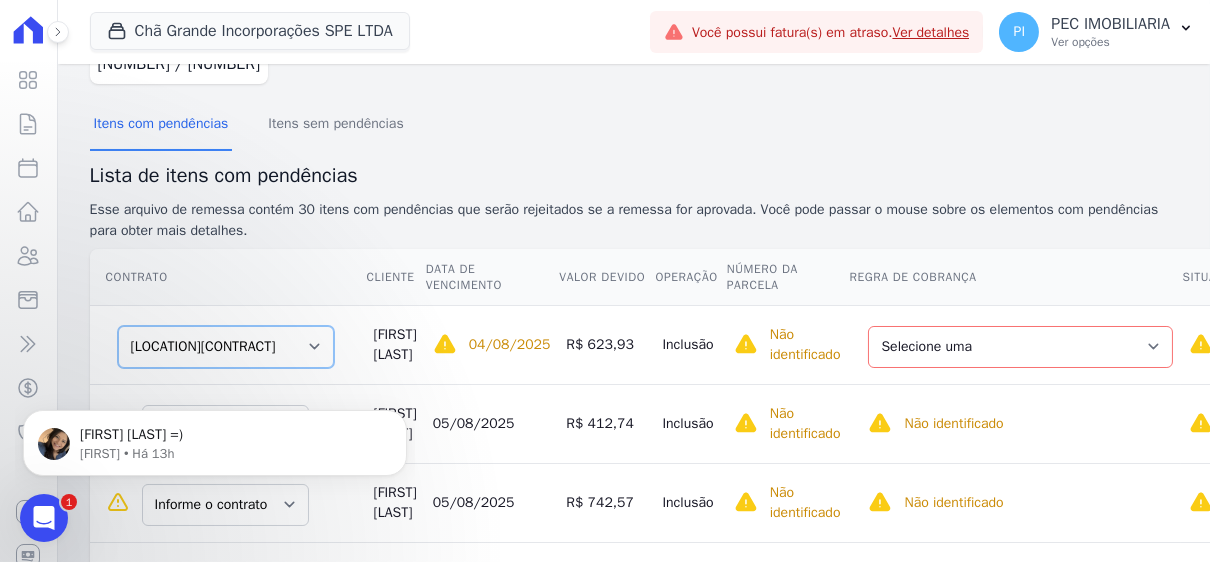 click on "Informe o contrato [CONTRACT_ID]
[CITY][CONTRACT_ID]
[CITY][CONTRACT_ID]" at bounding box center [226, 347] 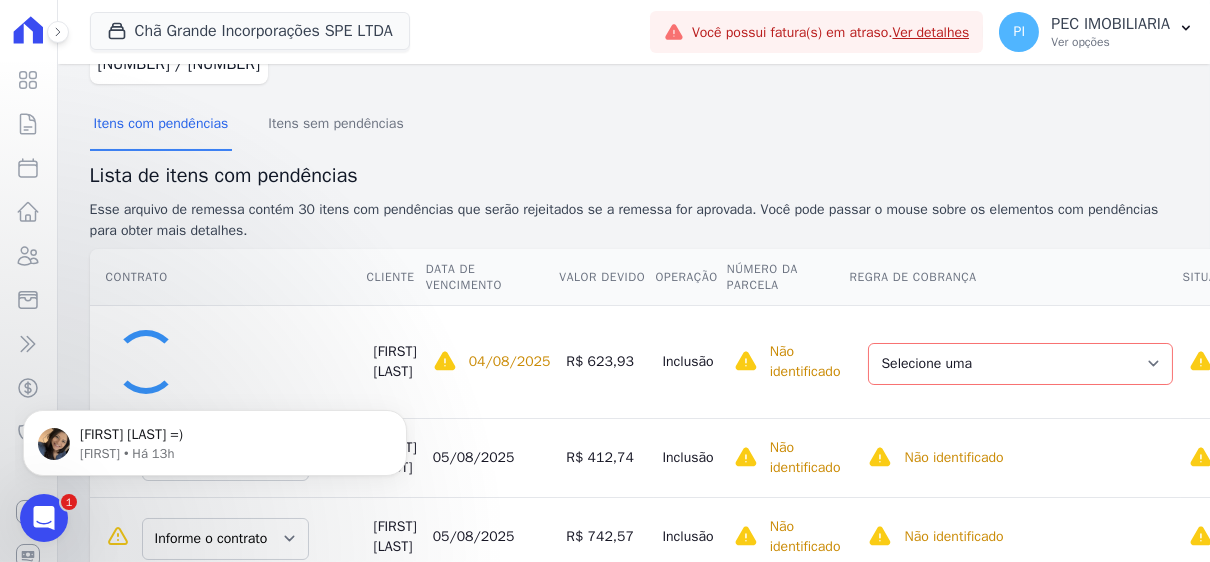 select on "0" 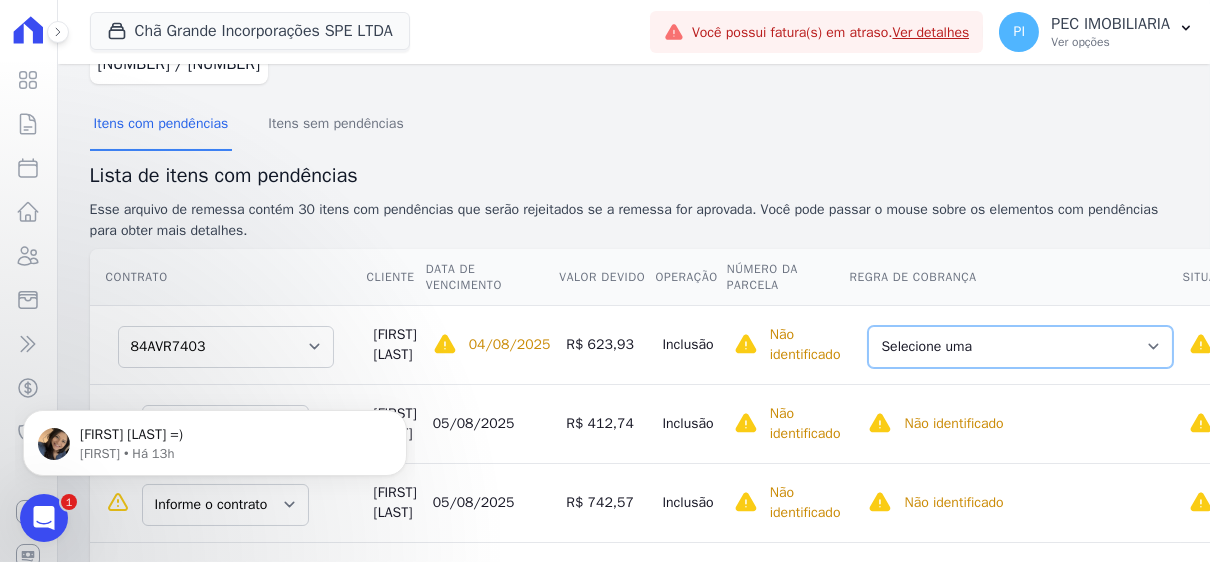 click on "Selecione uma
Nova Parcela Avulsa
Parcela Avulsa Existente
Sinal (3 X R$ [PRICE])
Intercalada (8 X R$ [PRICE])
Parcela Normal (50 X R$ [PRICE])
Parcela Normal (50 X R$ [PRICE])" at bounding box center (1020, 347) 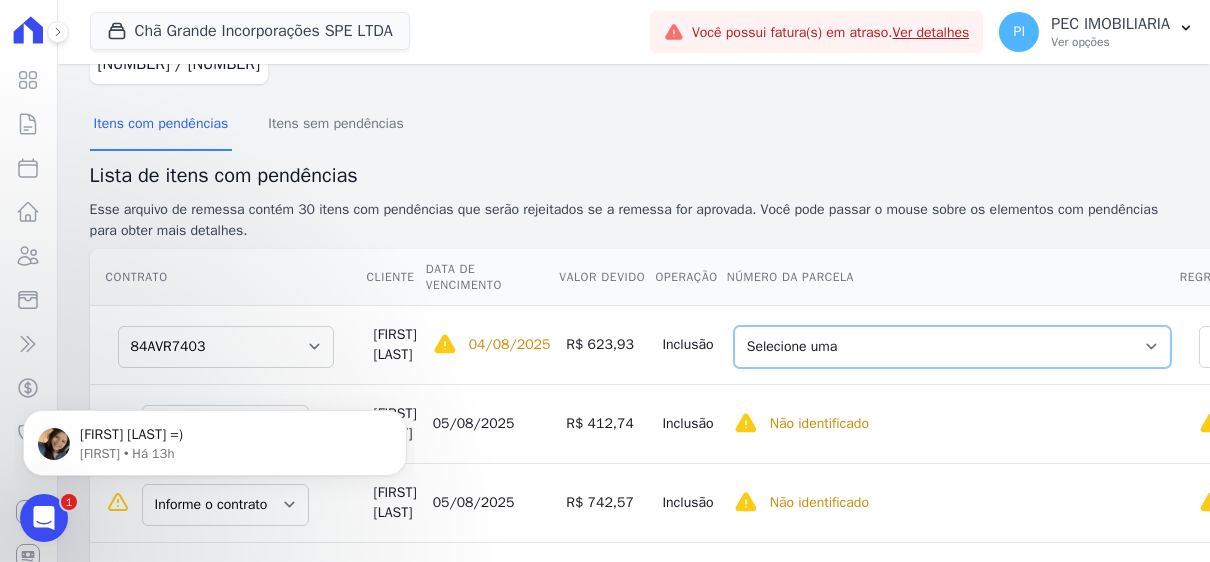 click on "Selecione uma
24 - 10/07/2022 - R$ 569,11 - Vencido (Cobrança Expirada)
25 - 10/08/2022 - R$ 569,11 - Vencido (Cobrança Expirada)
26 - 10/09/2022 - R$ 569,11 - Vencido (Cobrança Expirada)
27 - 10/10/2022 - R$ 569,11 - Vencido (Cobrança Expirada)
28 - 10/11/2022 - R$ 569,11 - Vencido (Cobrança Expirada)
29 - 10/12/2022 - R$ 569,11 - Vencido (Cobrança Expirada)
31 - 10/02/2023 - R$ 569,11 - Vencido (Cobrança Expirada)
32 - 10/03/2023 - R$ 569,11 - Vencido (Cobrança Expirada)
33 - 10/04/2023 - R$ 569,11 - Agendado
34 - 10/05/2023 - R$ 569,11 - Agendado
35 - 10/06/2023 - R$ 569,11 - Agendado
40 - 10/11/2023 - R$ 586,77 - Agendado
47 - 10/06/2024 - R$ 586,77 - Agendado
48 - 10/07/2024 - R$ 586,77 - Agendado
- 10/08/2024 - R$ 401,25 - Vencido
- 10/09/2024 - R$ 326,58 - Vencido" at bounding box center (952, 347) 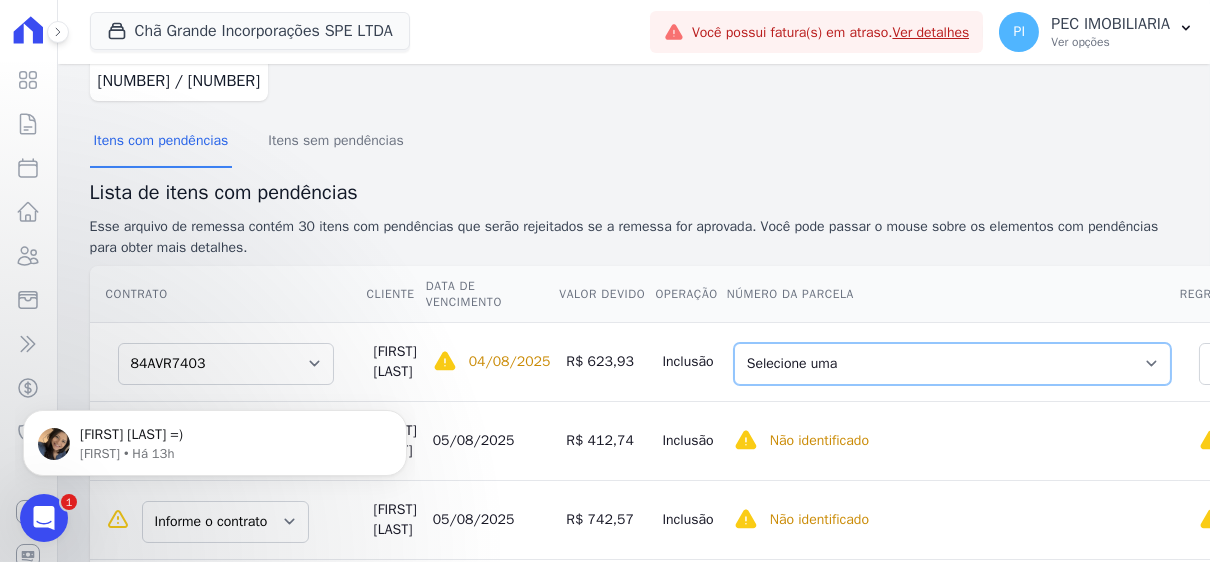 scroll, scrollTop: 200, scrollLeft: 0, axis: vertical 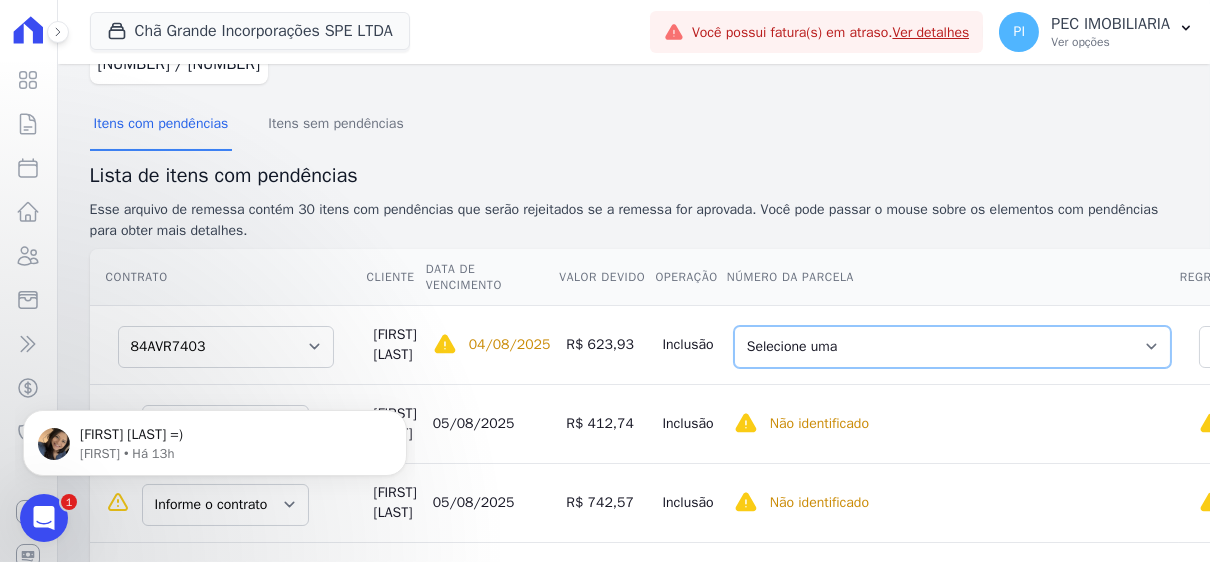 click on "Selecione uma
24 - 10/07/2022 - R$ 569,11 - Vencido (Cobrança Expirada)
25 - 10/08/2022 - R$ 569,11 - Vencido (Cobrança Expirada)
26 - 10/09/2022 - R$ 569,11 - Vencido (Cobrança Expirada)
27 - 10/10/2022 - R$ 569,11 - Vencido (Cobrança Expirada)
28 - 10/11/2022 - R$ 569,11 - Vencido (Cobrança Expirada)
29 - 10/12/2022 - R$ 569,11 - Vencido (Cobrança Expirada)
31 - 10/02/2023 - R$ 569,11 - Vencido (Cobrança Expirada)
32 - 10/03/2023 - R$ 569,11 - Vencido (Cobrança Expirada)
33 - 10/04/2023 - R$ 569,11 - Agendado
34 - 10/05/2023 - R$ 569,11 - Agendado
35 - 10/06/2023 - R$ 569,11 - Agendado
40 - 10/11/2023 - R$ 586,77 - Agendado
47 - 10/06/2024 - R$ 586,77 - Agendado
48 - 10/07/2024 - R$ 586,77 - Agendado
- 10/08/2024 - R$ 401,25 - Vencido
- 10/09/2024 - R$ 326,58 - Vencido" at bounding box center (952, 347) 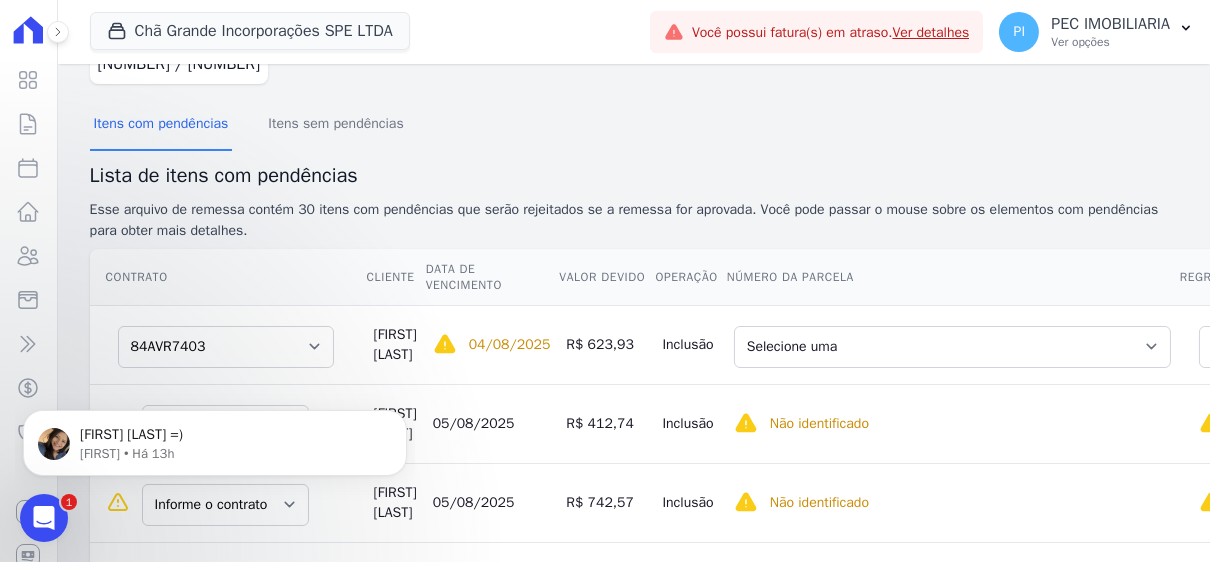 drag, startPoint x: 999, startPoint y: 408, endPoint x: 988, endPoint y: 409, distance: 11.045361 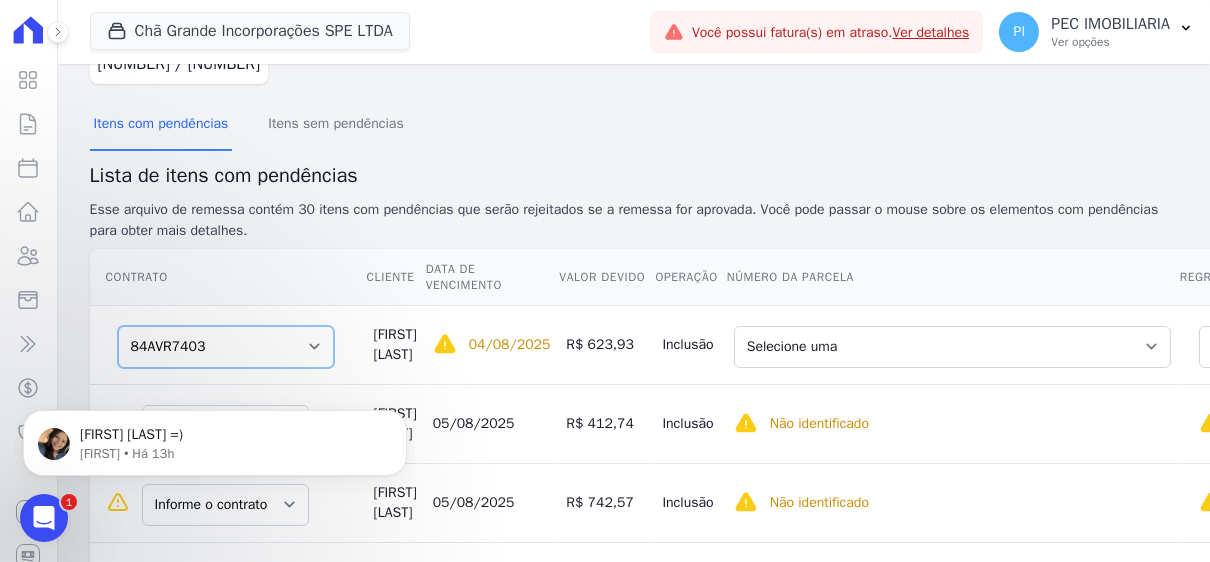 click on "Informe o contrato [CONTRACT_ID]
[CITY][CONTRACT_ID]
[CITY][CONTRACT_ID]" at bounding box center (226, 347) 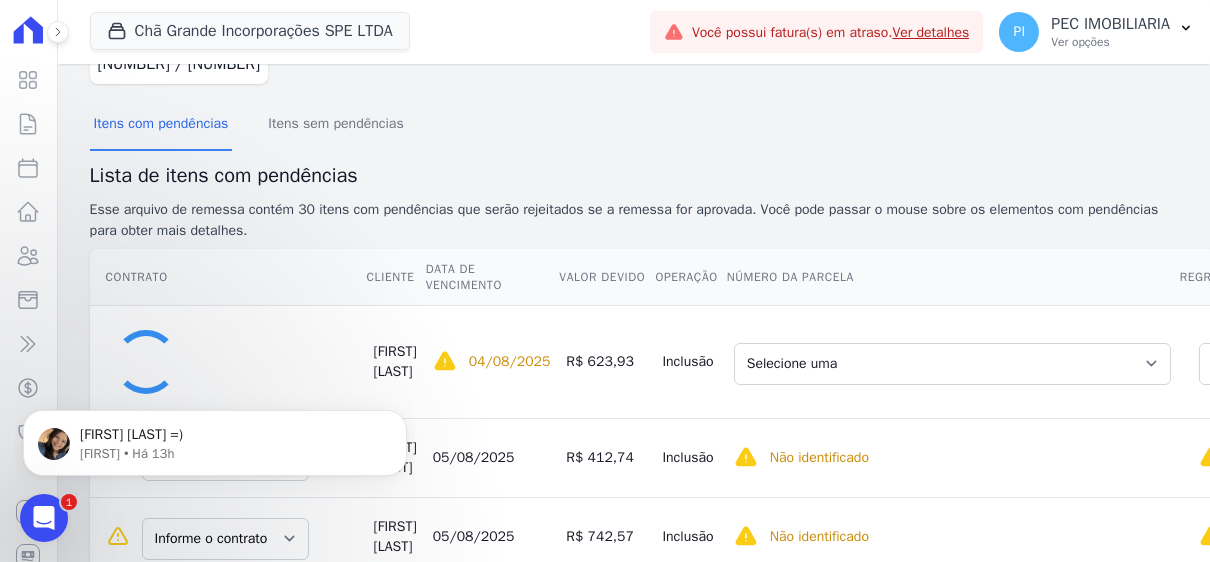 select on "251148" 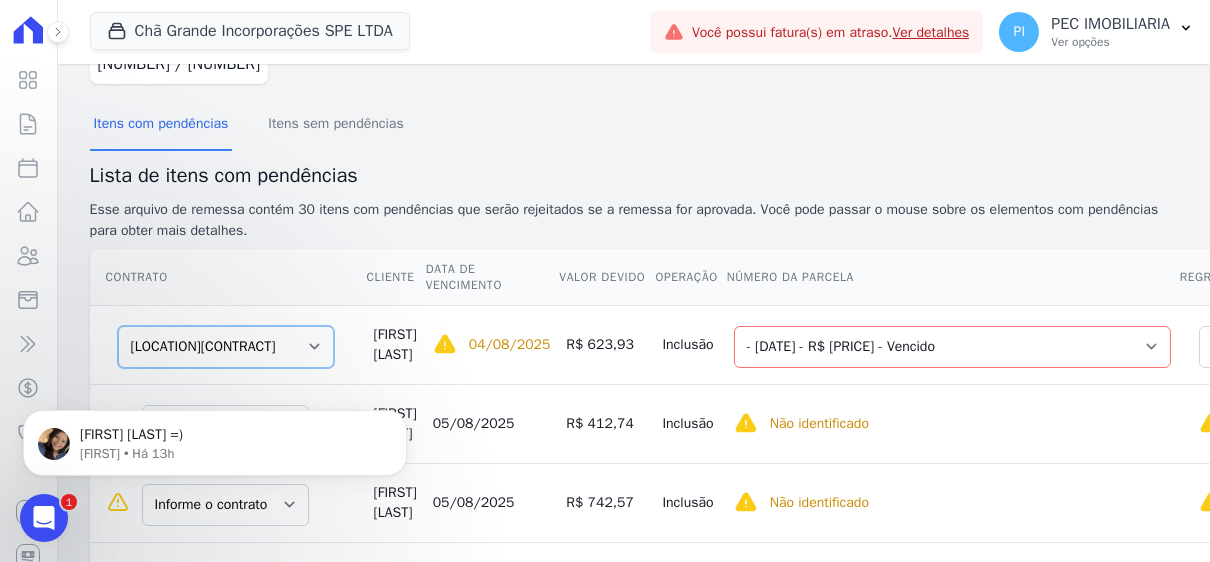 click on "Informe o contrato [CONTRACT_ID]
[CITY][CONTRACT_ID]
[CITY][CONTRACT_ID]" at bounding box center [226, 347] 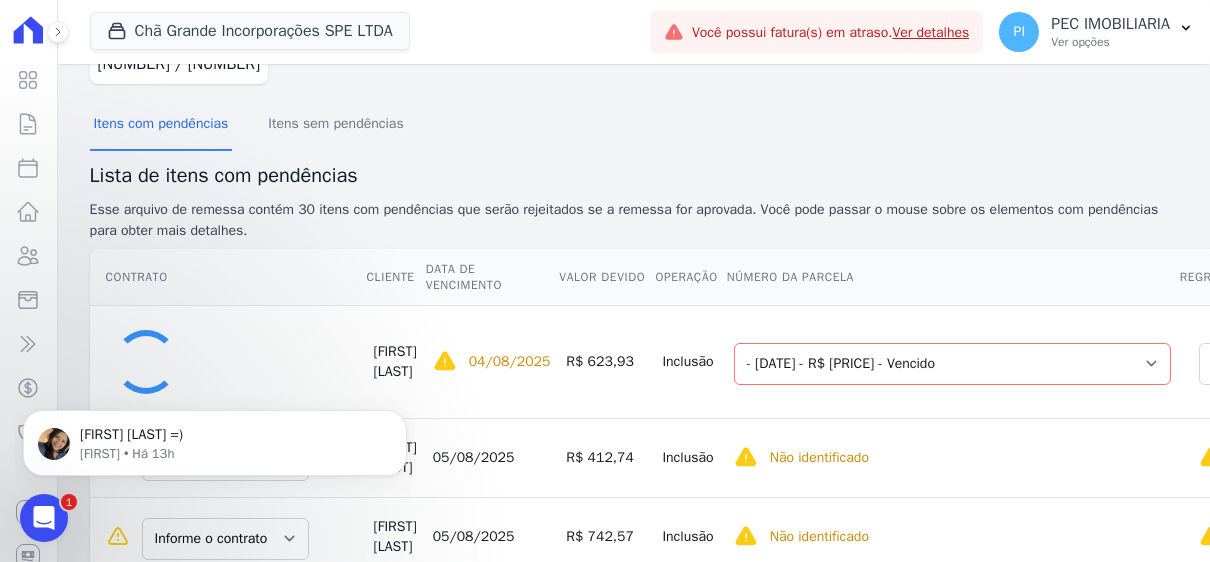 select on "251148" 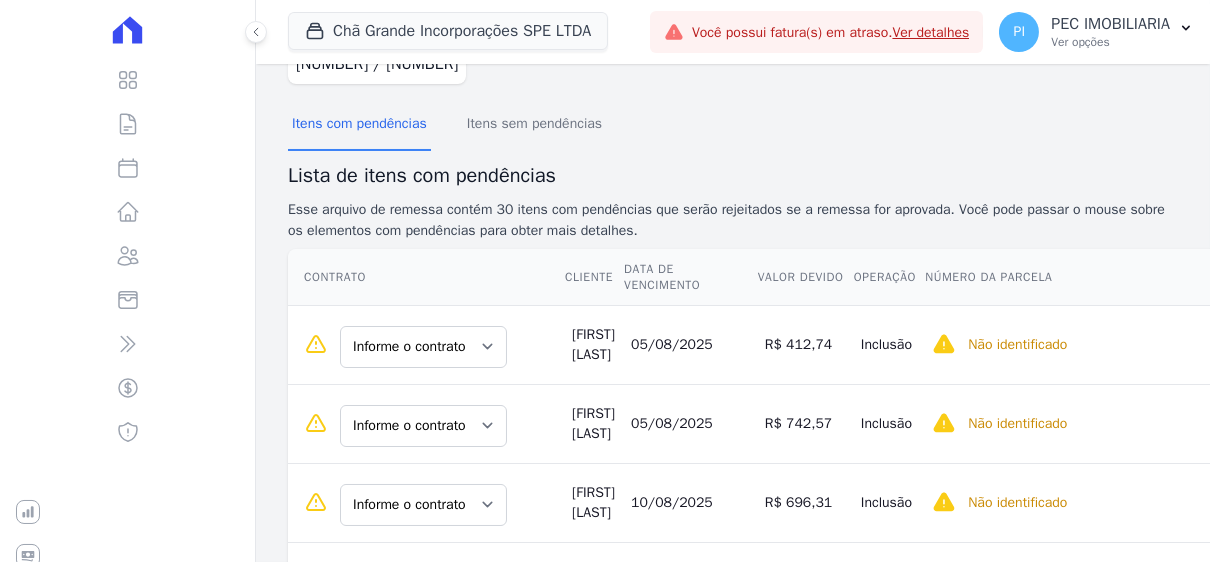 scroll, scrollTop: 273, scrollLeft: 0, axis: vertical 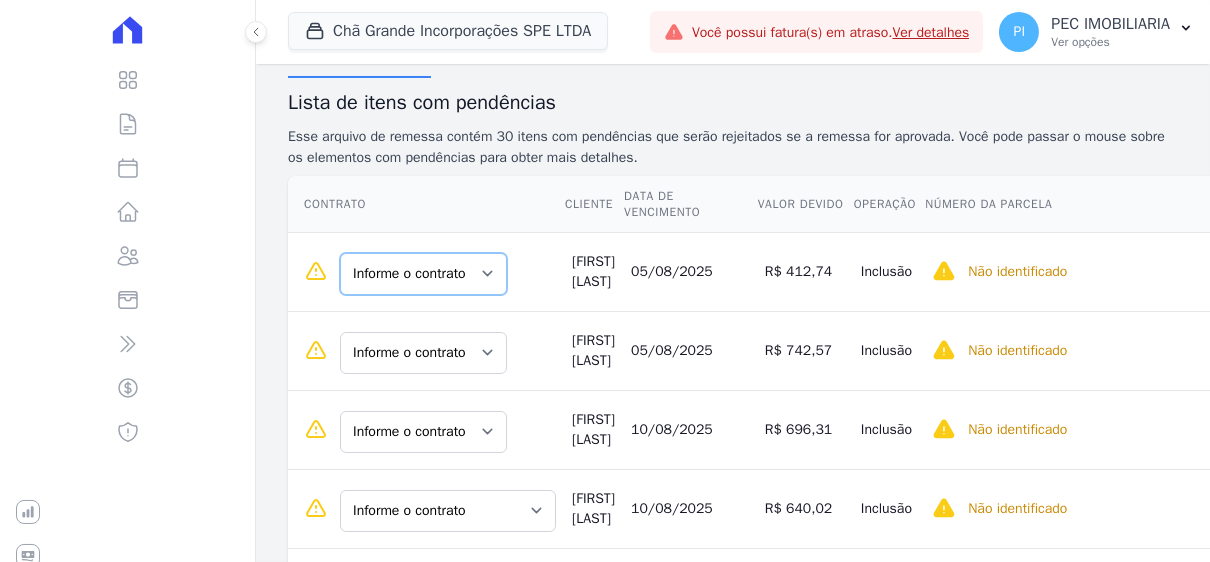 click on "Informe o contrato [CONTRACT]
[CONTRACT]" at bounding box center [423, 274] 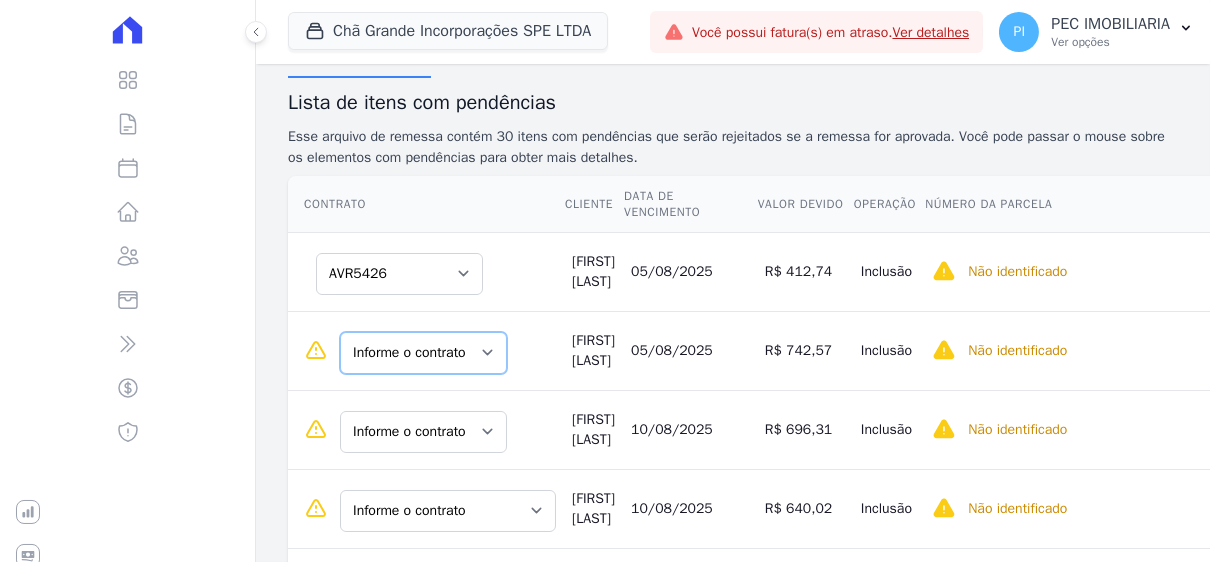 click on "Informe o contrato [CONTRACT]
[CONTRACT]" at bounding box center [423, 353] 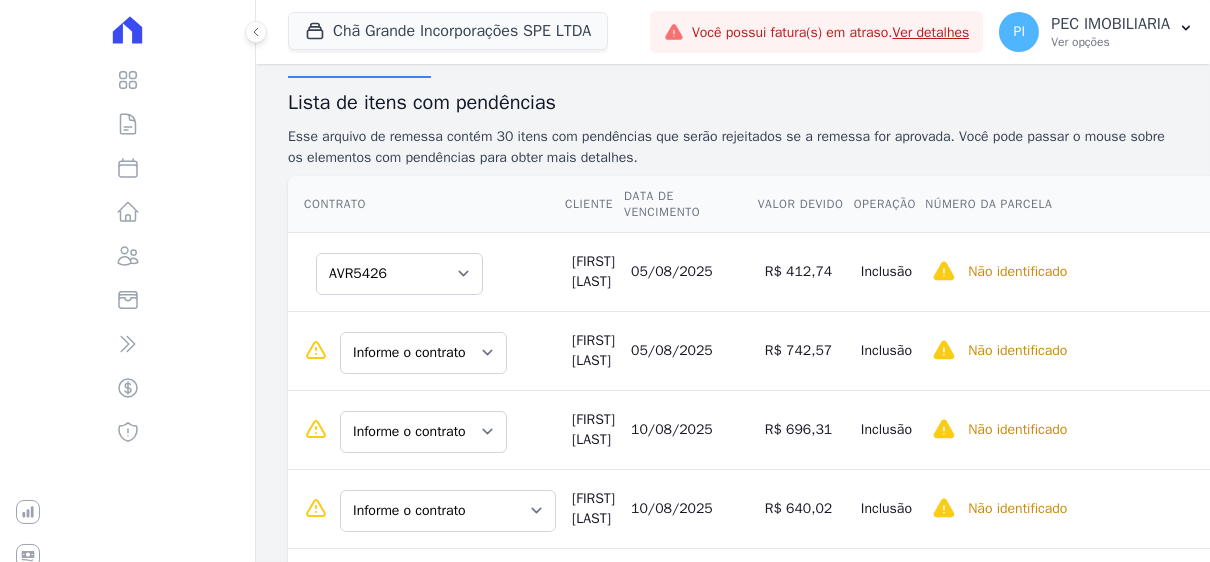 click on "Inclusão" at bounding box center (888, 271) 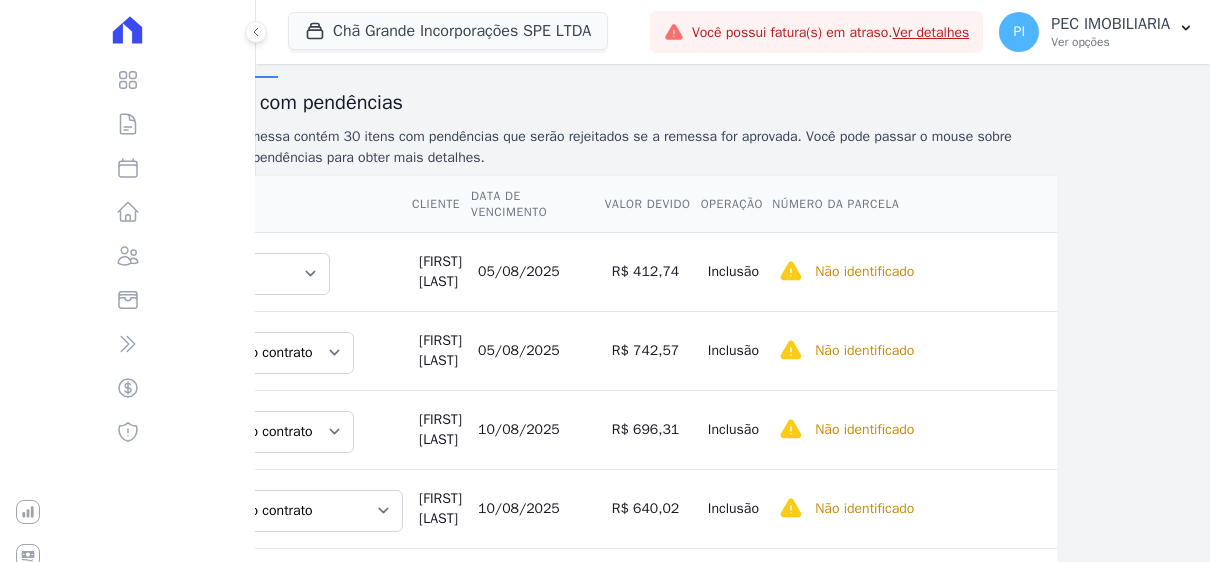 scroll, scrollTop: 273, scrollLeft: 0, axis: vertical 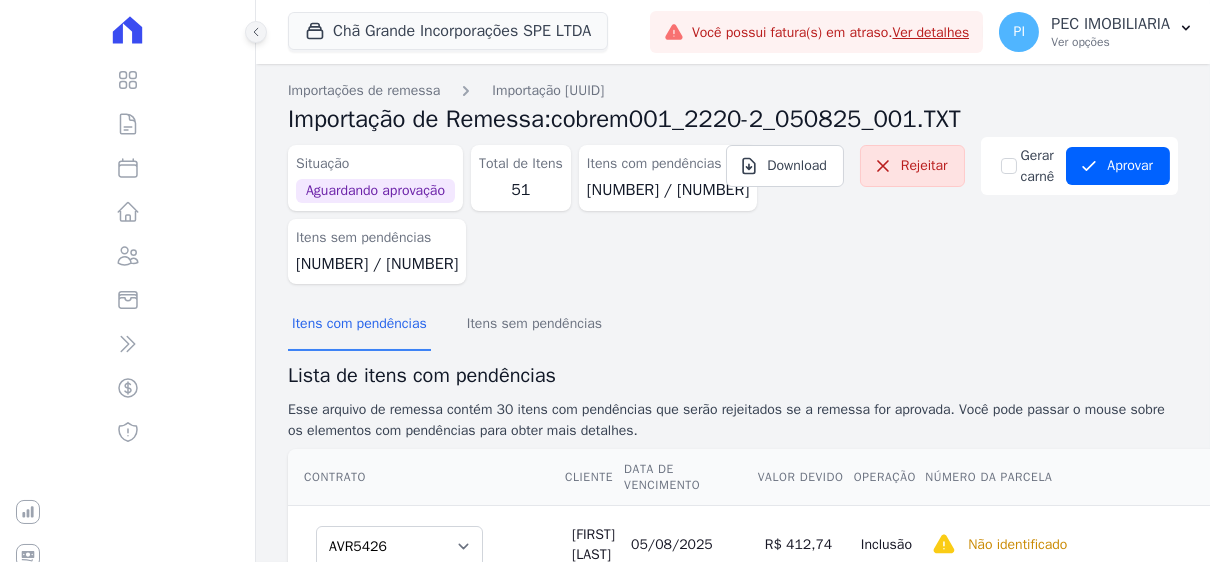 click 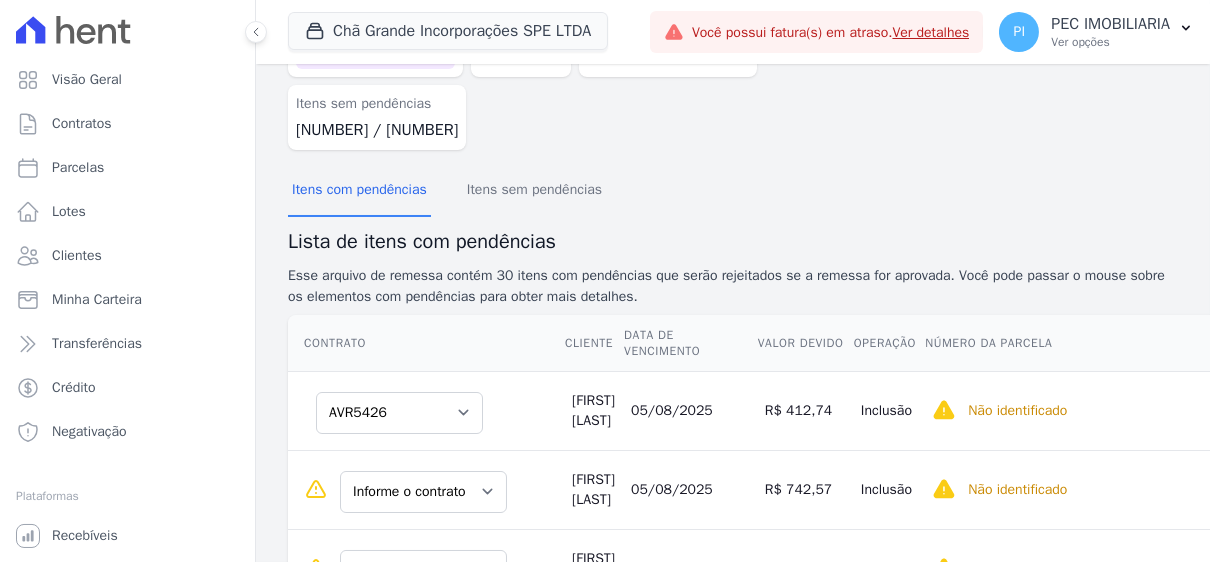 scroll, scrollTop: 200, scrollLeft: 0, axis: vertical 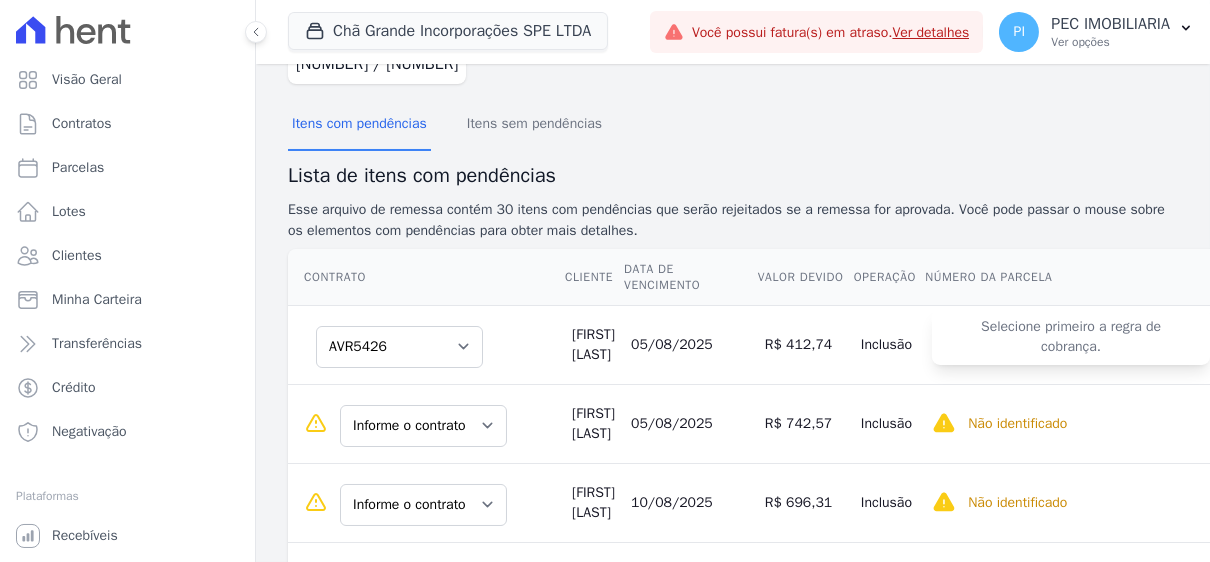 click on "Selecione  primeiro a regra de cobrança." at bounding box center [1071, 337] 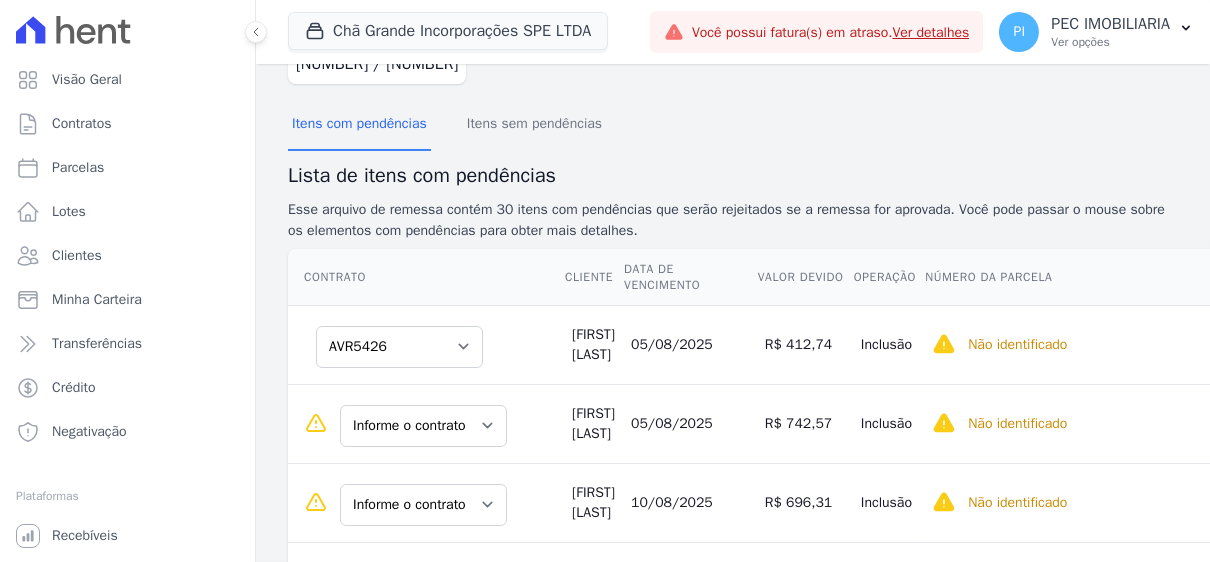 click on "R$ 412,74" at bounding box center [805, 344] 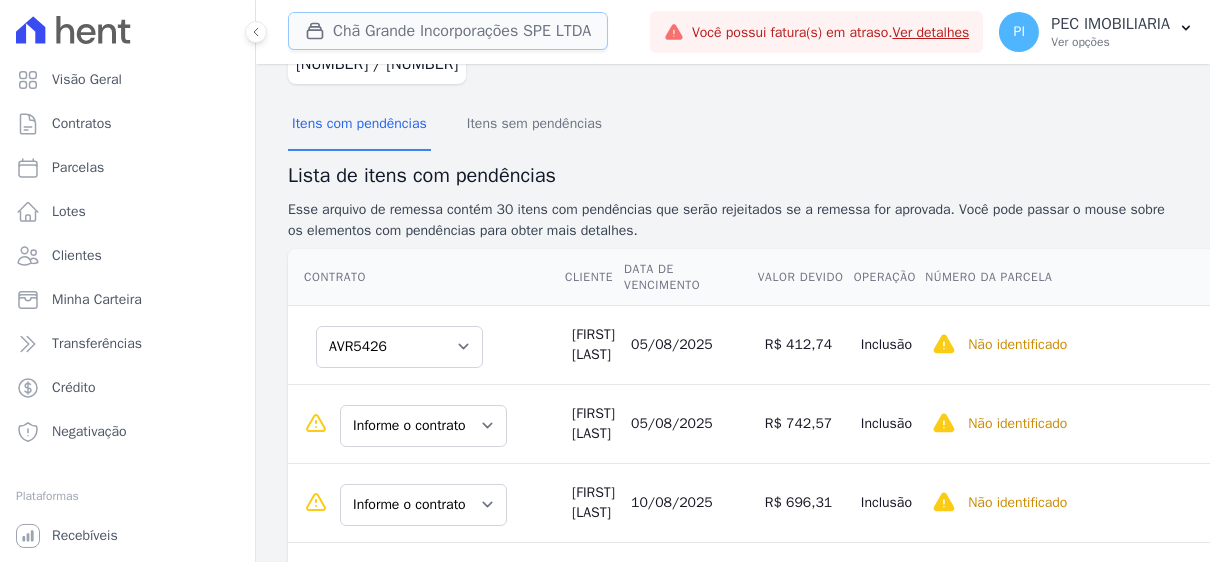 click on "Chã Grande Incorporações SPE LTDA" at bounding box center (448, 31) 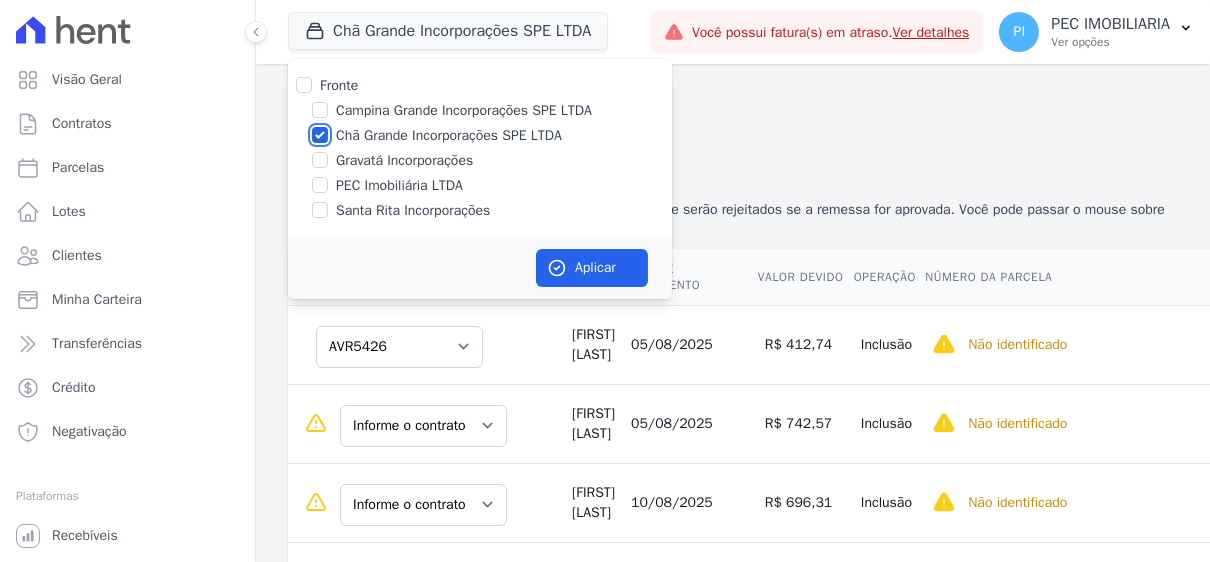 click on "Chã Grande Incorporações SPE LTDA" at bounding box center (320, 135) 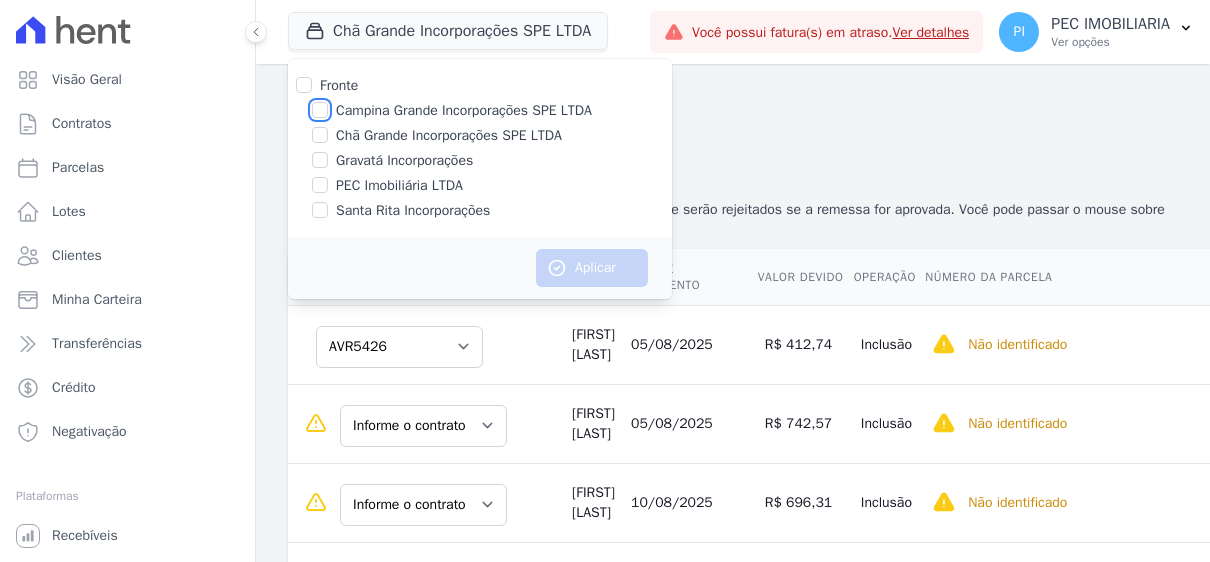 click on "Campina Grande Incorporações SPE LTDA" at bounding box center (320, 110) 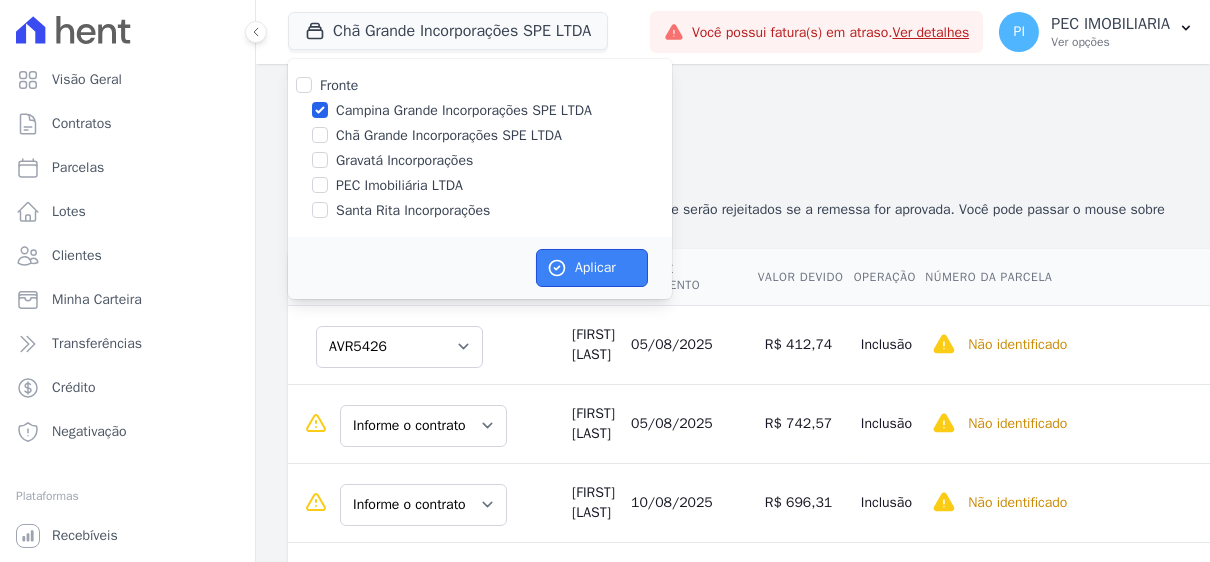 click on "Aplicar" at bounding box center [592, 268] 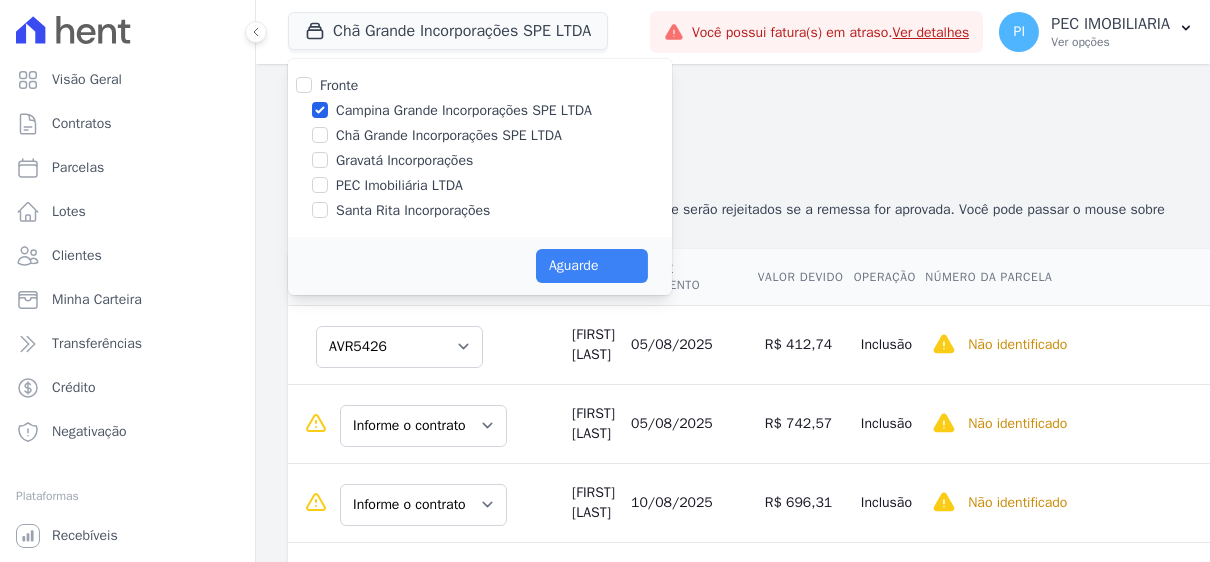 select on "none" 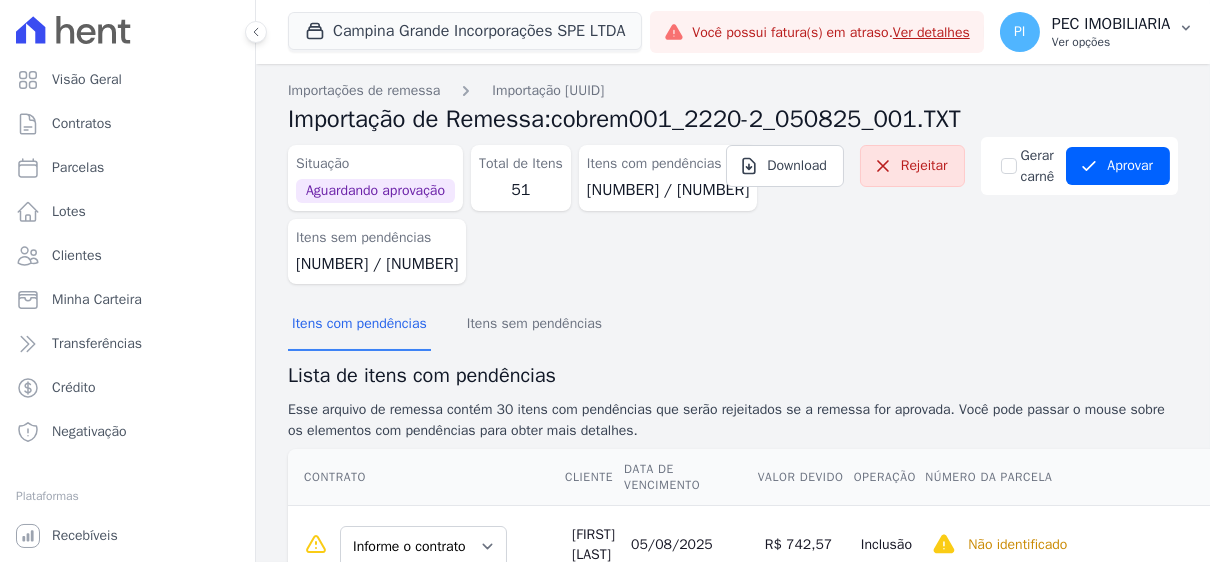 click on "PEC IMOBILIARIA" at bounding box center (1111, 24) 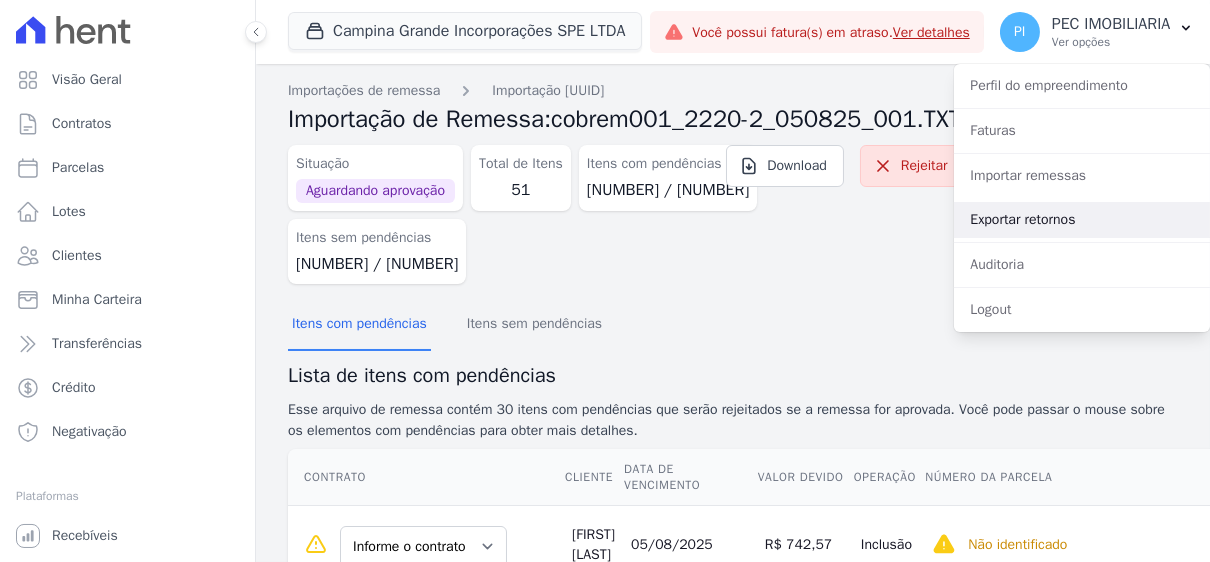 click on "Exportar retornos" at bounding box center (1082, 220) 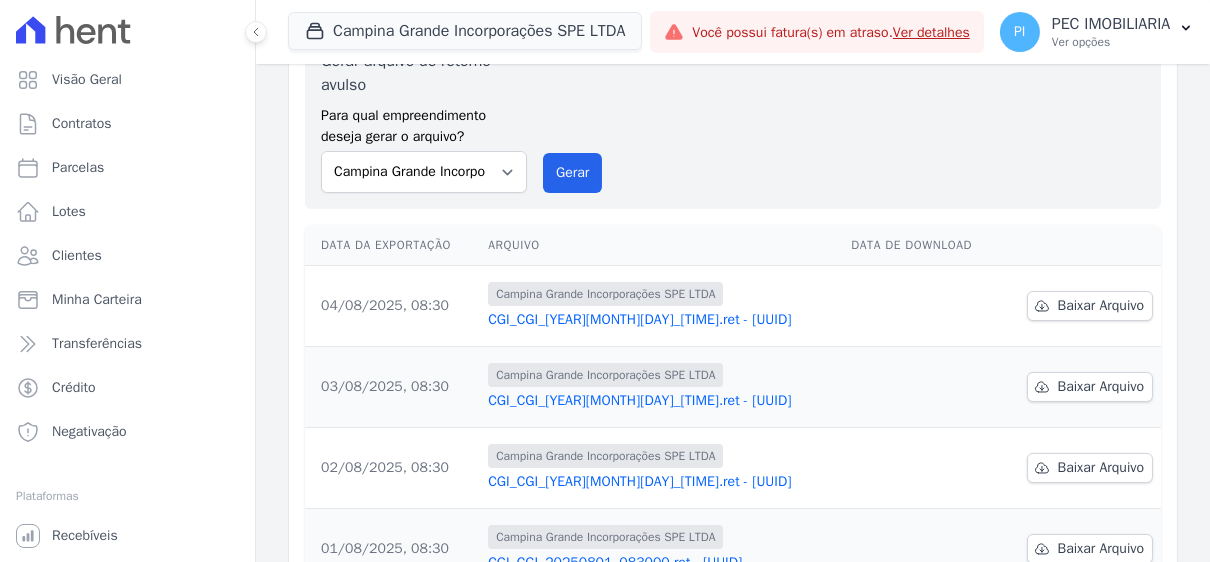 scroll, scrollTop: 0, scrollLeft: 0, axis: both 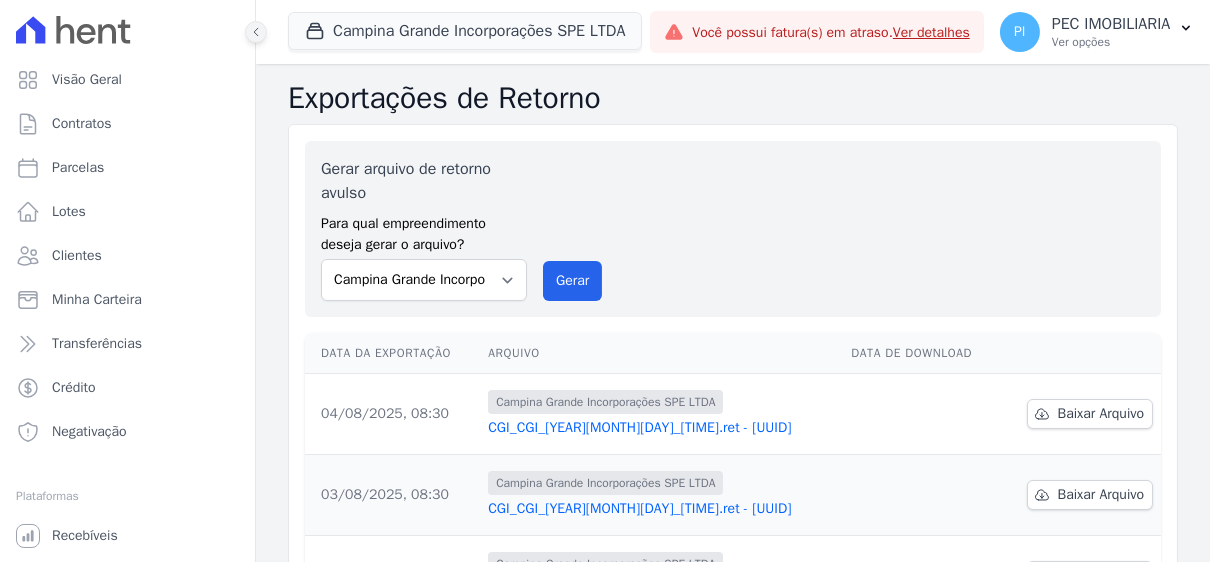 click 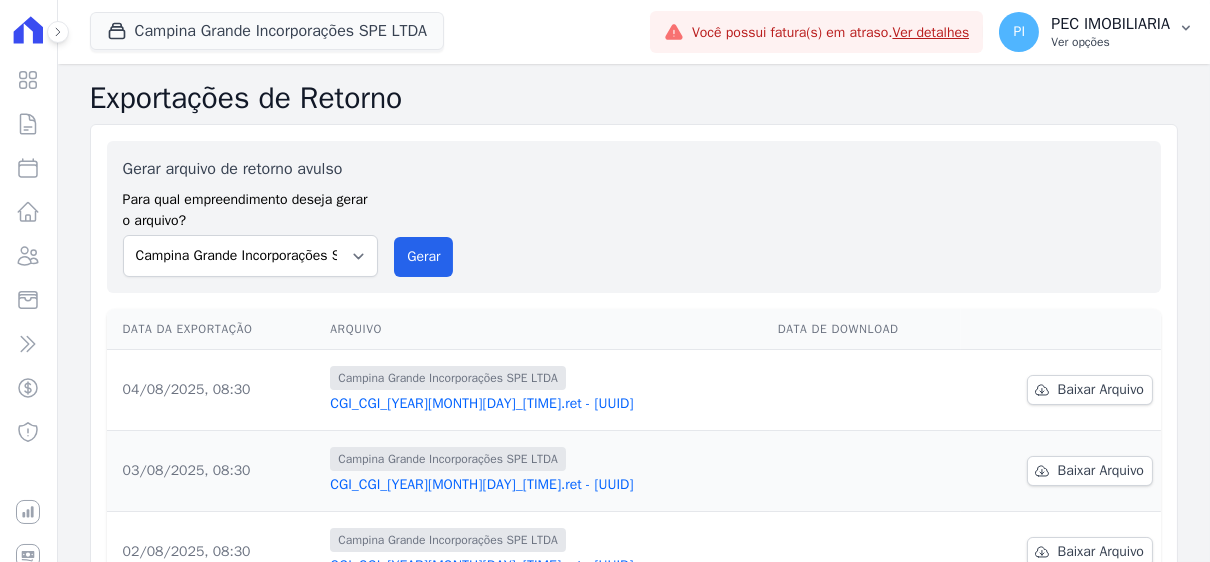click on "Ver opções" at bounding box center (1110, 42) 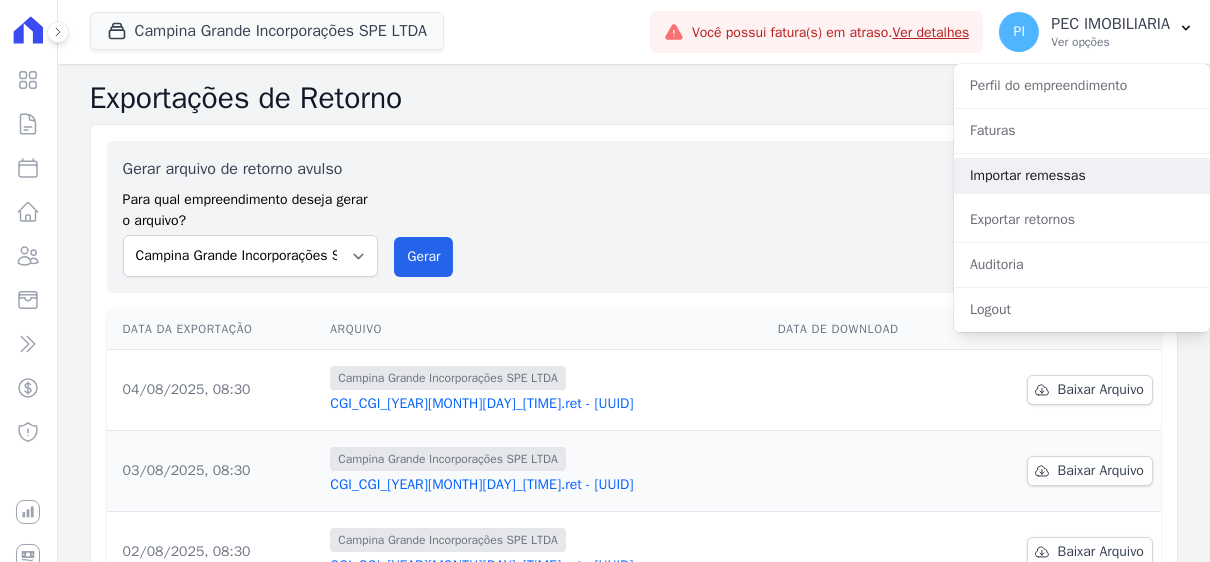 click on "Importar remessas" at bounding box center (1082, 176) 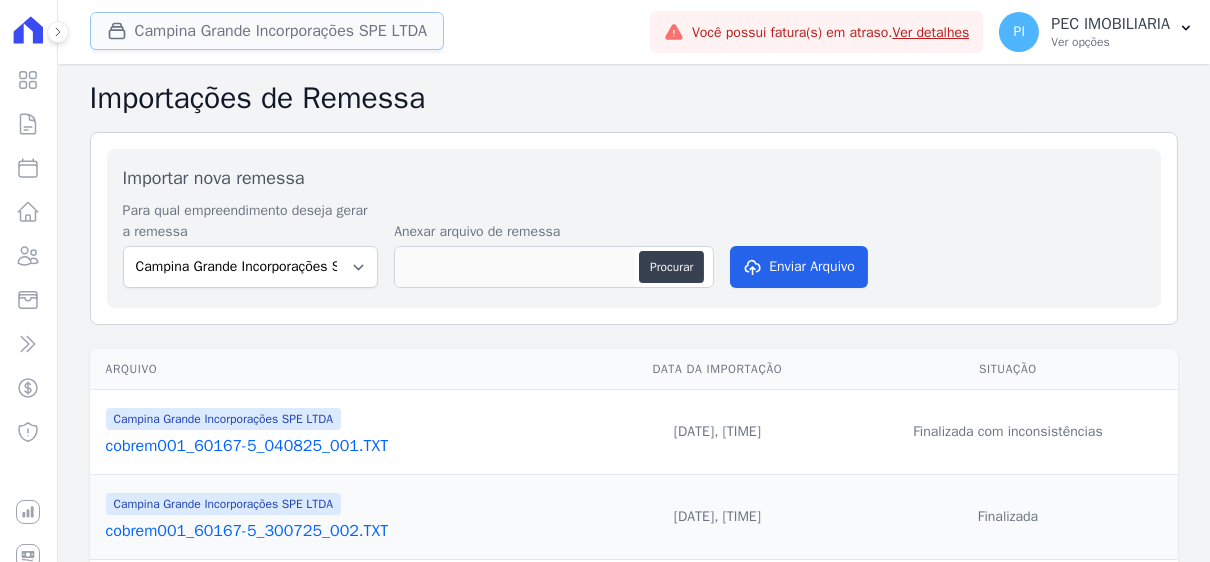 click on "Campina Grande Incorporações SPE LTDA" at bounding box center [267, 31] 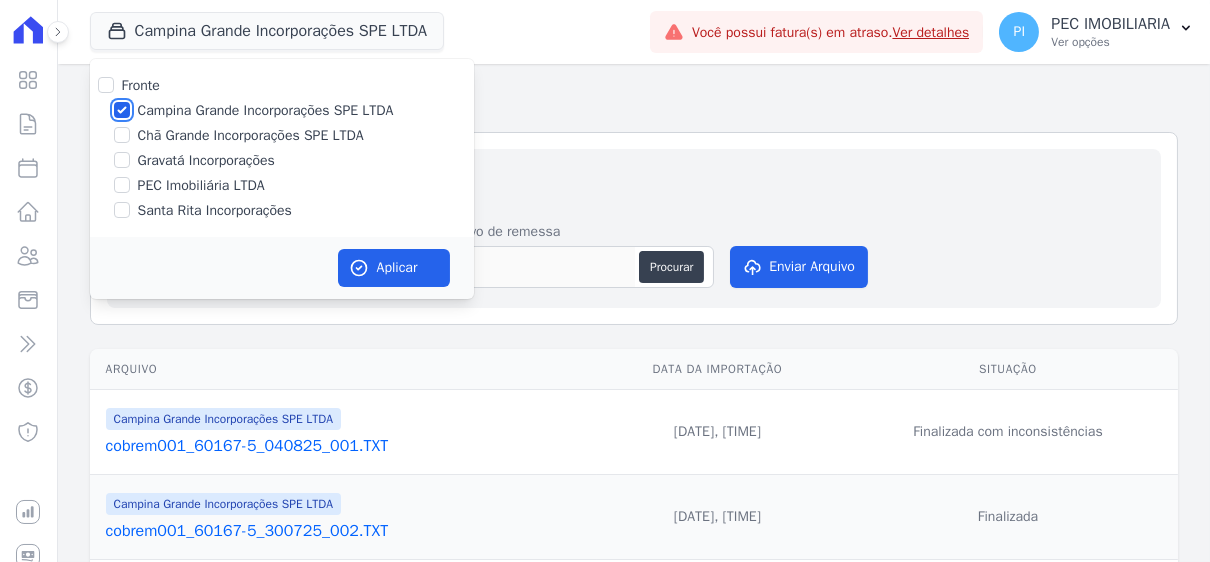 click on "Campina Grande Incorporações SPE LTDA" at bounding box center (122, 110) 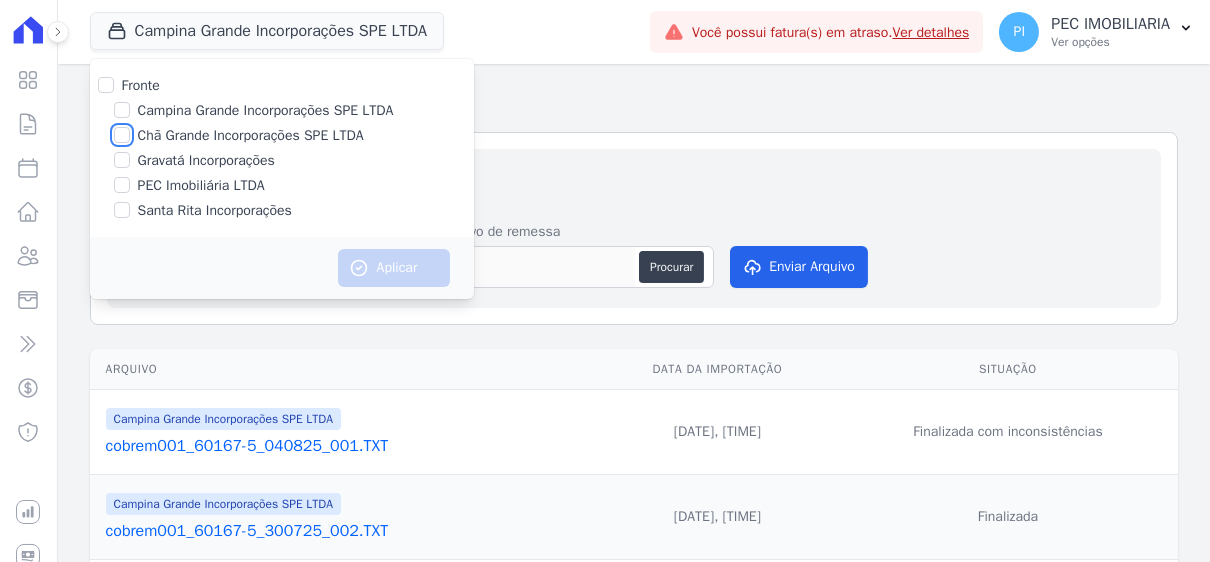 click on "Chã Grande Incorporações SPE LTDA" at bounding box center (122, 135) 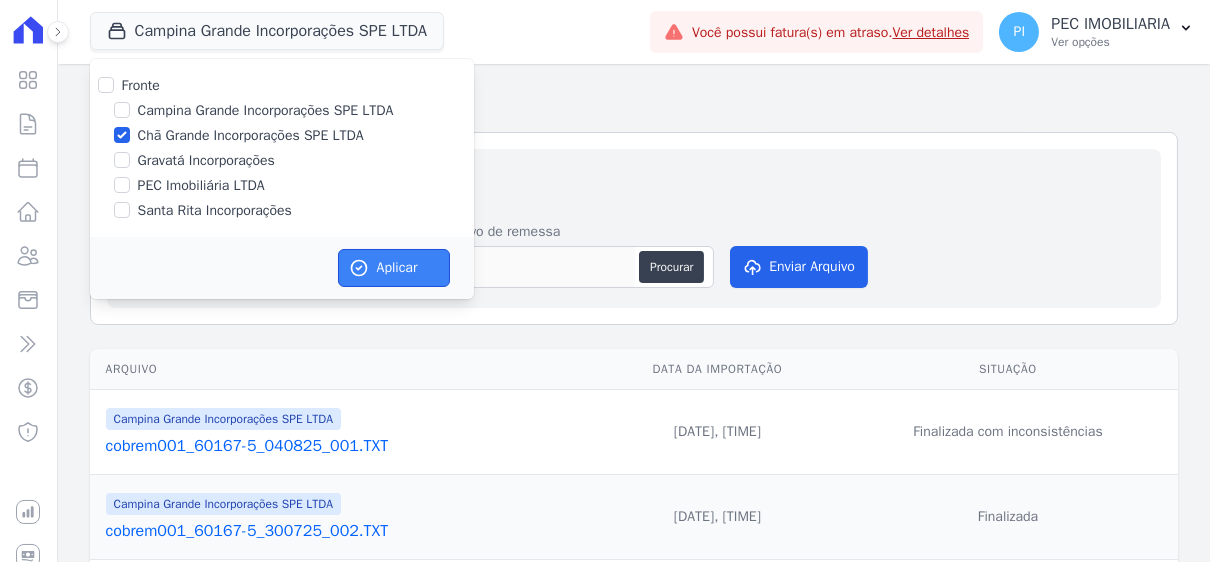 click on "Aplicar" at bounding box center (394, 268) 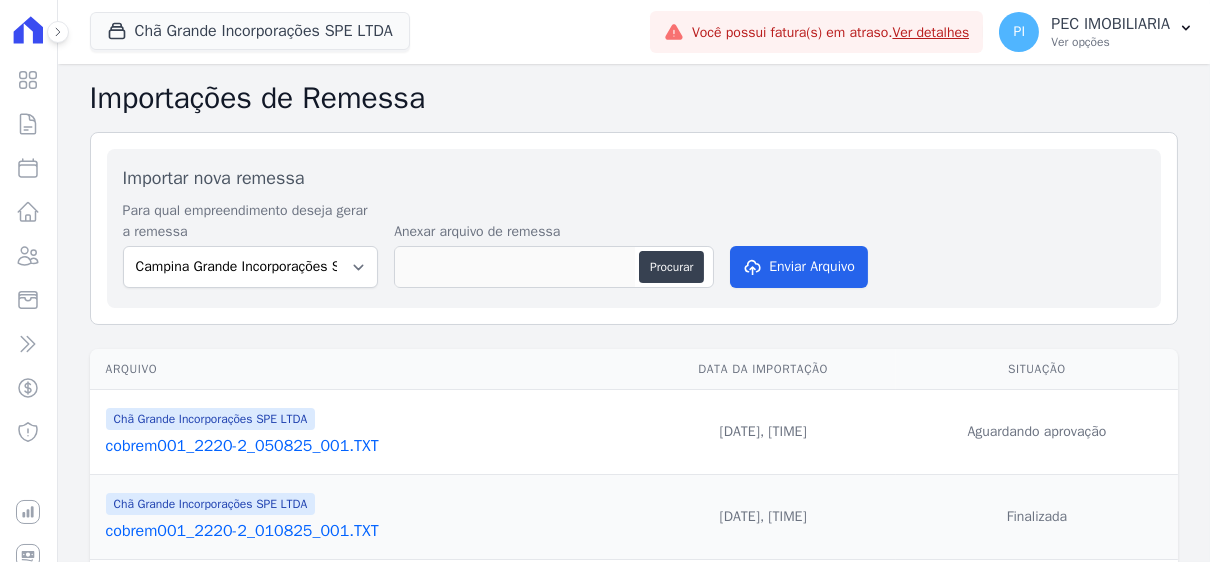 click on "cobrem001_2220-2_050825_001.TXT" at bounding box center [364, 446] 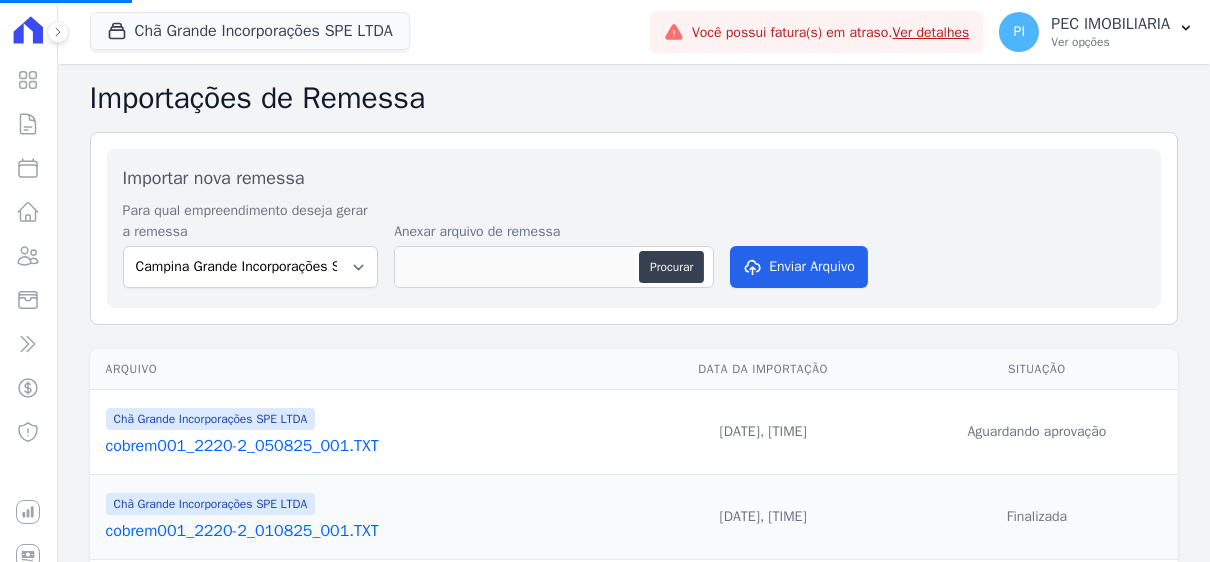 select on "none" 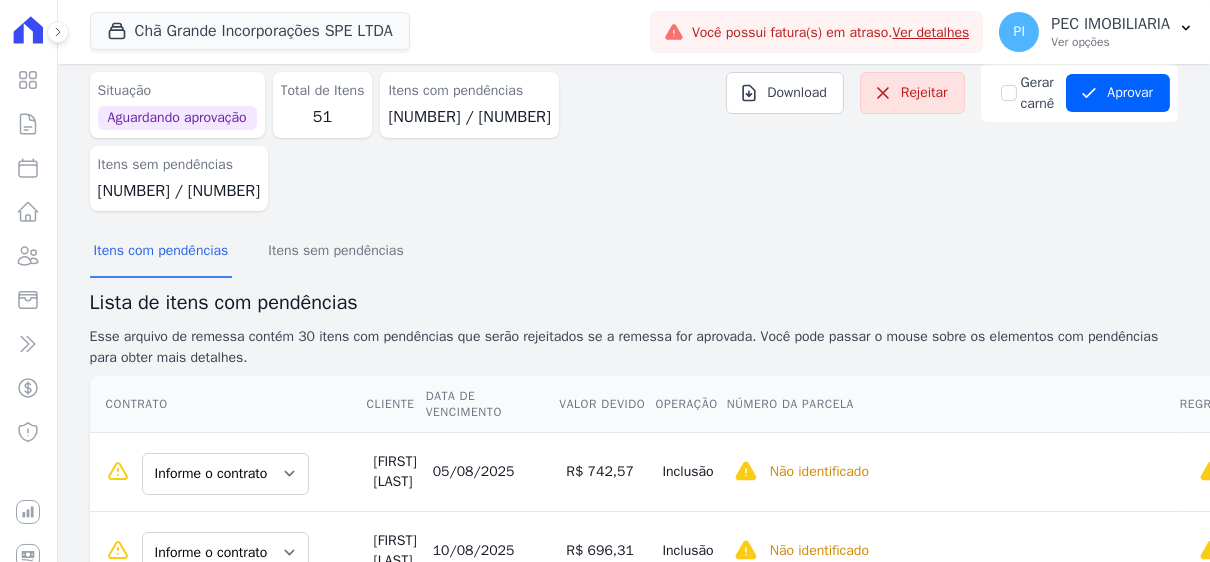 scroll, scrollTop: 100, scrollLeft: 0, axis: vertical 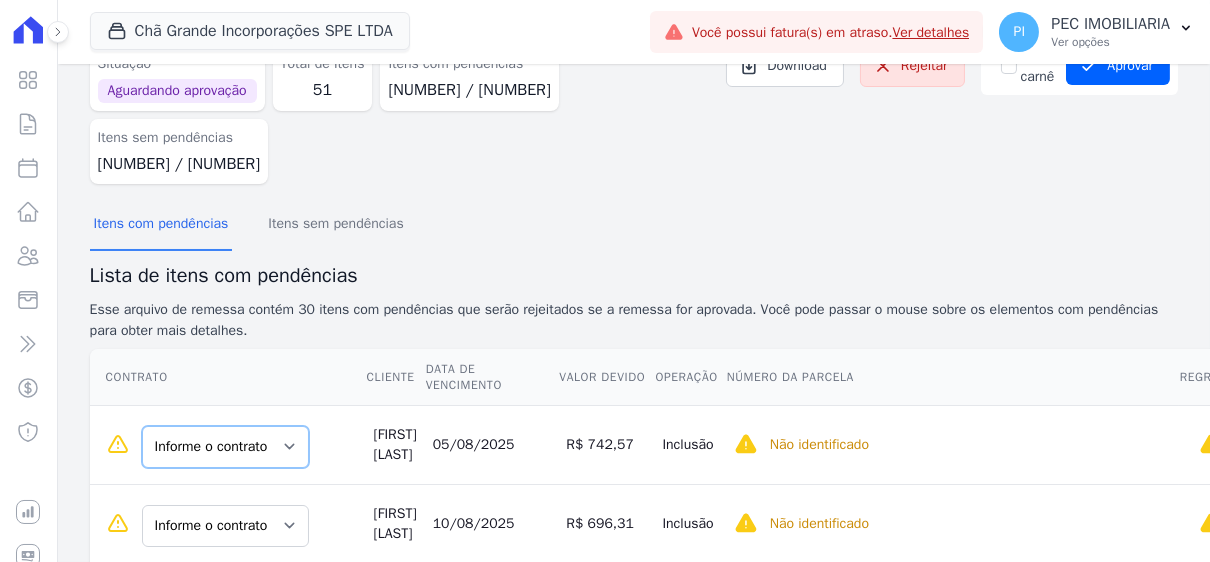 click on "Informe o contrato [CONTRACT]
[CONTRACT]" at bounding box center (225, 447) 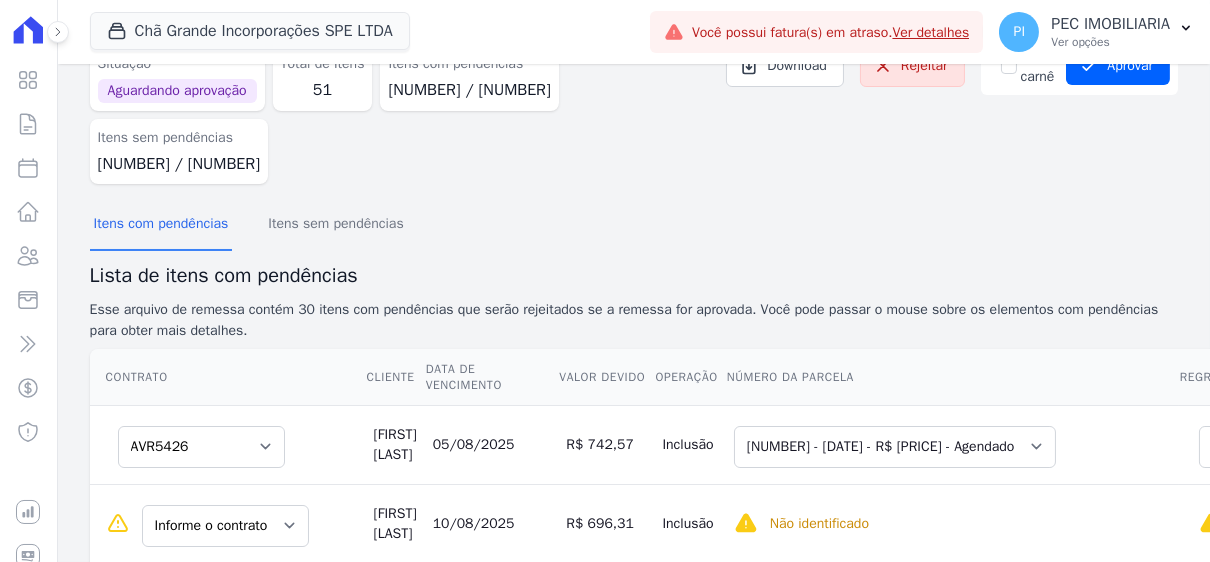 scroll, scrollTop: 200, scrollLeft: 0, axis: vertical 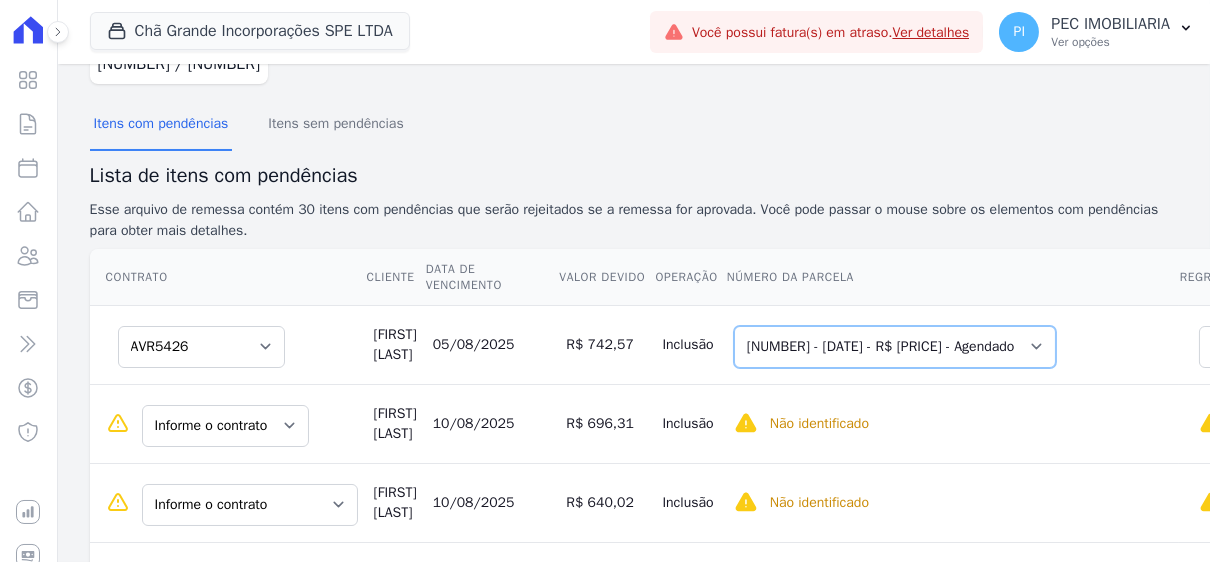 click on "Selecione uma
49 - 05/06/2024 - R$ 579,75 - Agendado
50 - 05/07/2024 - R$ 579,75 - Agendado
63 - 05/08/2025 - R$ 742,57 - Agendado
64 - 05/09/2025 - R$ 742,57 - Agendado
65 - 05/10/2025 - R$ 742,57 - Agendado
66 - 05/11/2025 - R$ 742,57 - Agendado
67 - 05/12/2025 - R$ 742,57 - Agendado
68 - 05/01/2026 - R$ 742,57 - Agendado
69 - 05/02/2026 - R$ 742,57 - Agendado
70 - 05/03/2026 - R$ 742,57 - Agendado
71 - 05/04/2026 - R$ 742,57 - Agendado
72 - 05/05/2026 - R$ 742,57 - Agendado
73 - 05/06/2026 - R$ 742,57 - Agendado
74 - 05/07/2026 - R$ 742,57 - Agendado
75 - 05/08/2026 - R$ 742,57 - Agendado
76 - 05/09/2026 - R$ 742,57 - Agendado
77 - 05/10/2026 - R$ 742,57 - Agendado
78 - 05/11/2026 - R$ 742,57 - Agendado
79 - 05/12/2026 - R$ 742,57 - Agendado
80 - 05/01/2027 - R$ 742,57 - Agendado
81 - 05/02/2027 - R$ 742,57 - Agendado
82 - 05/03/2027 - R$ 742,57 - Agendado
83 - 05/04/2027 - R$ 742,57 - Agendado
84 - 05/05/2027 - R$ 742,57 - Agendado" at bounding box center (895, 347) 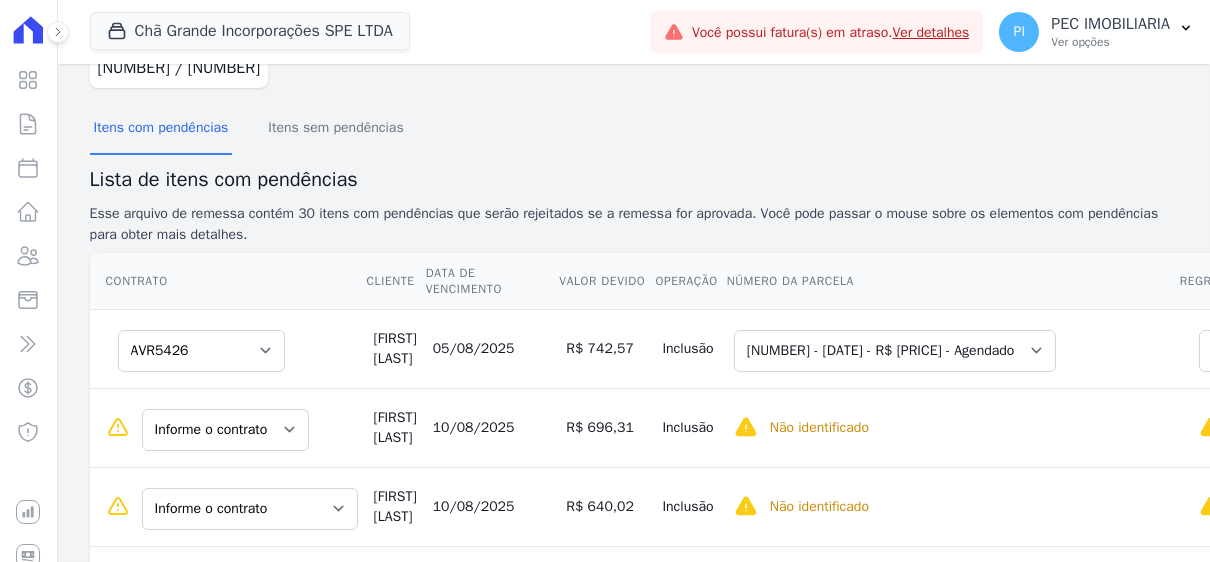 scroll, scrollTop: 122, scrollLeft: 0, axis: vertical 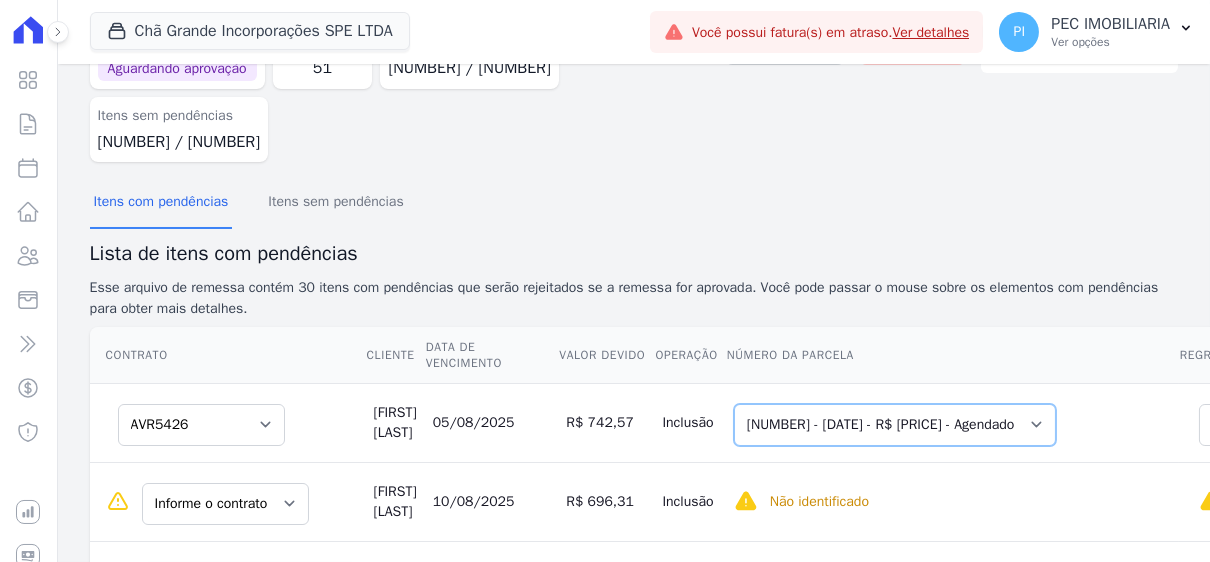 click on "Selecione uma
49 - 05/06/2024 - R$ 579,75 - Agendado
50 - 05/07/2024 - R$ 579,75 - Agendado
63 - 05/08/2025 - R$ 742,57 - Agendado
64 - 05/09/2025 - R$ 742,57 - Agendado
65 - 05/10/2025 - R$ 742,57 - Agendado
66 - 05/11/2025 - R$ 742,57 - Agendado
67 - 05/12/2025 - R$ 742,57 - Agendado
68 - 05/01/2026 - R$ 742,57 - Agendado
69 - 05/02/2026 - R$ 742,57 - Agendado
70 - 05/03/2026 - R$ 742,57 - Agendado
71 - 05/04/2026 - R$ 742,57 - Agendado
72 - 05/05/2026 - R$ 742,57 - Agendado
73 - 05/06/2026 - R$ 742,57 - Agendado
74 - 05/07/2026 - R$ 742,57 - Agendado
75 - 05/08/2026 - R$ 742,57 - Agendado
76 - 05/09/2026 - R$ 742,57 - Agendado
77 - 05/10/2026 - R$ 742,57 - Agendado
78 - 05/11/2026 - R$ 742,57 - Agendado
79 - 05/12/2026 - R$ 742,57 - Agendado
80 - 05/01/2027 - R$ 742,57 - Agendado
81 - 05/02/2027 - R$ 742,57 - Agendado
82 - 05/03/2027 - R$ 742,57 - Agendado
83 - 05/04/2027 - R$ 742,57 - Agendado
84 - 05/05/2027 - R$ 742,57 - Agendado" at bounding box center (895, 425) 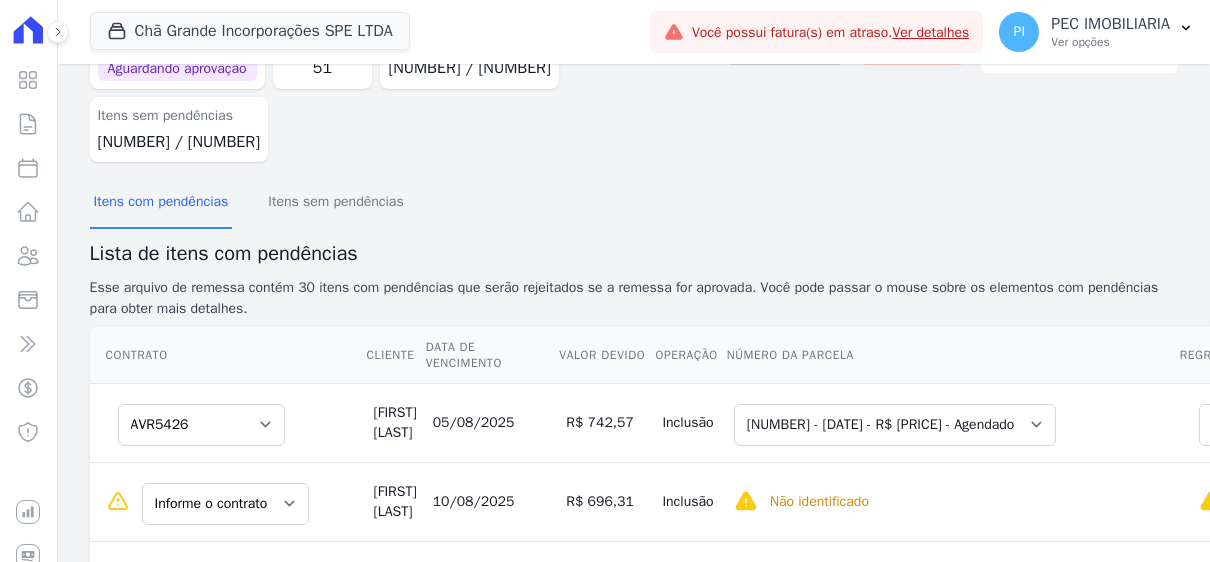 click on "Selecione uma
49 - 05/06/2024 - R$ 579,75 - Agendado
50 - 05/07/2024 - R$ 579,75 - Agendado
63 - 05/08/2025 - R$ 742,57 - Agendado
64 - 05/09/2025 - R$ 742,57 - Agendado
65 - 05/10/2025 - R$ 742,57 - Agendado
66 - 05/11/2025 - R$ 742,57 - Agendado
67 - 05/12/2025 - R$ 742,57 - Agendado
68 - 05/01/2026 - R$ 742,57 - Agendado
69 - 05/02/2026 - R$ 742,57 - Agendado
70 - 05/03/2026 - R$ 742,57 - Agendado
71 - 05/04/2026 - R$ 742,57 - Agendado
72 - 05/05/2026 - R$ 742,57 - Agendado
73 - 05/06/2026 - R$ 742,57 - Agendado
74 - 05/07/2026 - R$ 742,57 - Agendado
75 - 05/08/2026 - R$ 742,57 - Agendado
76 - 05/09/2026 - R$ 742,57 - Agendado
77 - 05/10/2026 - R$ 742,57 - Agendado
78 - 05/11/2026 - R$ 742,57 - Agendado
79 - 05/12/2026 - R$ 742,57 - Agendado
80 - 05/01/2027 - R$ 742,57 - Agendado
81 - 05/02/2027 - R$ 742,57 - Agendado
82 - 05/03/2027 - R$ 742,57 - Agendado
83 - 05/04/2027 - R$ 742,57 - Agendado
84 - 05/05/2027 - R$ 742,57 - Agendado" at bounding box center [952, 422] 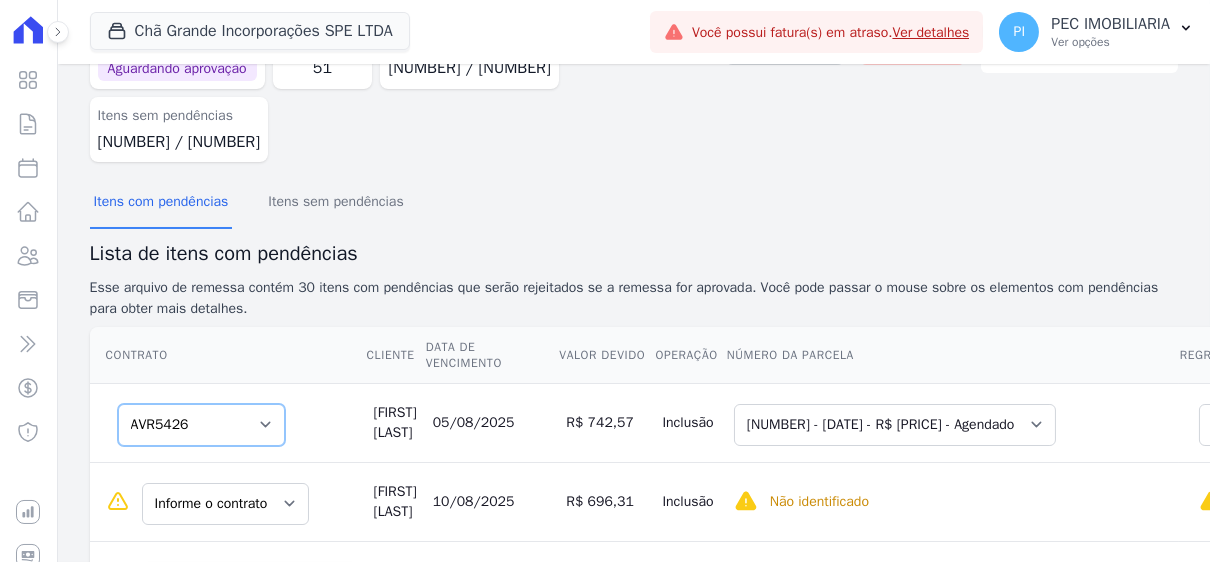click on "Informe o contrato [CONTRACT]
[CONTRACT]" at bounding box center [201, 425] 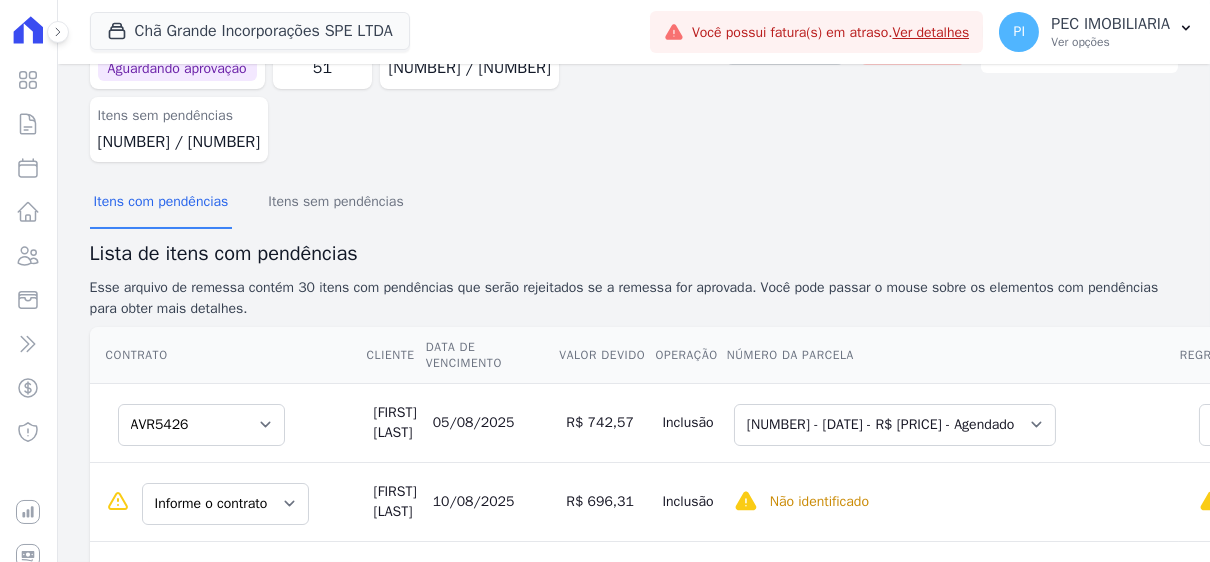 click on "Não identificado
Selecione  primeiro a regra de cobrança." at bounding box center (952, 501) 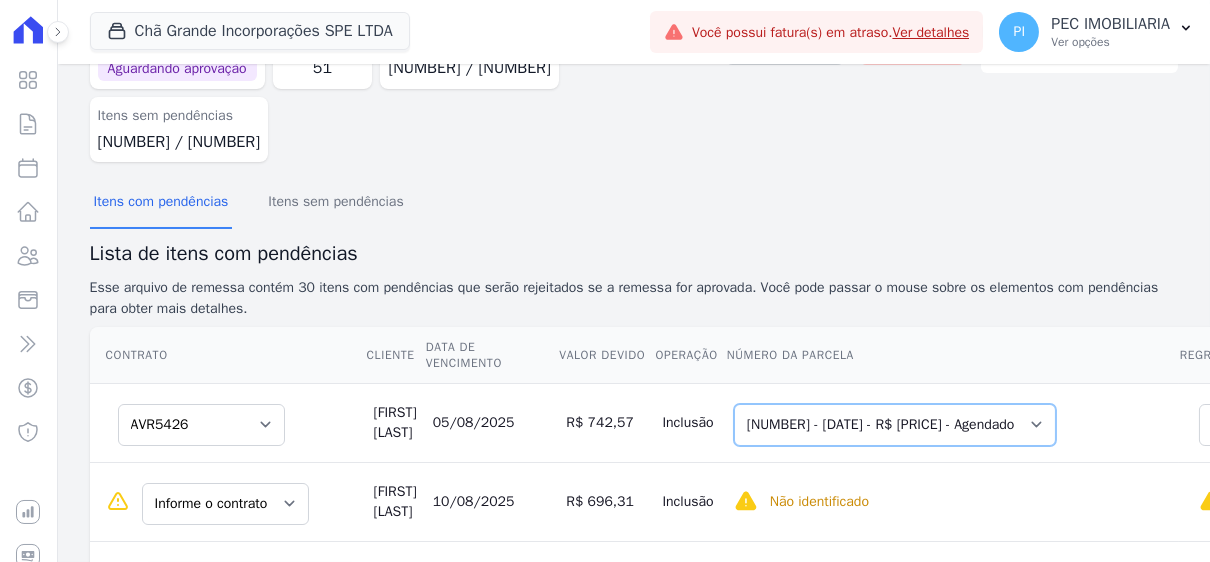 click on "Selecione uma
49 - 05/06/2024 - R$ 579,75 - Agendado
50 - 05/07/2024 - R$ 579,75 - Agendado
63 - 05/08/2025 - R$ 742,57 - Agendado
64 - 05/09/2025 - R$ 742,57 - Agendado
65 - 05/10/2025 - R$ 742,57 - Agendado
66 - 05/11/2025 - R$ 742,57 - Agendado
67 - 05/12/2025 - R$ 742,57 - Agendado
68 - 05/01/2026 - R$ 742,57 - Agendado
69 - 05/02/2026 - R$ 742,57 - Agendado
70 - 05/03/2026 - R$ 742,57 - Agendado
71 - 05/04/2026 - R$ 742,57 - Agendado
72 - 05/05/2026 - R$ 742,57 - Agendado
73 - 05/06/2026 - R$ 742,57 - Agendado
74 - 05/07/2026 - R$ 742,57 - Agendado
75 - 05/08/2026 - R$ 742,57 - Agendado
76 - 05/09/2026 - R$ 742,57 - Agendado
77 - 05/10/2026 - R$ 742,57 - Agendado
78 - 05/11/2026 - R$ 742,57 - Agendado
79 - 05/12/2026 - R$ 742,57 - Agendado
80 - 05/01/2027 - R$ 742,57 - Agendado
81 - 05/02/2027 - R$ 742,57 - Agendado
82 - 05/03/2027 - R$ 742,57 - Agendado
83 - 05/04/2027 - R$ 742,57 - Agendado
84 - 05/05/2027 - R$ 742,57 - Agendado" at bounding box center [895, 425] 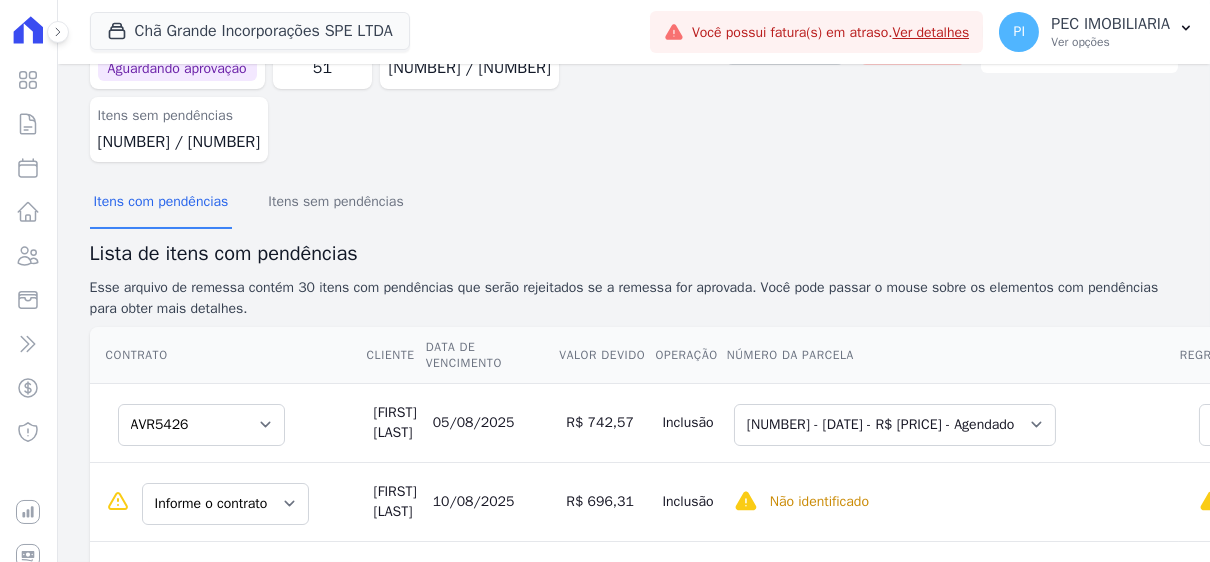 scroll, scrollTop: 0, scrollLeft: 0, axis: both 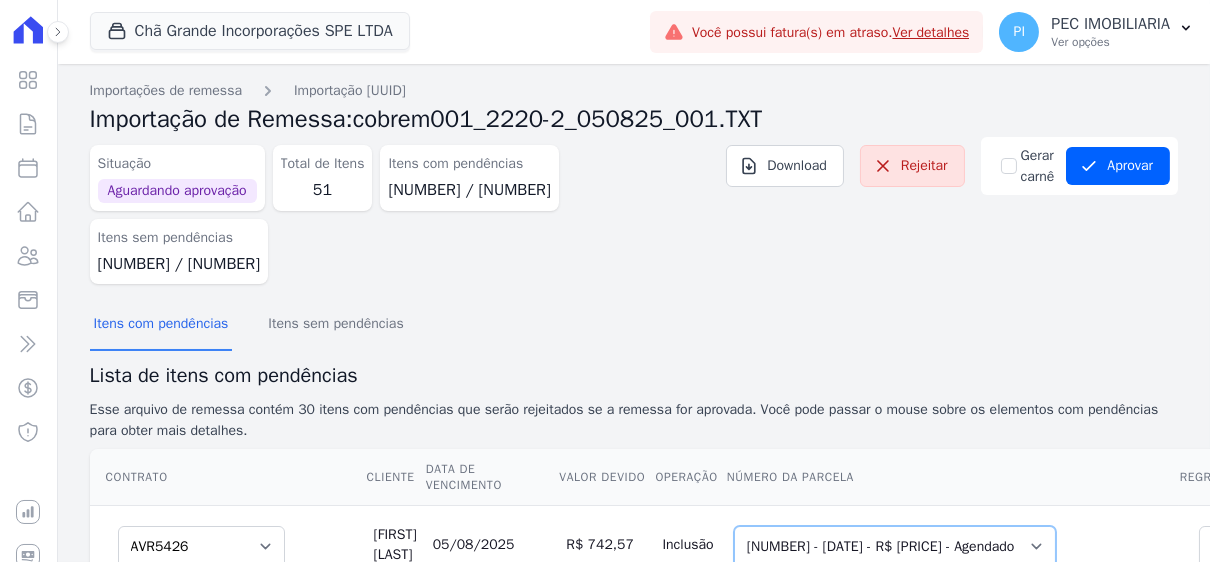 click on "Selecione uma
49 - 05/06/2024 - R$ 579,75 - Agendado
50 - 05/07/2024 - R$ 579,75 - Agendado
63 - 05/08/2025 - R$ 742,57 - Agendado
64 - 05/09/2025 - R$ 742,57 - Agendado
65 - 05/10/2025 - R$ 742,57 - Agendado
66 - 05/11/2025 - R$ 742,57 - Agendado
67 - 05/12/2025 - R$ 742,57 - Agendado
68 - 05/01/2026 - R$ 742,57 - Agendado
69 - 05/02/2026 - R$ 742,57 - Agendado
70 - 05/03/2026 - R$ 742,57 - Agendado
71 - 05/04/2026 - R$ 742,57 - Agendado
72 - 05/05/2026 - R$ 742,57 - Agendado
73 - 05/06/2026 - R$ 742,57 - Agendado
74 - 05/07/2026 - R$ 742,57 - Agendado
75 - 05/08/2026 - R$ 742,57 - Agendado
76 - 05/09/2026 - R$ 742,57 - Agendado
77 - 05/10/2026 - R$ 742,57 - Agendado
78 - 05/11/2026 - R$ 742,57 - Agendado
79 - 05/12/2026 - R$ 742,57 - Agendado
80 - 05/01/2027 - R$ 742,57 - Agendado
81 - 05/02/2027 - R$ 742,57 - Agendado
82 - 05/03/2027 - R$ 742,57 - Agendado
83 - 05/04/2027 - R$ 742,57 - Agendado
84 - 05/05/2027 - R$ 742,57 - Agendado" at bounding box center (895, 547) 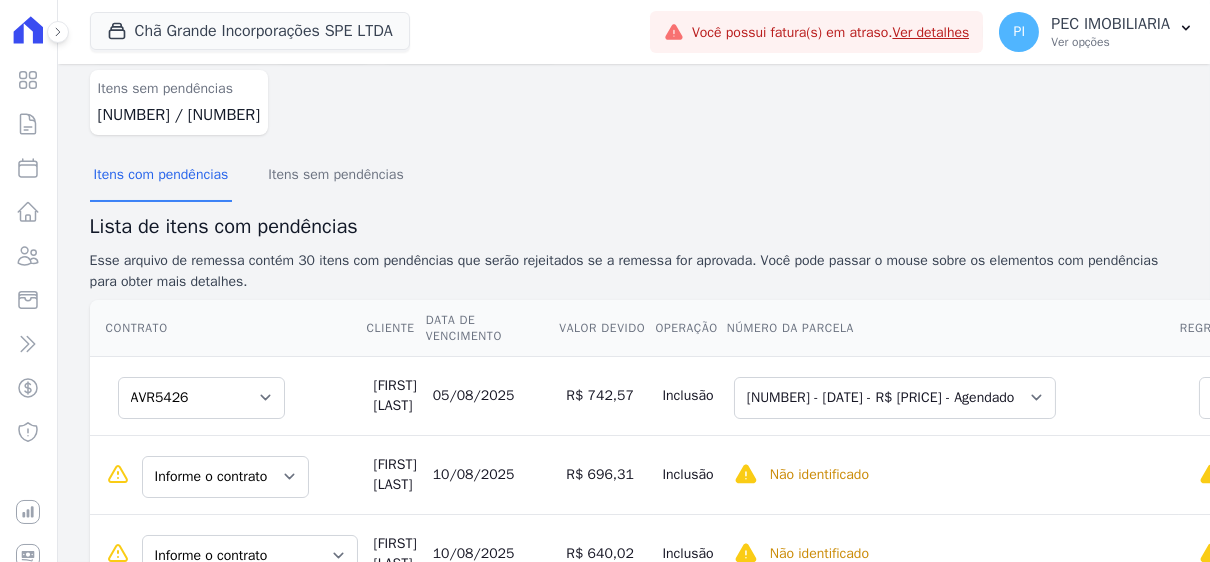 scroll, scrollTop: 200, scrollLeft: 0, axis: vertical 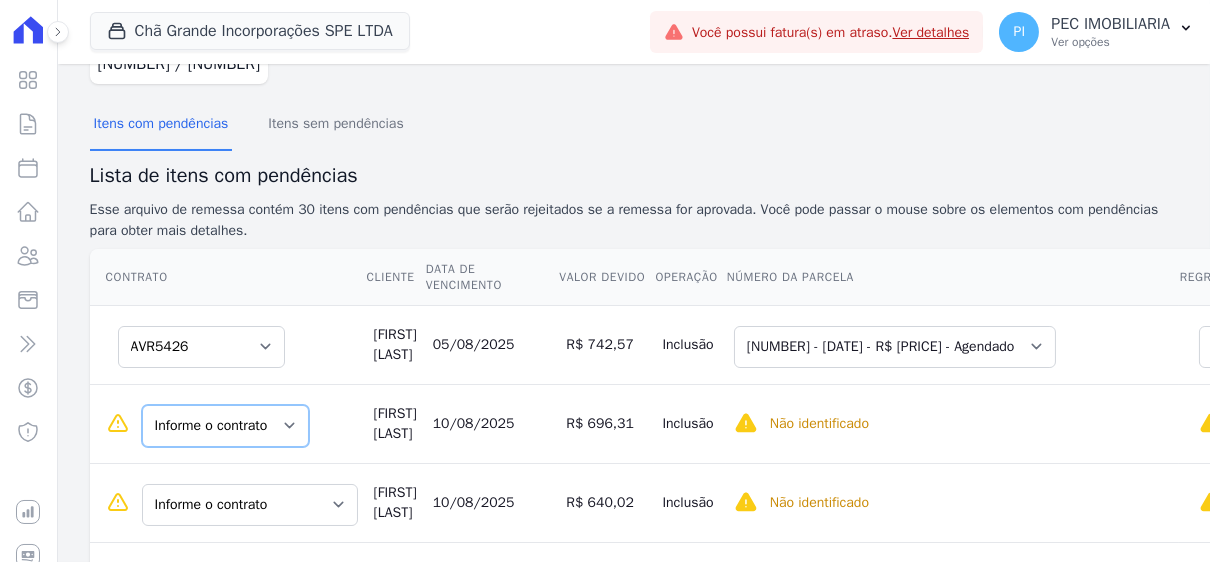 click on "Informe o contrato AVR7369 84AVR7465" at bounding box center (225, 426) 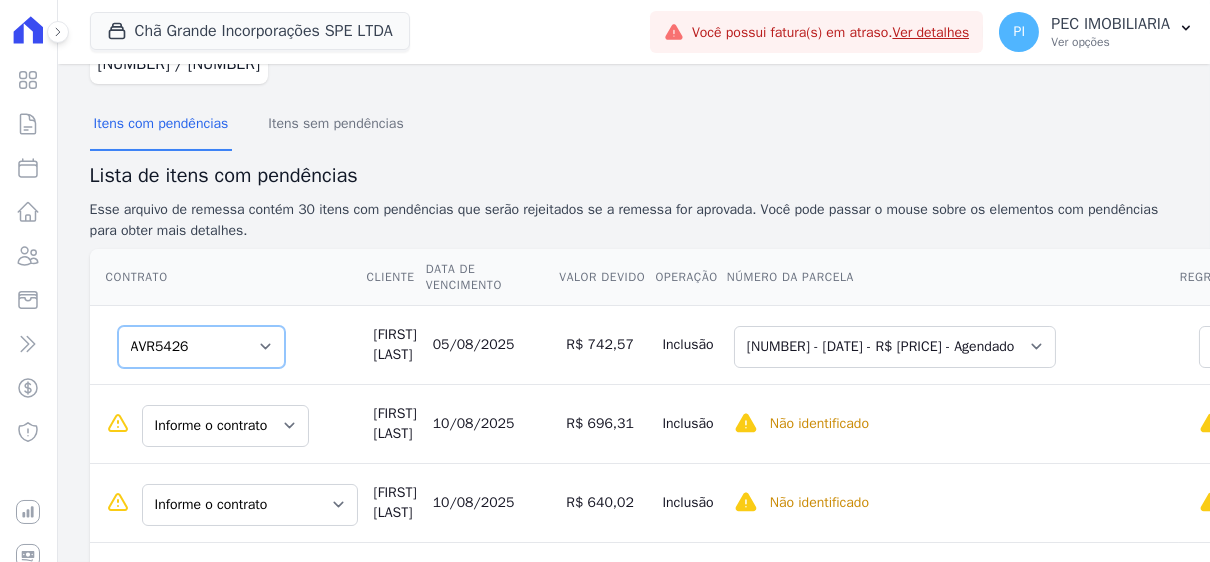 click on "Informe o contrato [CONTRACT]
[CONTRACT]" at bounding box center [201, 347] 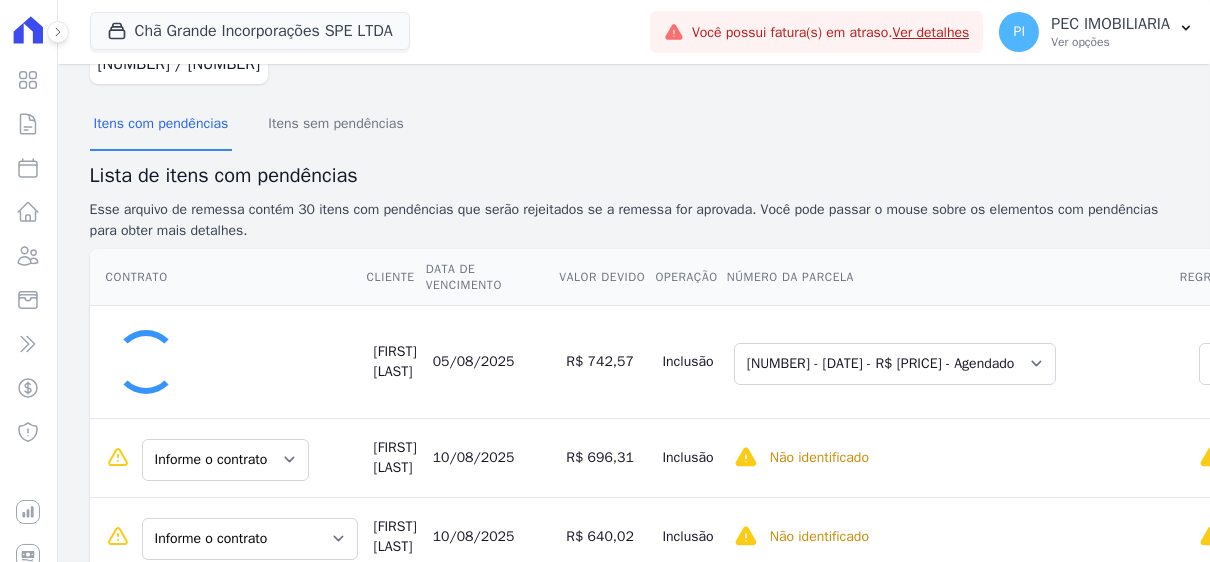 select on "0" 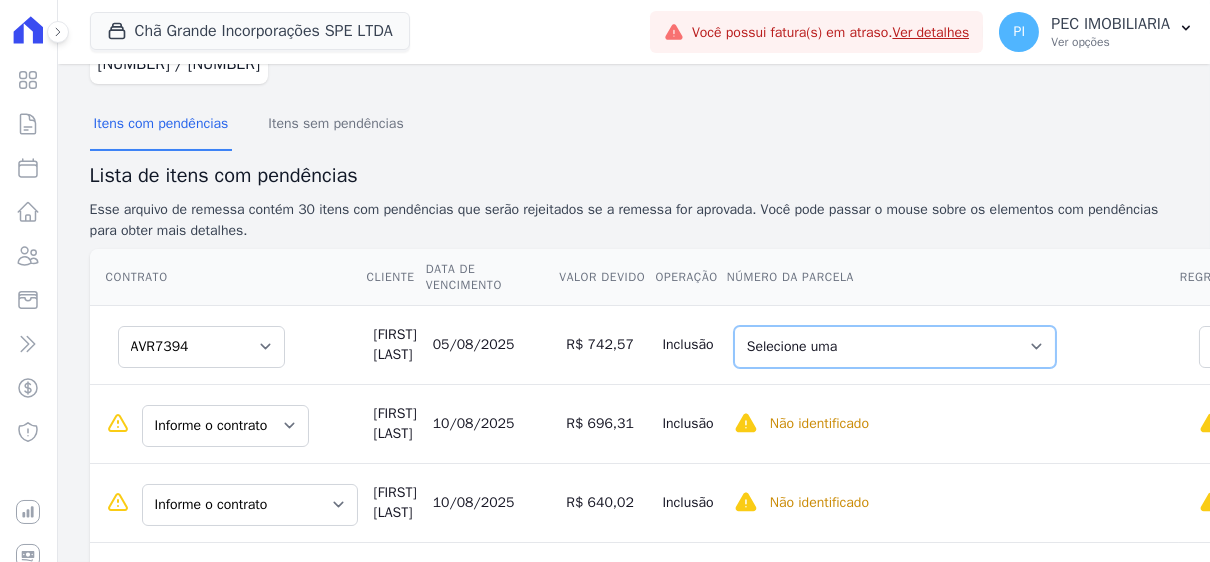 click on "Selecione uma
49 - 05/06/2024 - R$ 579,75 - Agendado
50 - 05/07/2024 - R$ 579,75 - Agendado
63 - 05/08/2025 - R$ 742,57 - Agendado
64 - 05/09/2025 - R$ 742,57 - Agendado
65 - 05/10/2025 - R$ 742,57 - Agendado
66 - 05/11/2025 - R$ 742,57 - Agendado
67 - 05/12/2025 - R$ 742,57 - Agendado
68 - 05/01/2026 - R$ 742,57 - Agendado
69 - 05/02/2026 - R$ 742,57 - Agendado
70 - 05/03/2026 - R$ 742,57 - Agendado
71 - 05/04/2026 - R$ 742,57 - Agendado
72 - 05/05/2026 - R$ 742,57 - Agendado
73 - 05/06/2026 - R$ 742,57 - Agendado
74 - 05/07/2026 - R$ 742,57 - Agendado
75 - 05/08/2026 - R$ 742,57 - Agendado
76 - 05/09/2026 - R$ 742,57 - Agendado
77 - 05/10/2026 - R$ 742,57 - Agendado
78 - 05/11/2026 - R$ 742,57 - Agendado
79 - 05/12/2026 - R$ 742,57 - Agendado
80 - 05/01/2027 - R$ 742,57 - Agendado
81 - 05/02/2027 - R$ 742,57 - Agendado
82 - 05/03/2027 - R$ 742,57 - Agendado
83 - 05/04/2027 - R$ 742,57 - Agendado
84 - 05/05/2027 - R$ 742,57 - Agendado" at bounding box center (895, 347) 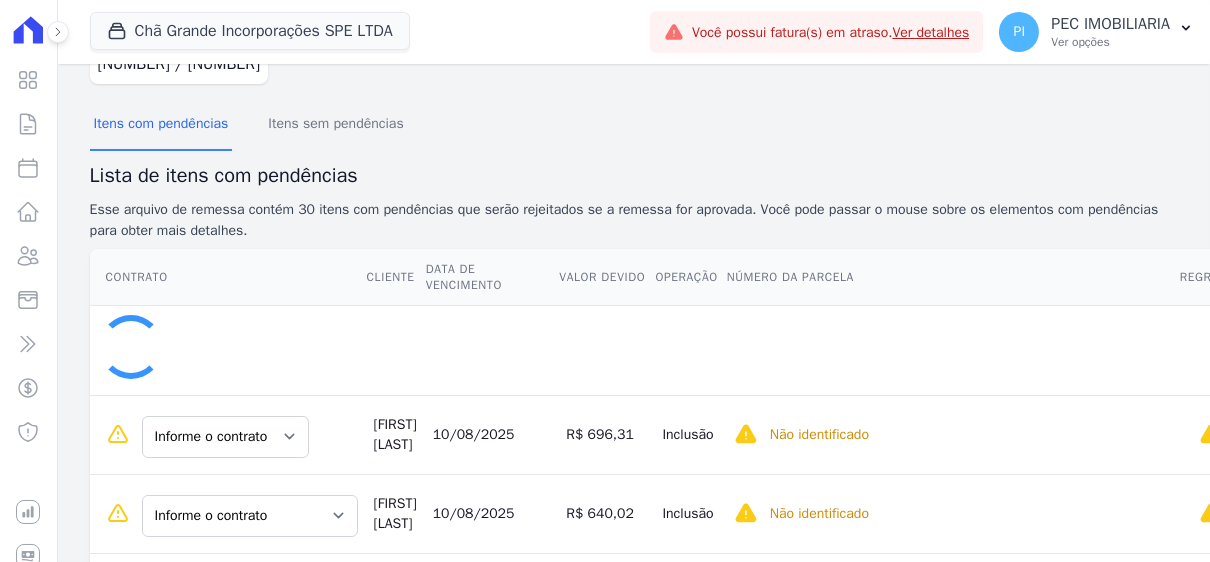 select on "none" 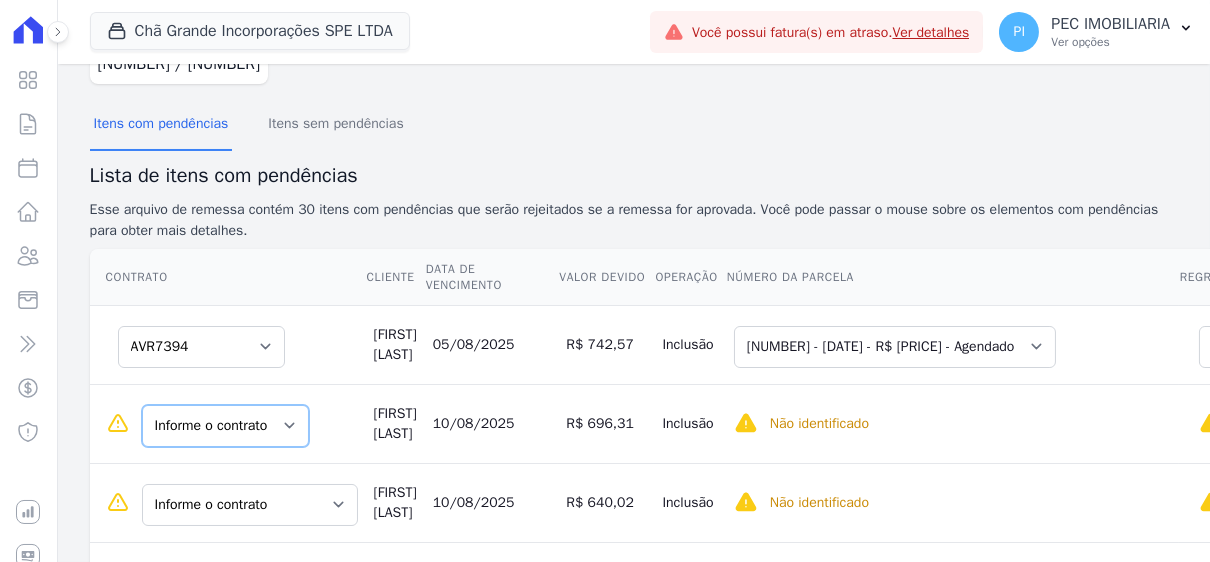 click on "Informe o contrato AVR7369 84AVR7465" at bounding box center (225, 426) 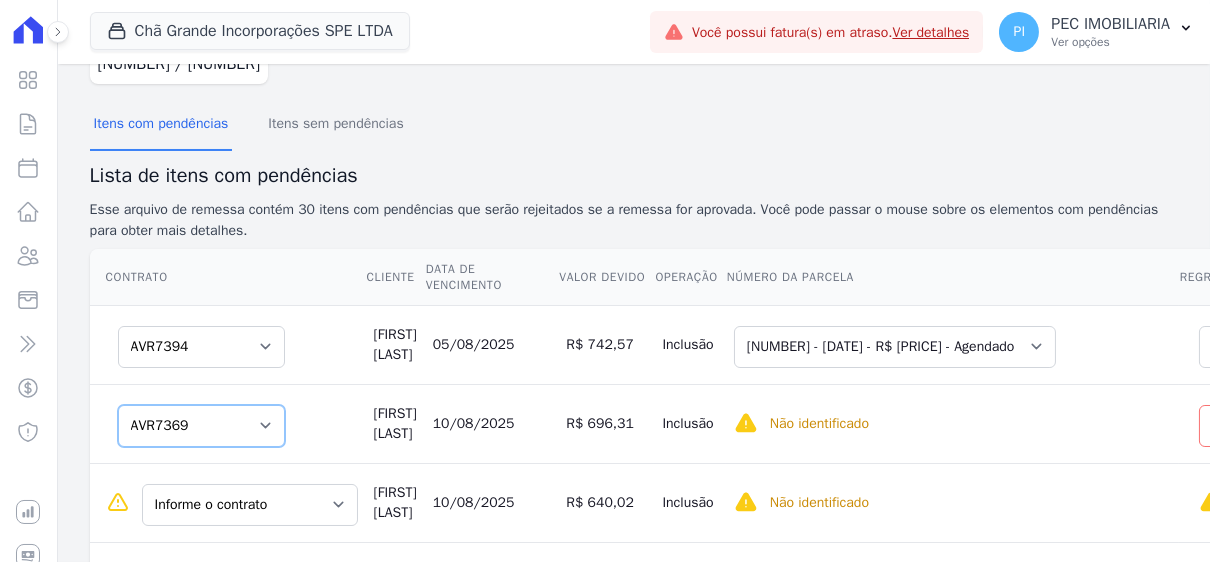 click on "Informe o contrato AVR7369 84AVR7465" at bounding box center (201, 426) 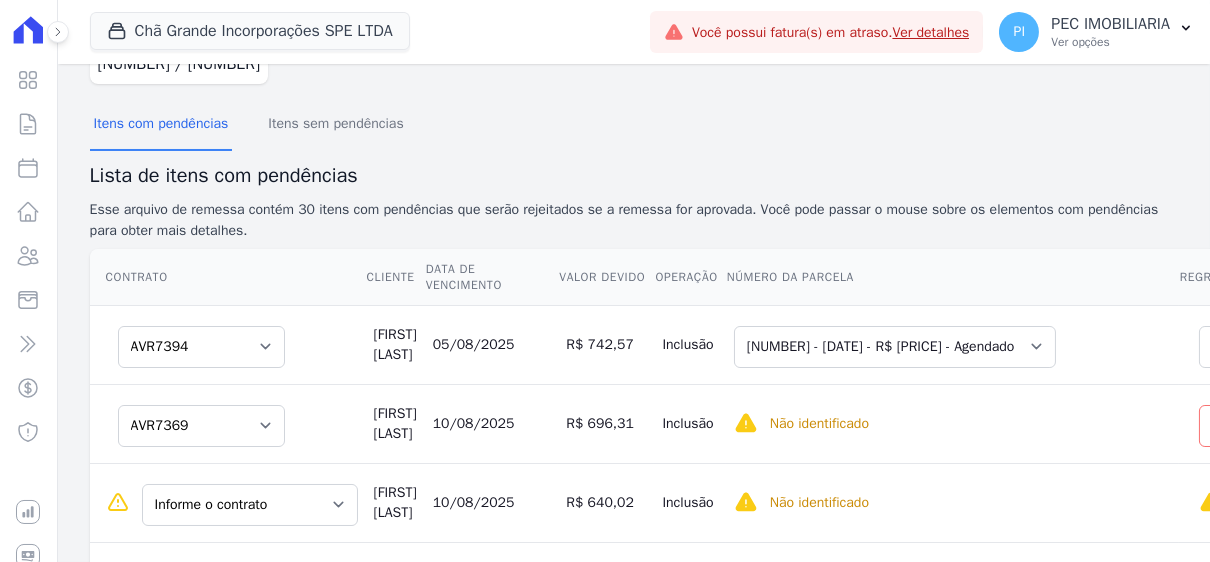 click on "Não identificado
Selecione  primeiro a regra de cobrança." at bounding box center [952, 423] 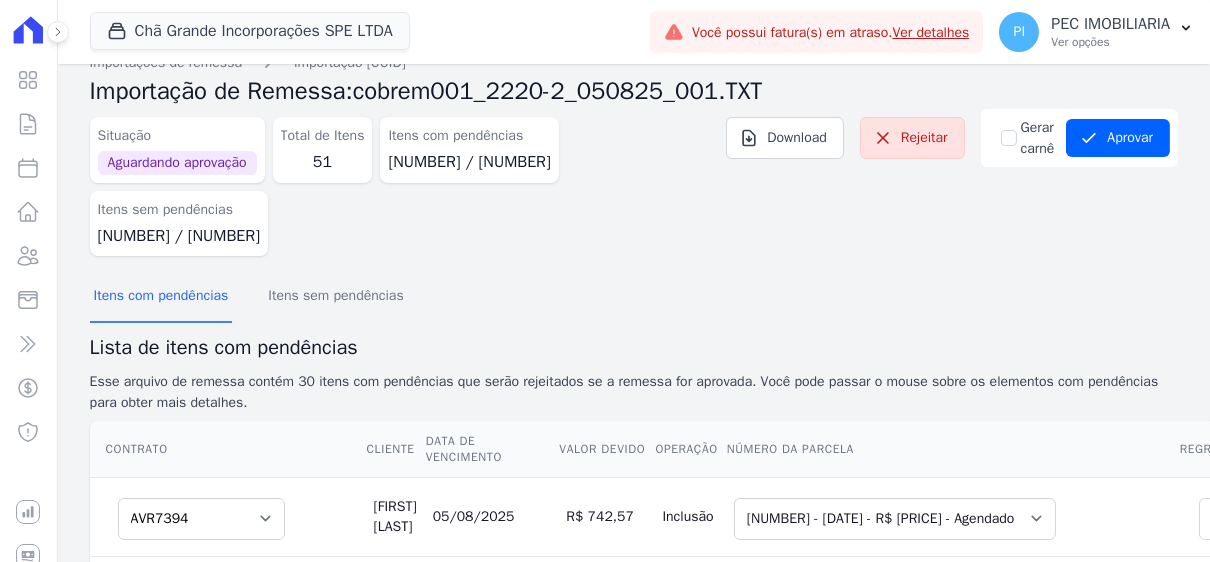 scroll, scrollTop: 0, scrollLeft: 0, axis: both 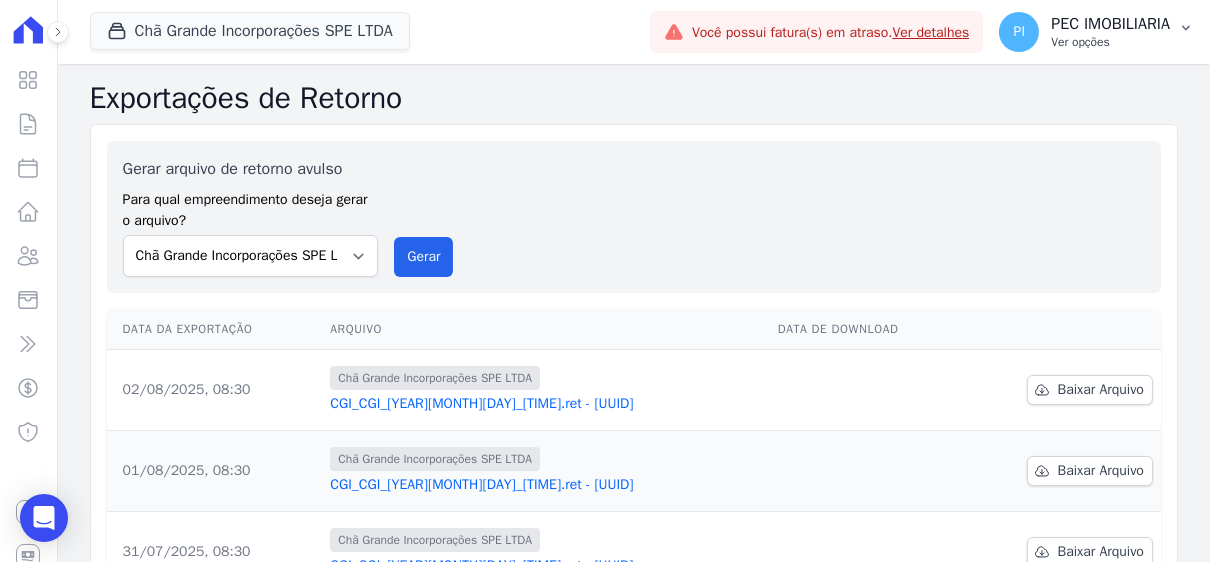 click on "Ver opções" at bounding box center (1110, 42) 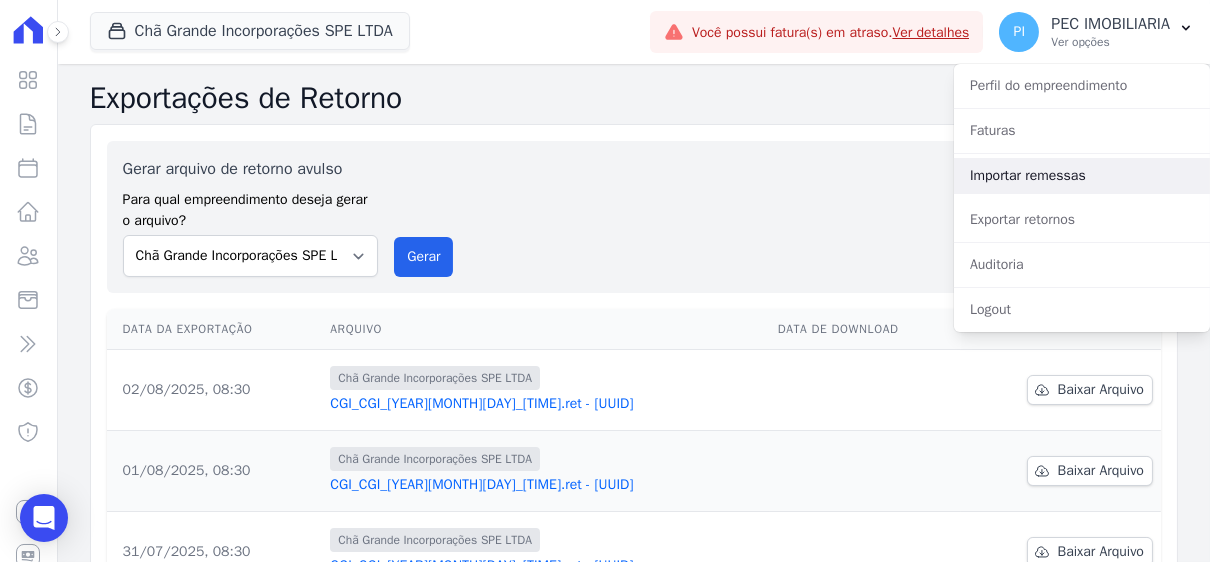 click on "Importar remessas" at bounding box center [1082, 176] 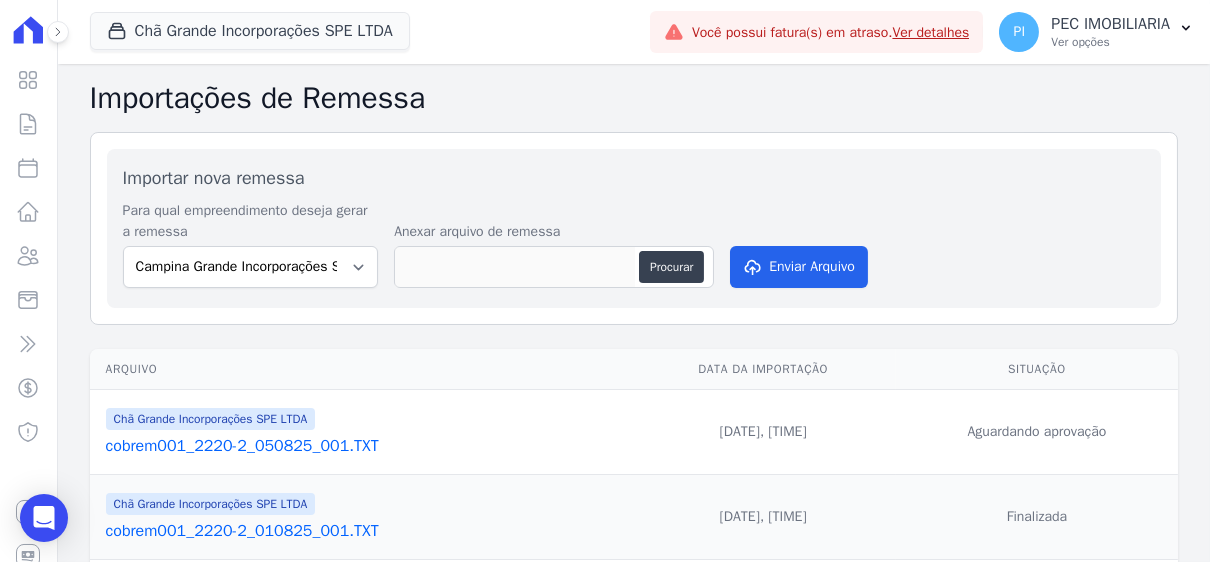 drag, startPoint x: 254, startPoint y: 420, endPoint x: 588, endPoint y: 458, distance: 336.15472 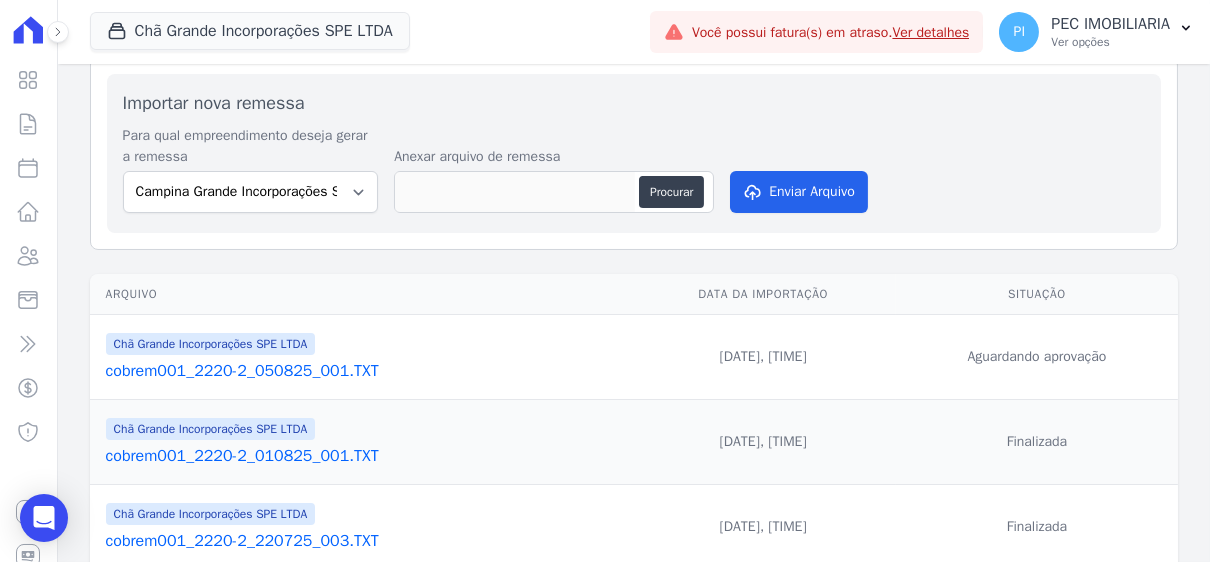 scroll, scrollTop: 100, scrollLeft: 0, axis: vertical 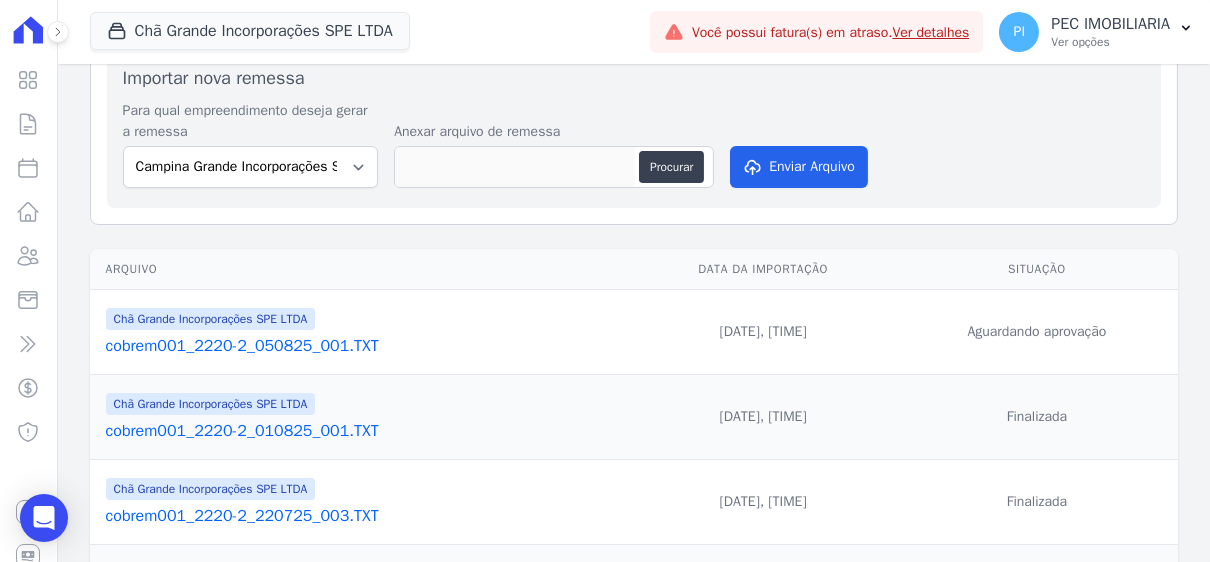 click on "cobrem001_2220-2_050825_001.TXT" at bounding box center [364, 346] 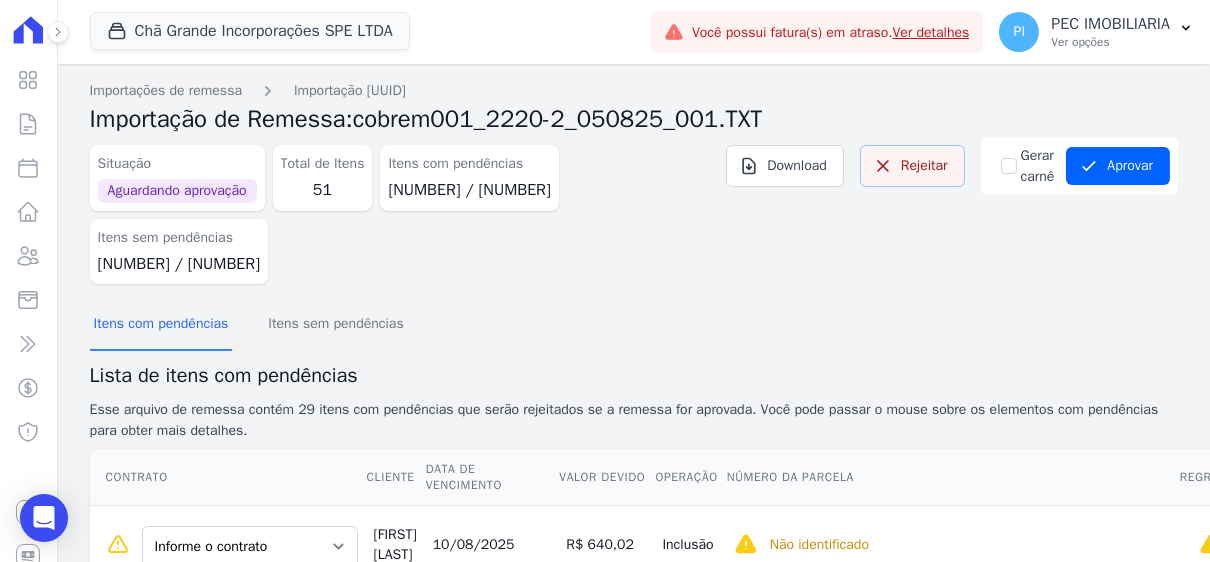 click on "Rejeitar" at bounding box center [912, 166] 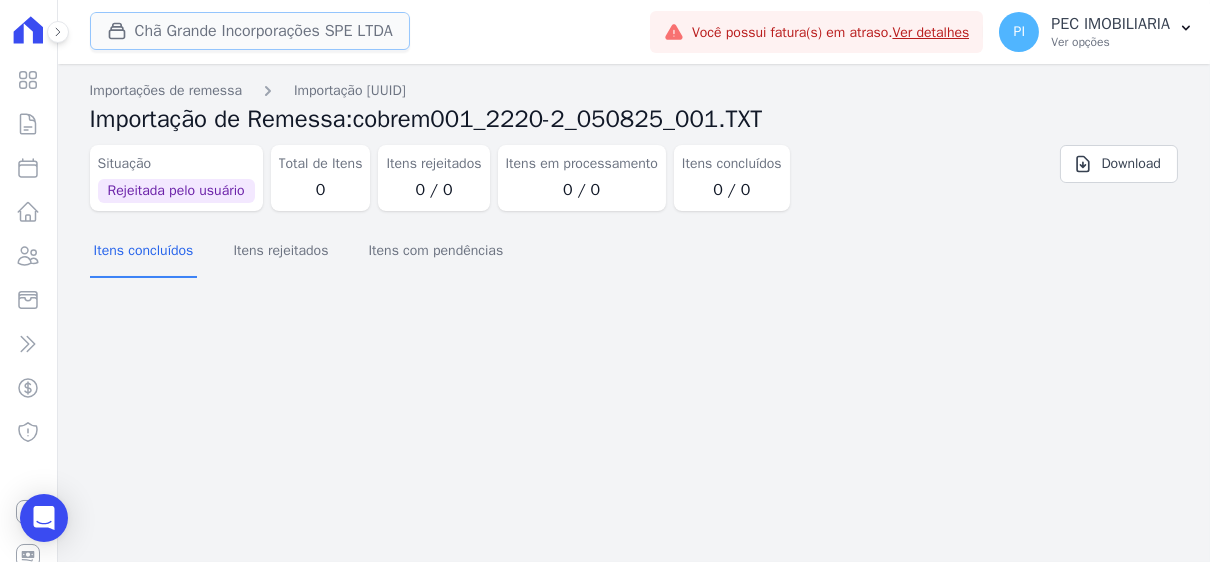 click on "Chã Grande Incorporações SPE LTDA" at bounding box center (250, 31) 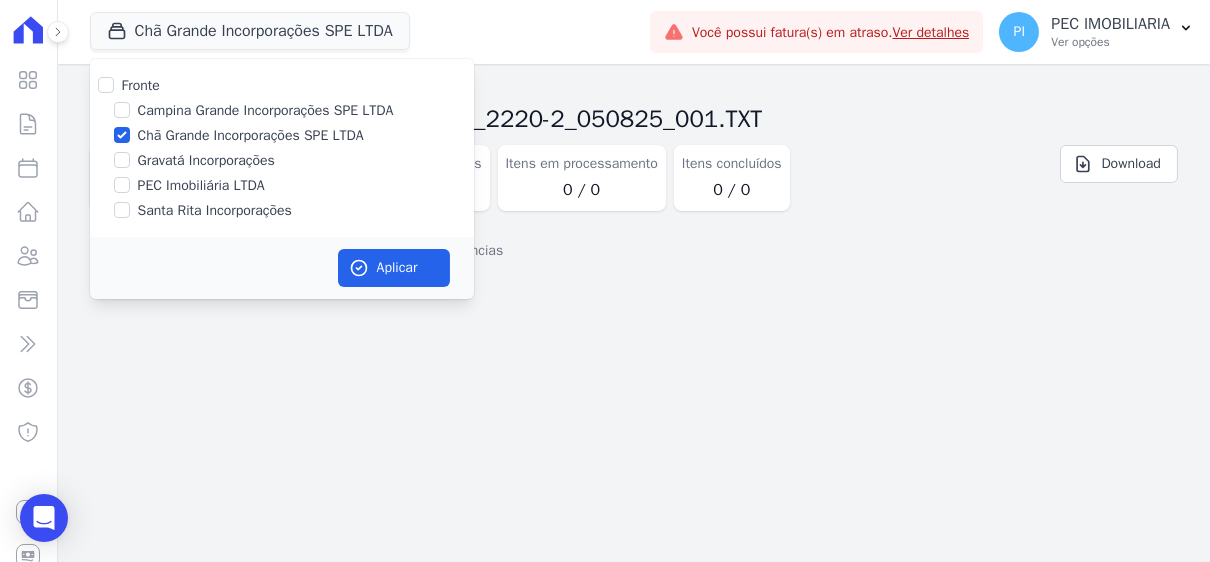 click on "Importações de remessa
Importação
#d4a9ff3a
Importação de Remessa:  cobrem001_2220-2_050825_001.TXT
Situação
Rejeitada pelo usuário
Total de Itens
0
Itens rejeitados
0 / 0
Itens em processamento
0 / 0
Itens concluídos
0 / 0
Download" at bounding box center (634, 313) 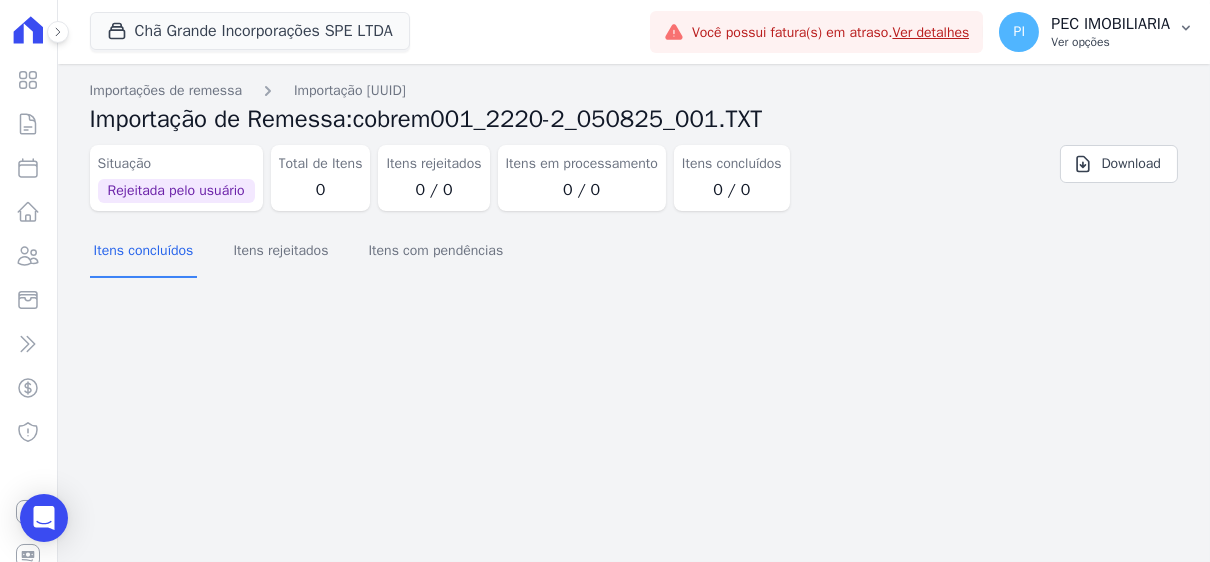 click on "Ver opções" at bounding box center [1110, 42] 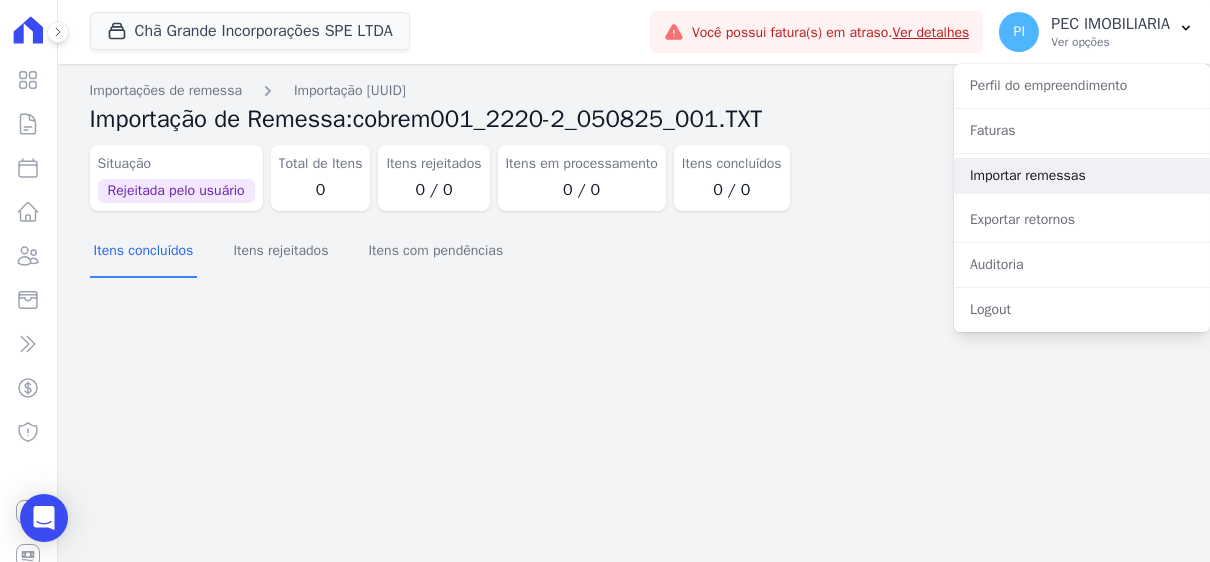 click on "Importar remessas" at bounding box center (1082, 176) 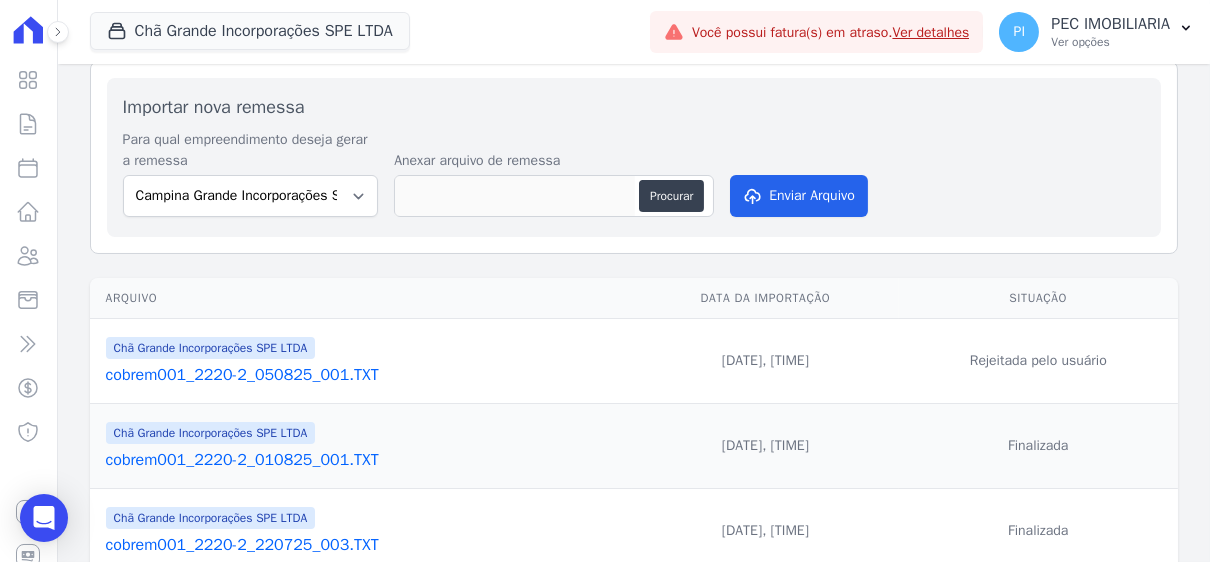 scroll, scrollTop: 100, scrollLeft: 0, axis: vertical 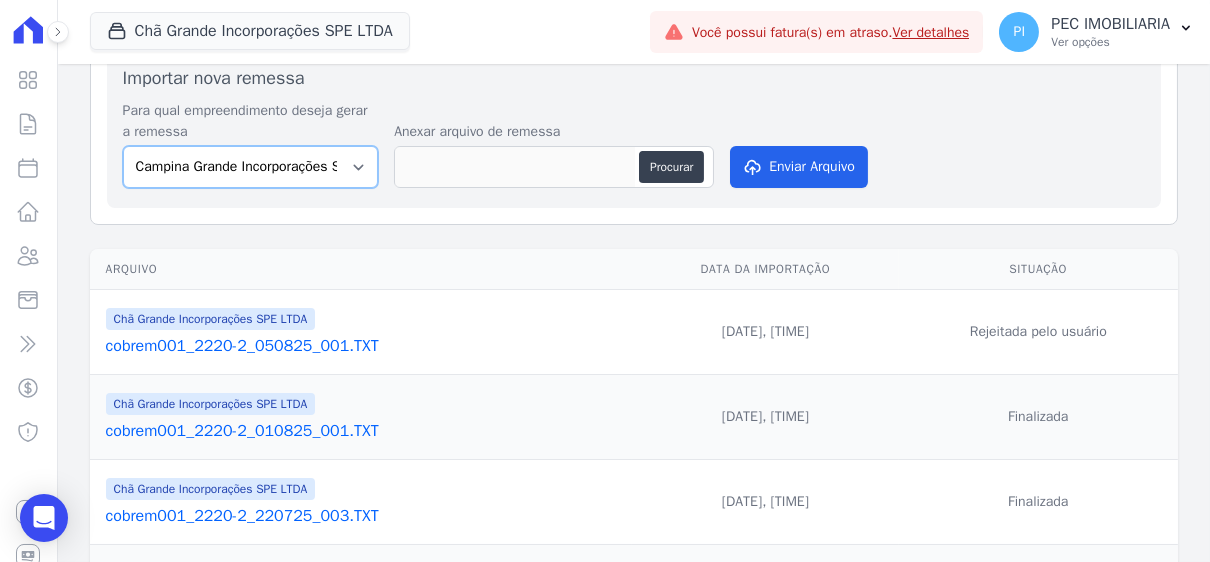 click on "Campina Grande Incorporações SPE LTDA
Chã Grande Incorporações SPE LTDA
Gravatá Incorporações
PEC Imobiliária LTDA
Santa Rita Incorporações" at bounding box center (251, 167) 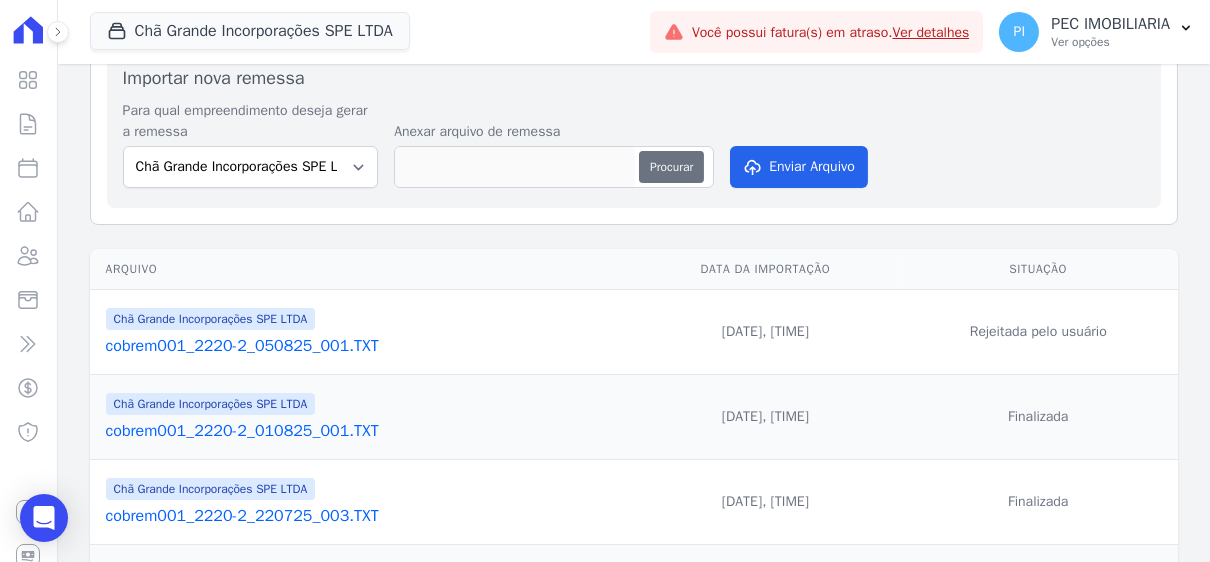 click on "Procurar" at bounding box center (671, 167) 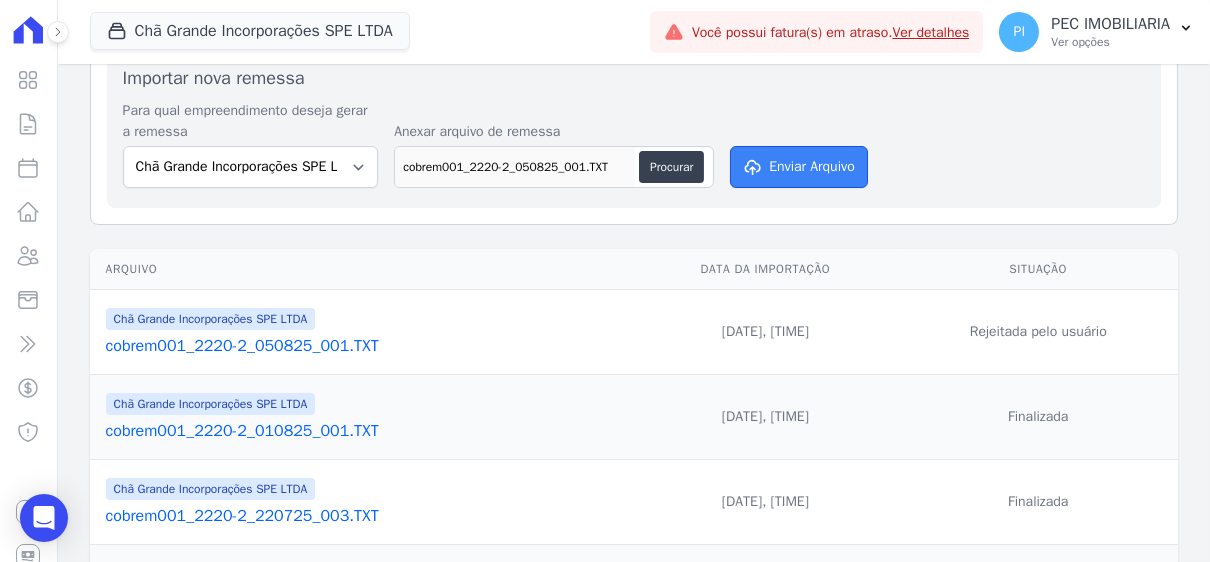 click on "Enviar Arquivo" at bounding box center (799, 167) 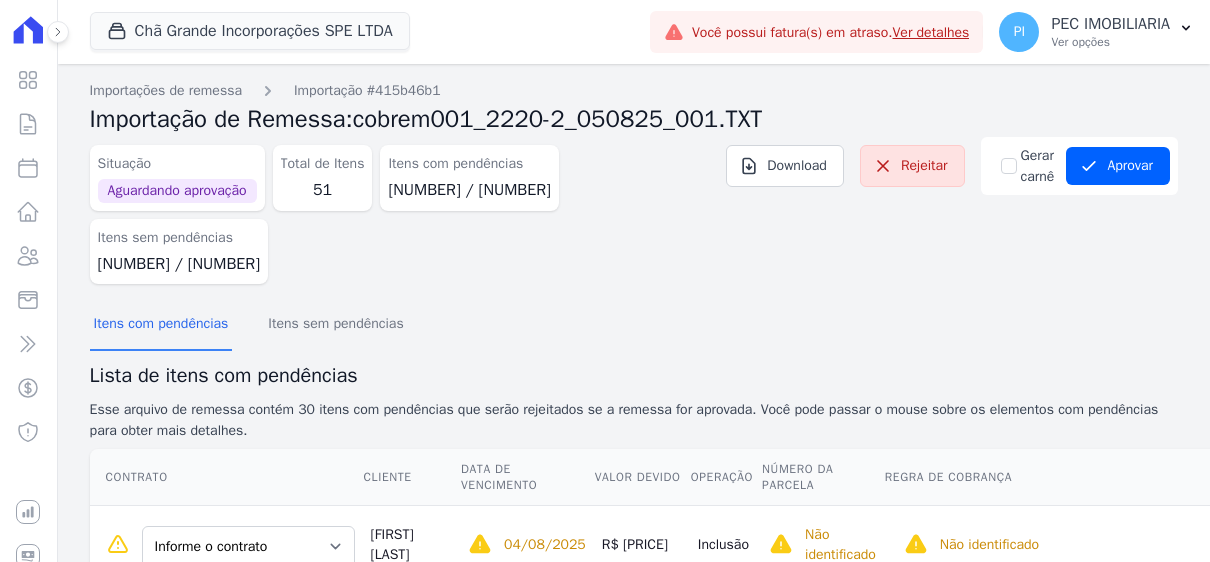 scroll, scrollTop: 0, scrollLeft: 0, axis: both 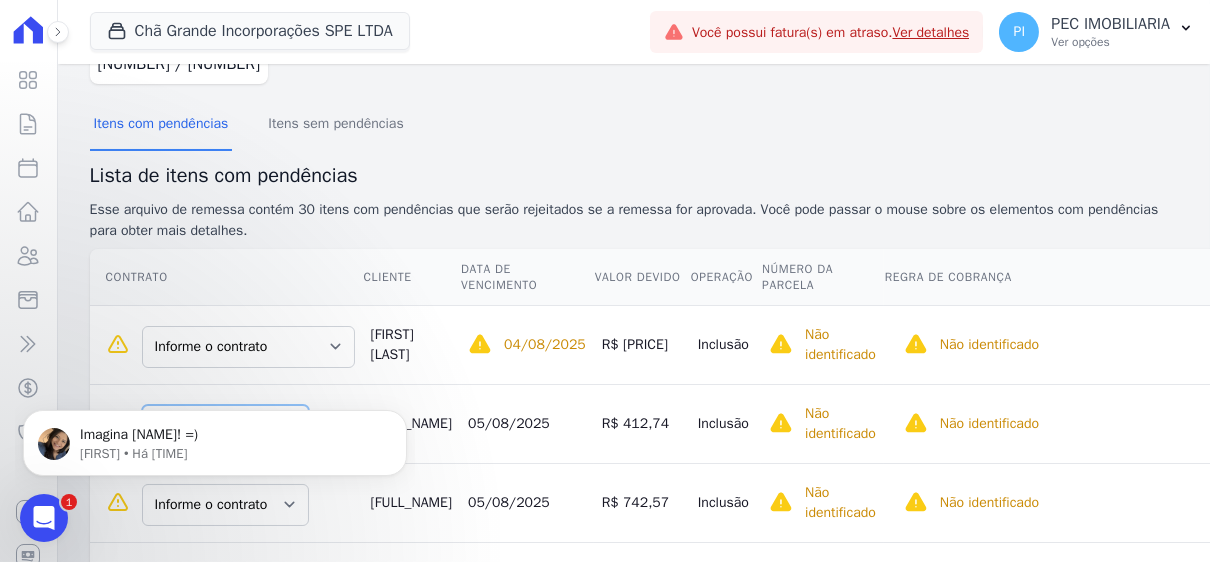 click on "Informe o contrato [CONTRACT]
[CONTRACT]" at bounding box center (225, 426) 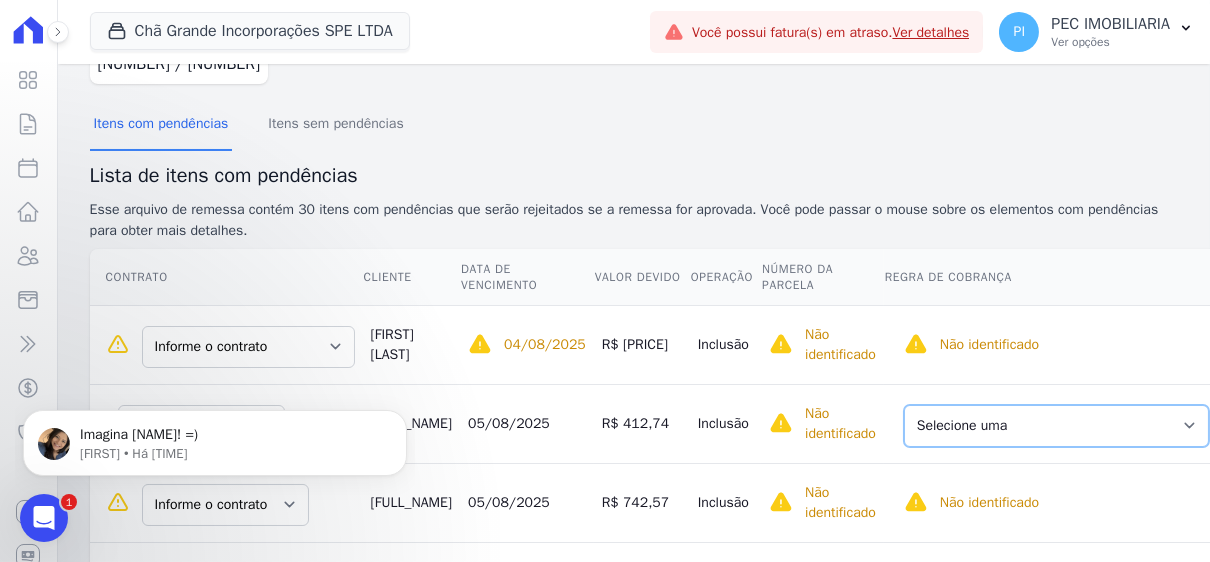 click on "Selecione uma
Nova Parcela Avulsa
Parcela Avulsa Existente
Sinal (4 X R$ 1.033,33)
Intercalada (10 X R$ 3.958,04)
Parcela Normal (148 X R$ 742,57)" at bounding box center (1056, 426) 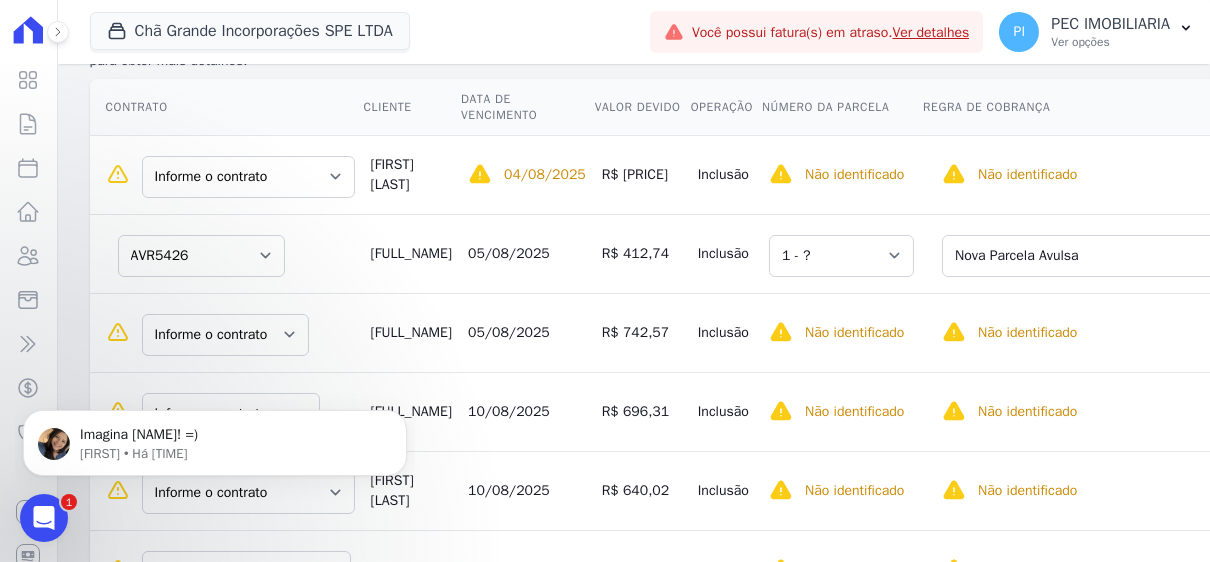 scroll, scrollTop: 400, scrollLeft: 0, axis: vertical 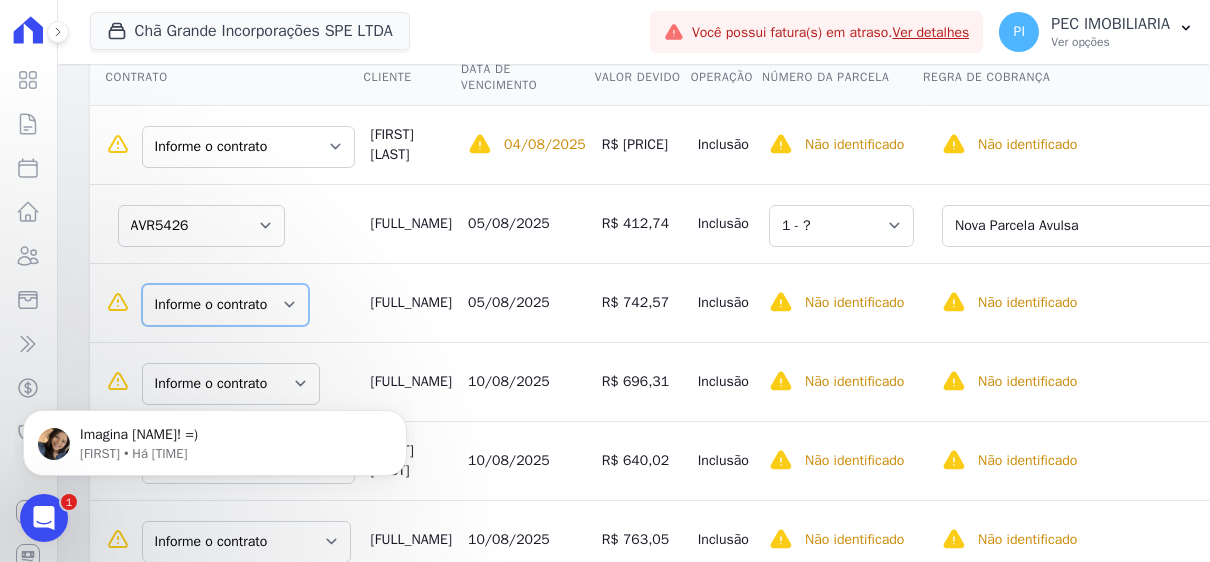 click on "Informe o contrato [CONTRACT]
[CONTRACT]" at bounding box center [225, 305] 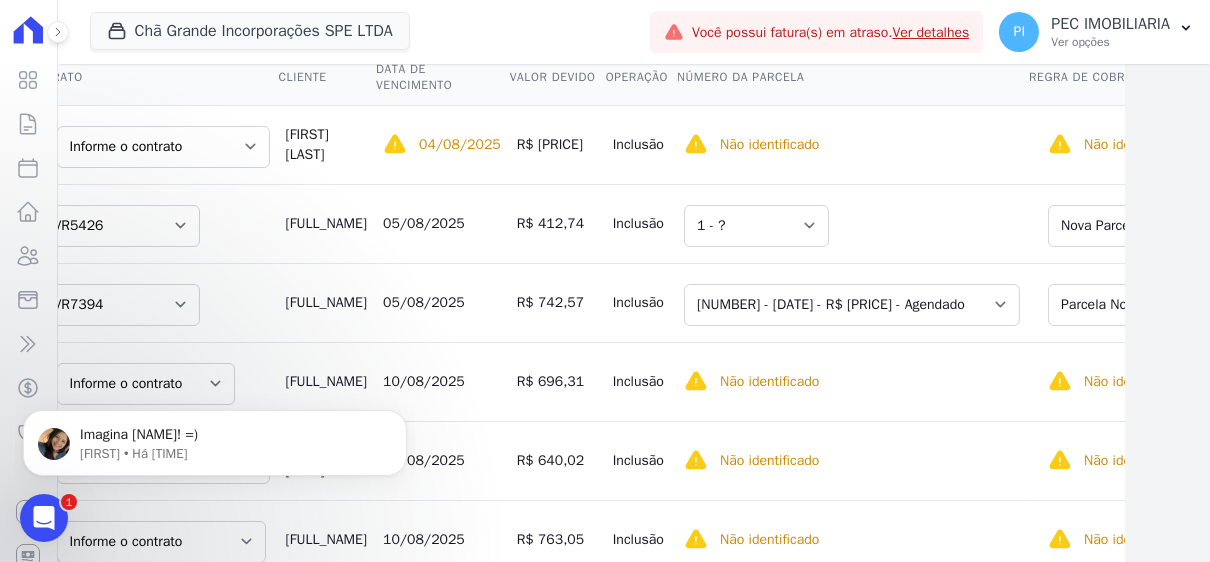 scroll, scrollTop: 400, scrollLeft: 105, axis: both 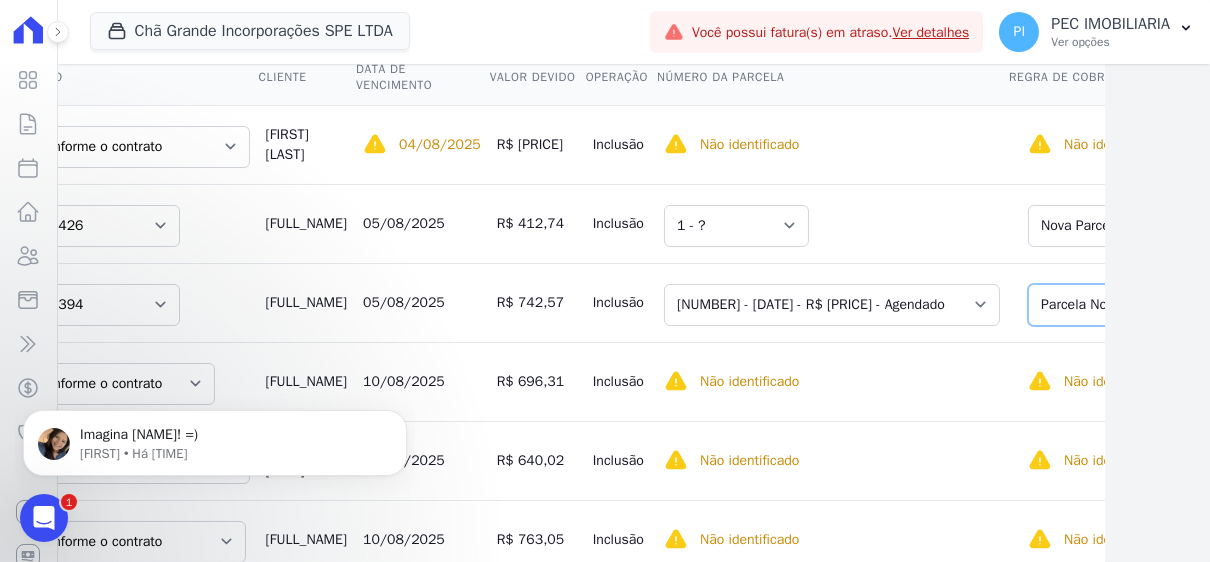 click on "Selecione uma
Nova Parcela Avulsa
Parcela Avulsa Existente
Sinal ([NUMBER] X R$ [PRICE])
Parcela Normal ([NUMBER] X R$ [PRICE])" at bounding box center [1180, 305] 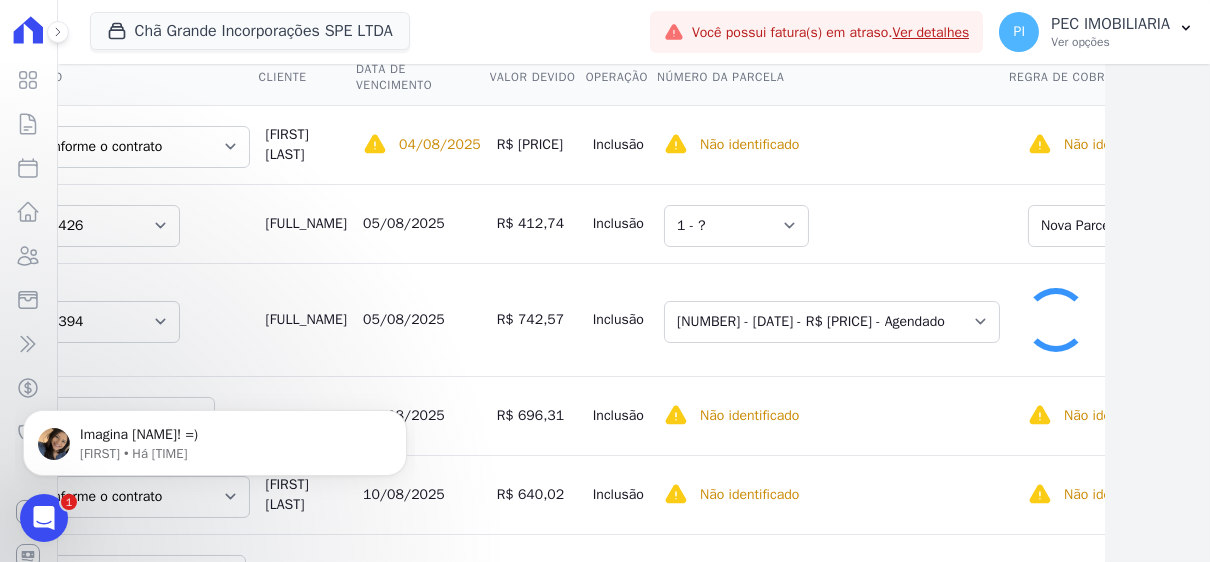 scroll, scrollTop: 400, scrollLeft: 27, axis: both 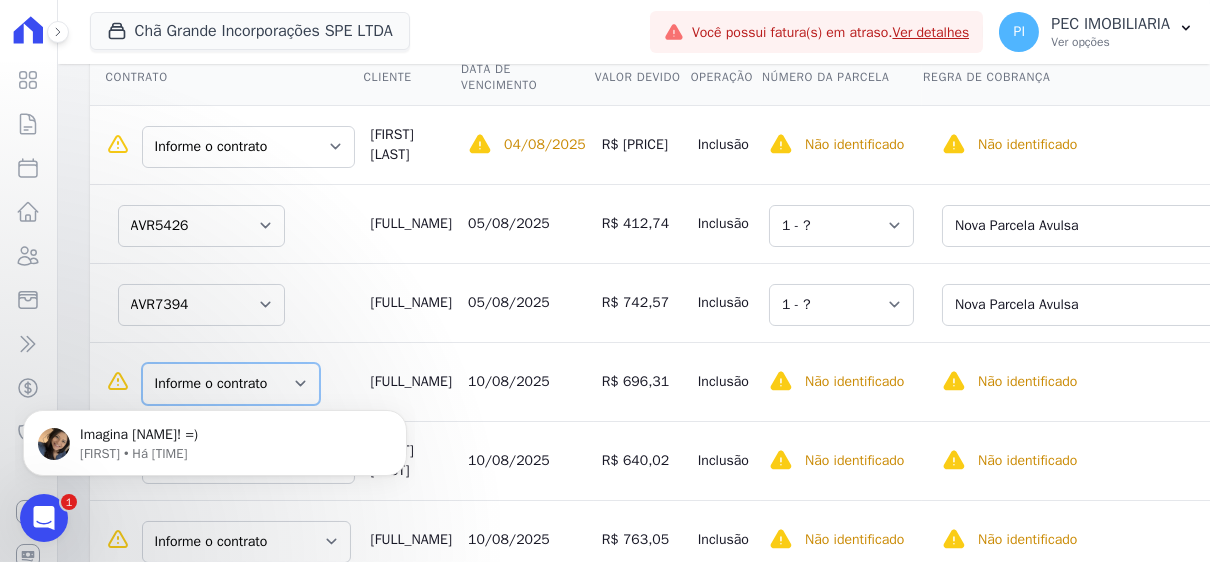 click on "Informe o contrato AVR7369 84AVR7465" at bounding box center (231, 384) 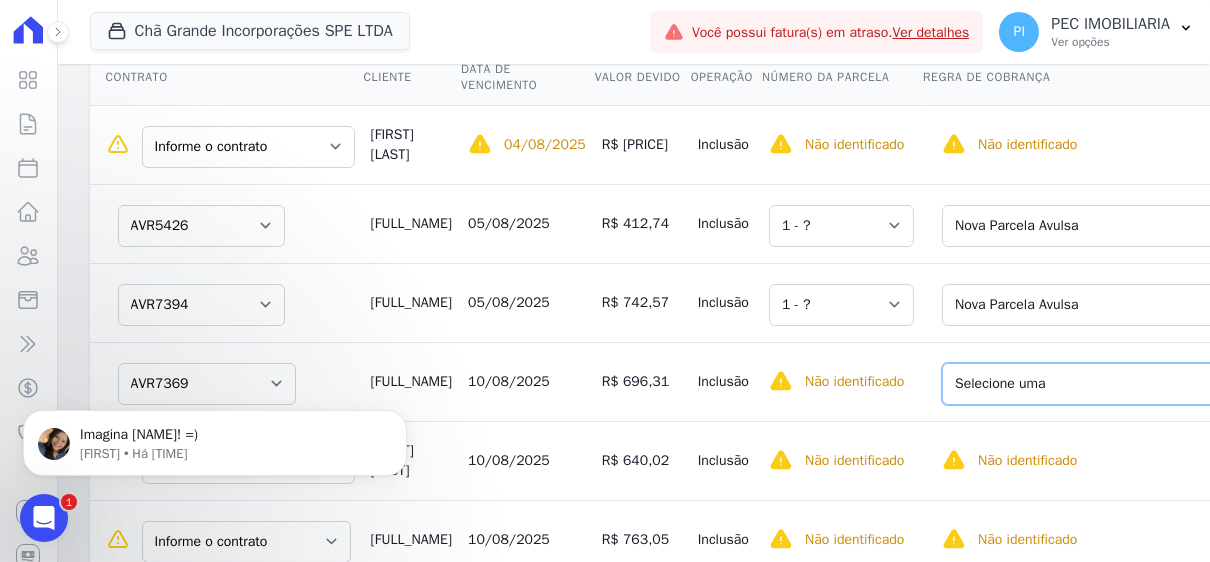 click on "Selecione uma
Nova Parcela Avulsa
Parcela Avulsa Existente
Parcela Normal ([NUMBER] X R$ [PRICE])
Intercalada ([NUMBER] X R$ [PRICE])
Sinal ([NUMBER] X R$ [PRICE])
Parcela Normal ([NUMBER] X R$ [PRICE])" at bounding box center (1101, 384) 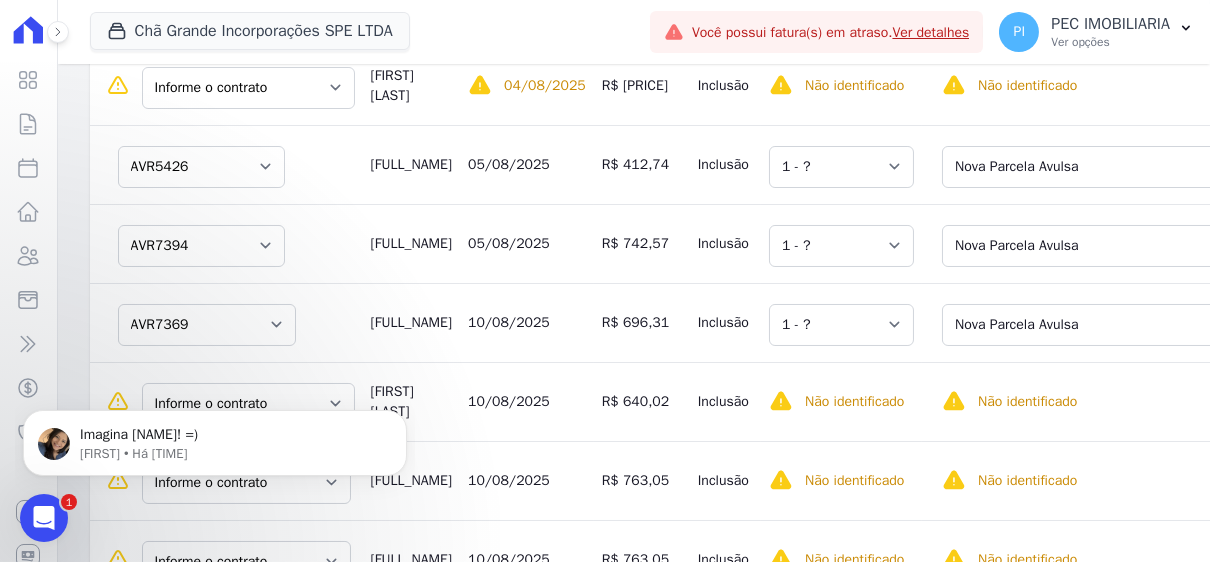 scroll, scrollTop: 500, scrollLeft: 0, axis: vertical 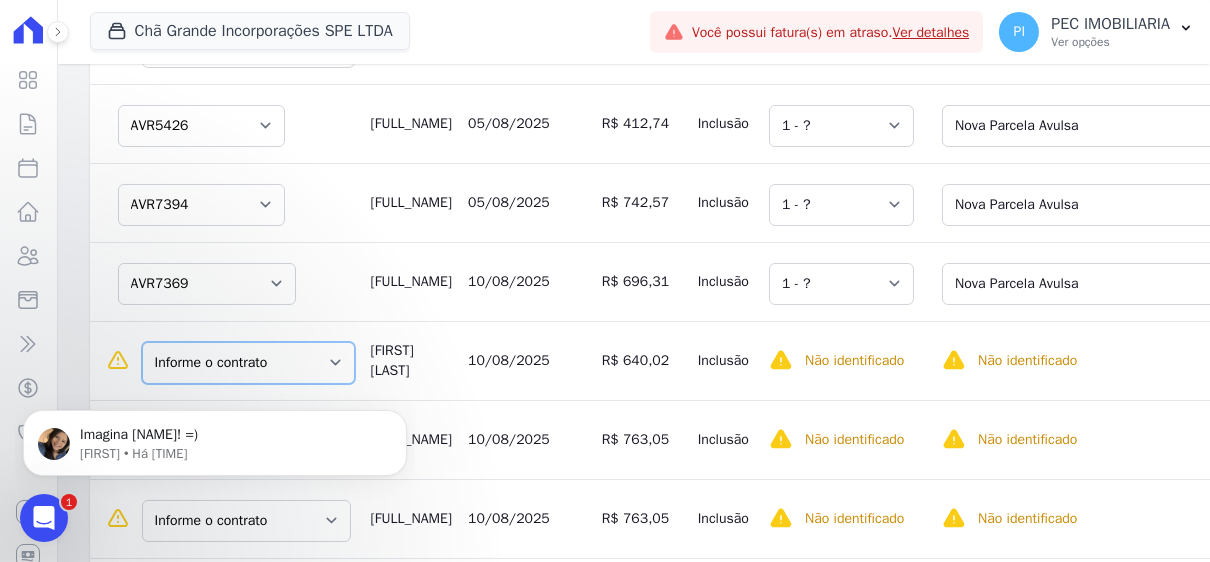 click on "Informe o contrato [CONTRACT_ID]
[CITY][CONTRACT_ID]
[CITY][CONTRACT_ID]" at bounding box center [248, 363] 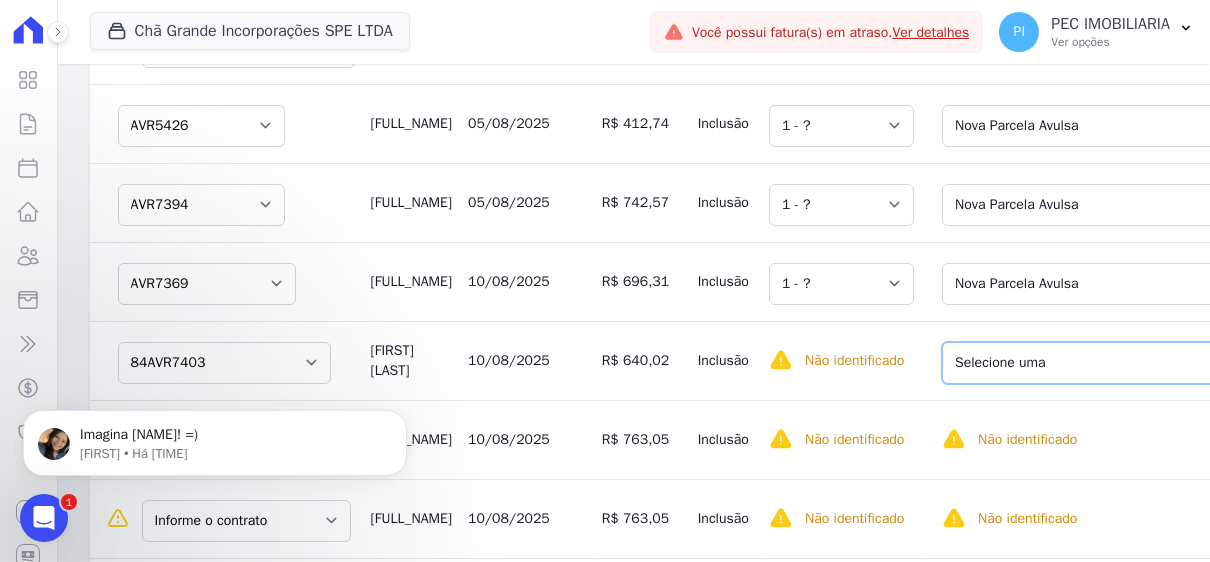 click on "Selecione uma
Nova Parcela Avulsa
Parcela Avulsa Existente
Sinal (3 X R$ [PRICE])
Intercalada (8 X R$ [PRICE])
Parcela Normal (50 X R$ [PRICE])
Parcela Normal (50 X R$ [PRICE])" at bounding box center [1094, 363] 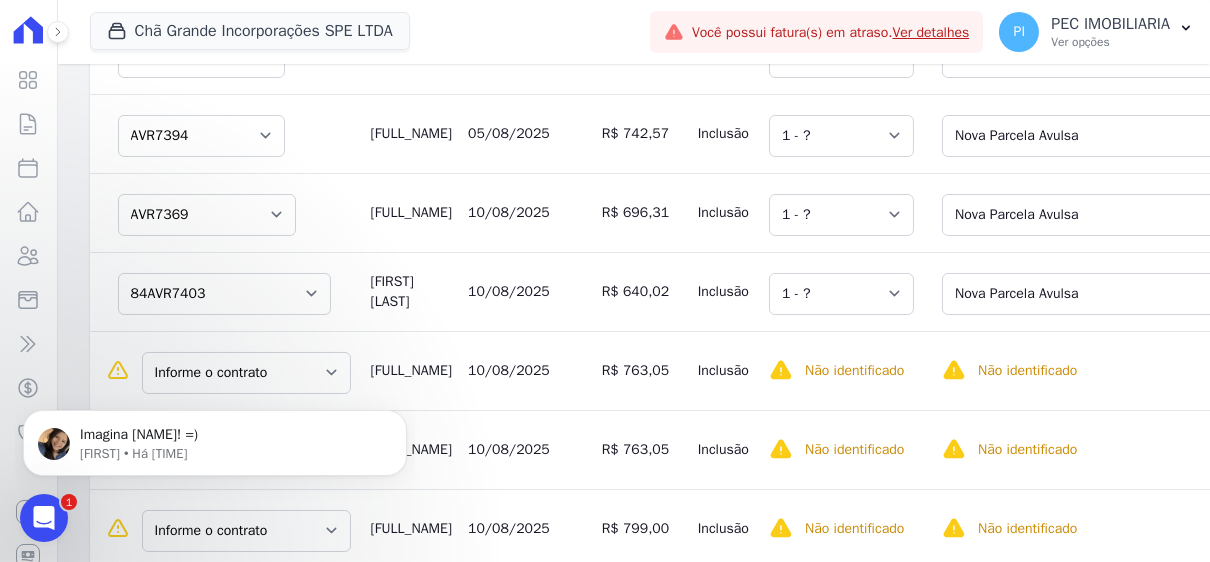scroll, scrollTop: 600, scrollLeft: 0, axis: vertical 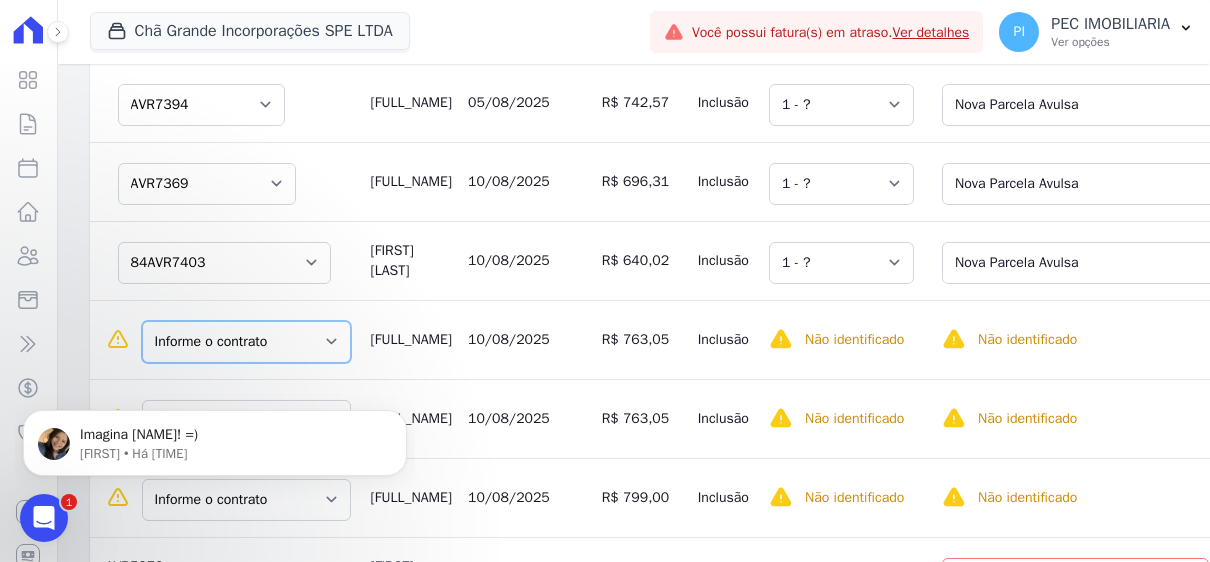 click on "Informe o contrato Quadra E - LOTE 0019
Quadra E - LOTE 0020
Quadra E - LOTE 0021" at bounding box center [246, 342] 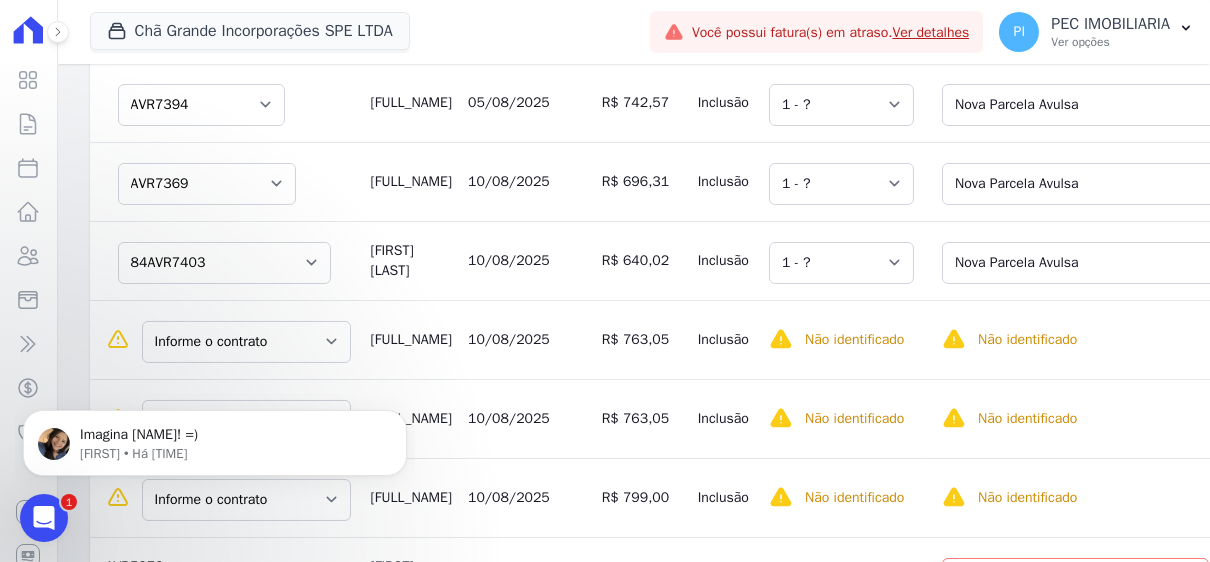 click on "[FULL_NAME]" at bounding box center [411, 339] 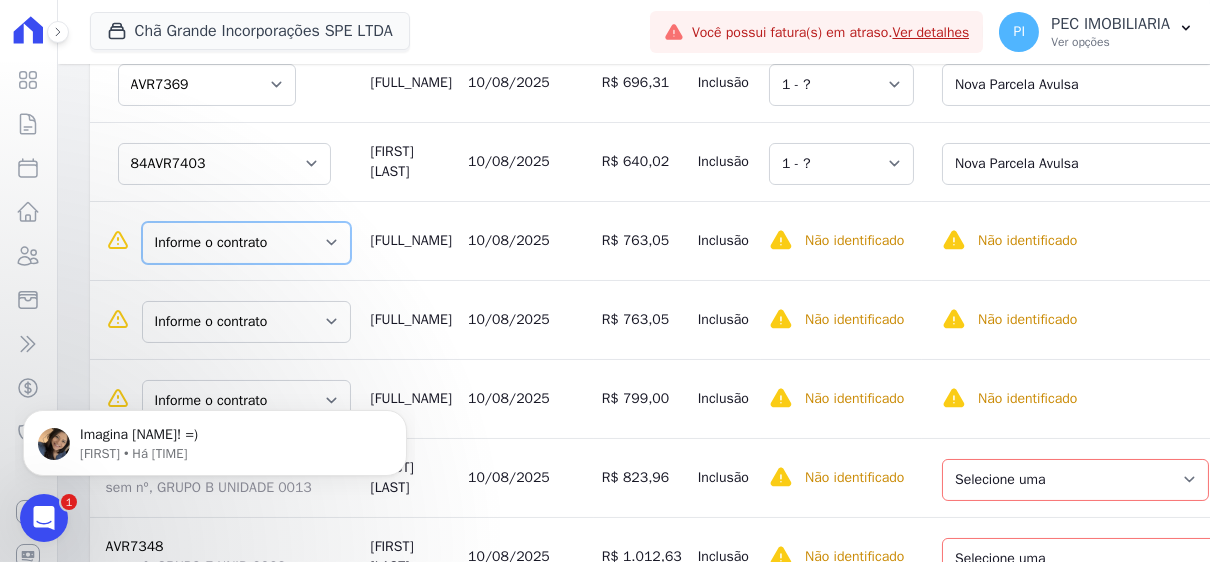 click on "Informe o contrato Quadra E - LOTE 0019
Quadra E - LOTE 0020
Quadra E - LOTE 0021" at bounding box center (246, 243) 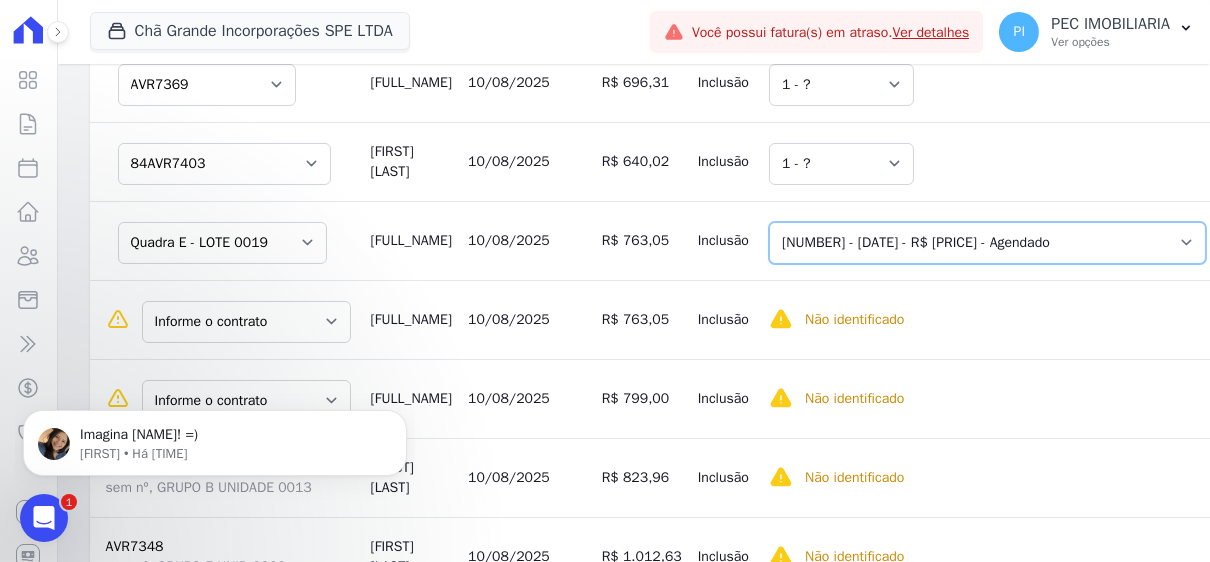 click on "Selecione uma
1 - [DATE] - R$ 763,05 - Vencido (Cobrança Expirada)
8 - [DATE] - R$ 763,05 - Agendado
9 - [DATE] - R$ 763,05 - Agendado
10 - [DATE] - R$ 763,05 - Agendado
11 - [DATE] - R$ 763,05 - Agendado
12 - [DATE] - R$ 763,05 - Agendado
13 - [DATE] - R$ 763,05 - Agendado
14 - [DATE] - R$ 763,05 - Agendado
15 - [DATE] - R$ 763,05 - Agendado
16 - [DATE] - R$ 763,05 - Agendado
17 - [DATE] - R$ 763,05 - Agendado
18 - [DATE] - R$ 763,05 - Agendado
19 - [DATE] - R$ 763,05 - Agendado
20 - [DATE] - R$ 763,05 - Agendado
21 - [DATE] - R$ 763,05 - Agendado
22 - [DATE] - R$ 763,05 - Agendado
23 - [DATE] - R$ 763,05 - Agendado
24 - [DATE] - R$ 763,05 - Agendado
25 - [DATE] - R$ 763,05 - Agendado
26 - [DATE] - R$ 763,05 - Agendado
27 - [DATE] - R$ 763,05 - Agendado
28 - [DATE] - R$ 763,05 - Agendado
29 - [DATE] - R$ 763,05 - Agendado
30 - [DATE] - R$ 763,05 - Agendado" at bounding box center [987, 243] 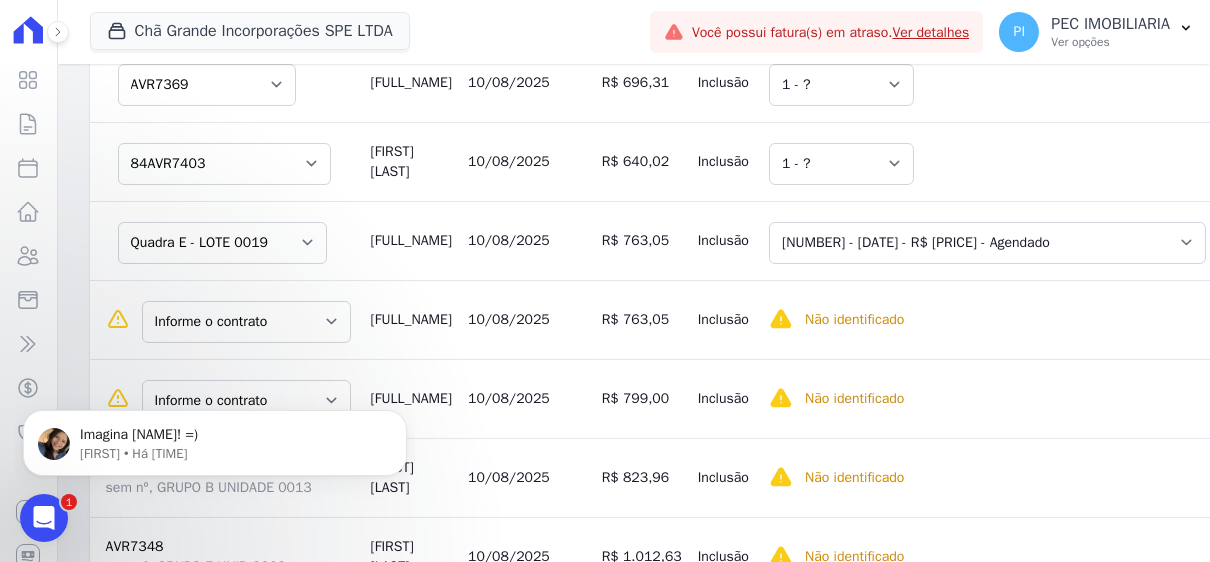 click on "Selecione uma
[NUMBER] - ?" at bounding box center [987, 161] 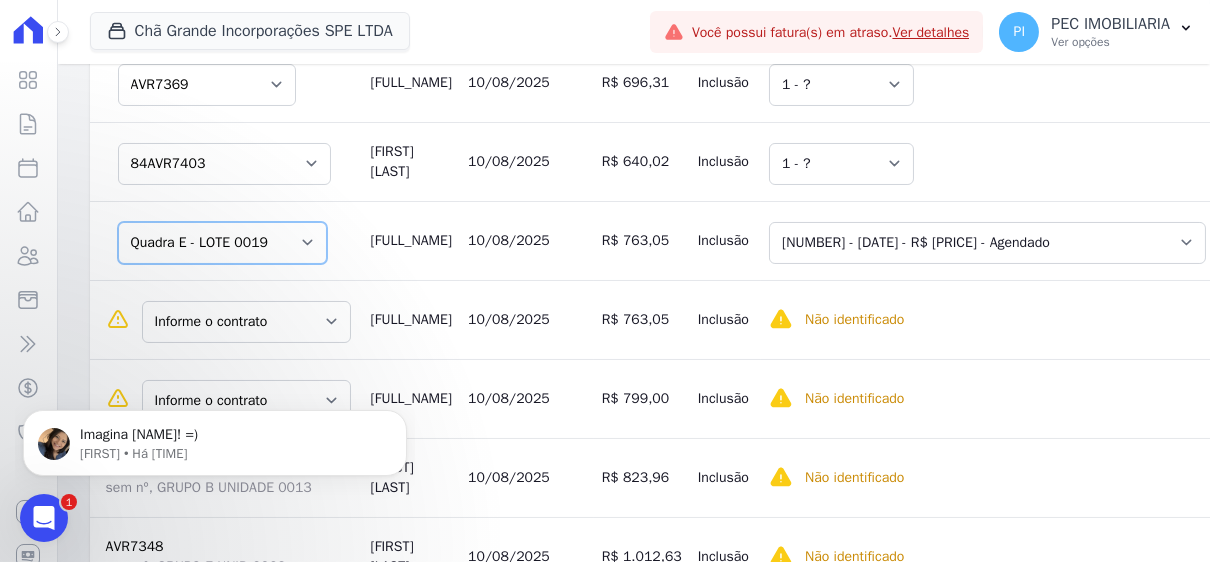 click on "Informe o contrato Quadra E - LOTE 0019
Quadra E - LOTE 0020
Quadra E - LOTE 0021" at bounding box center (222, 243) 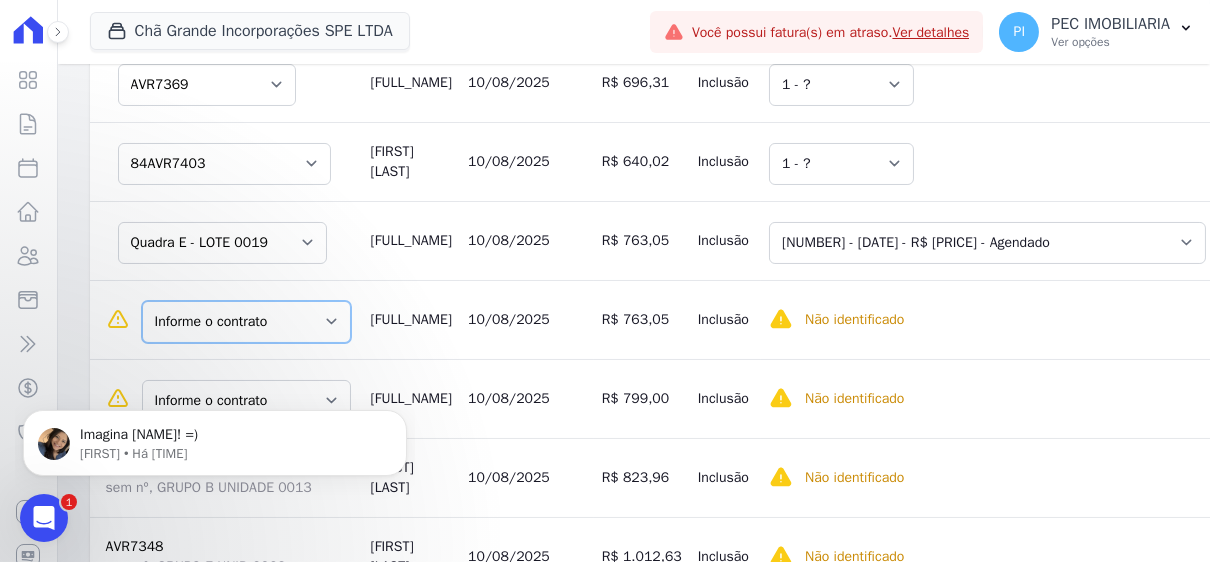 click on "Informe o contrato Quadra E - LOTE 0019
Quadra E - LOTE 0020
Quadra E - LOTE 0021" at bounding box center (246, 322) 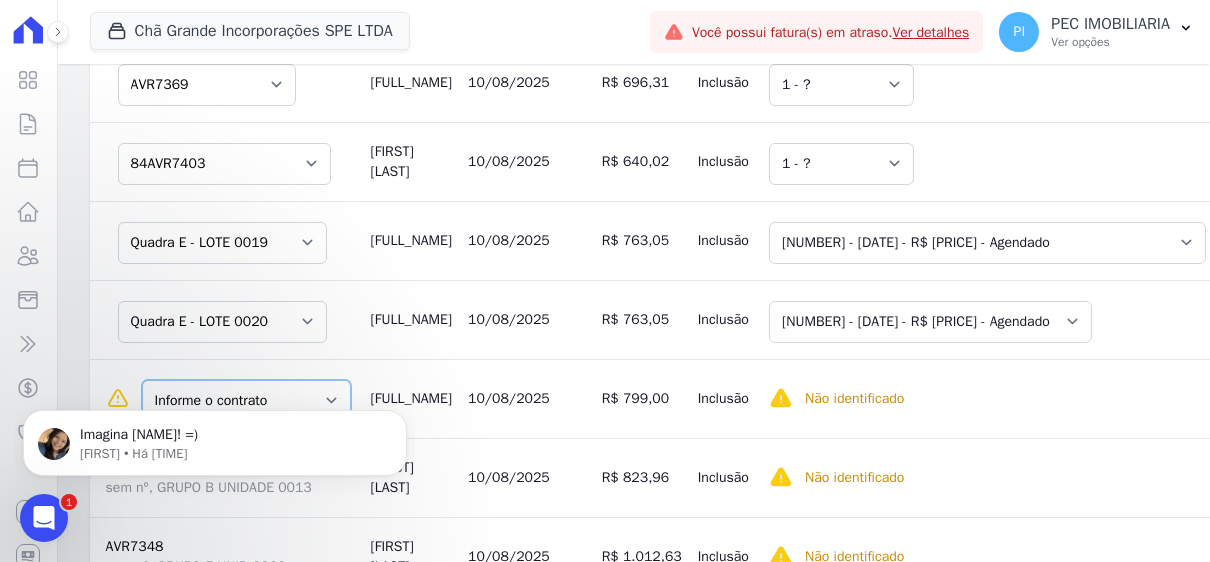 click on "Informe o contrato Quadra E - LOTE 0019
Quadra E - LOTE 0020
Quadra E - LOTE 0021" at bounding box center [246, 401] 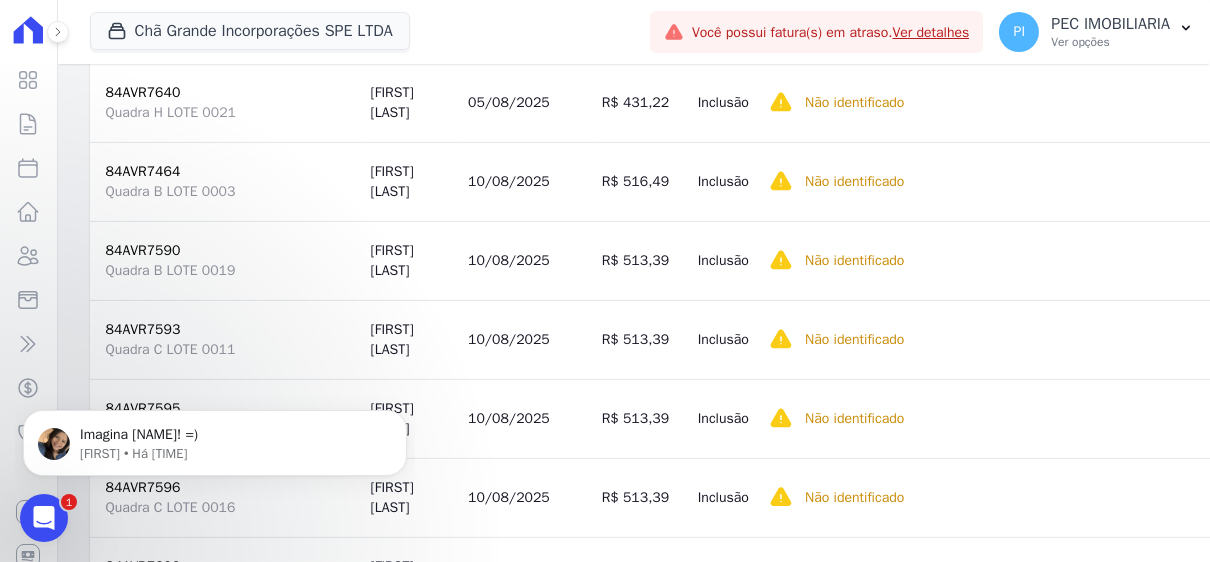 scroll, scrollTop: 2000, scrollLeft: 0, axis: vertical 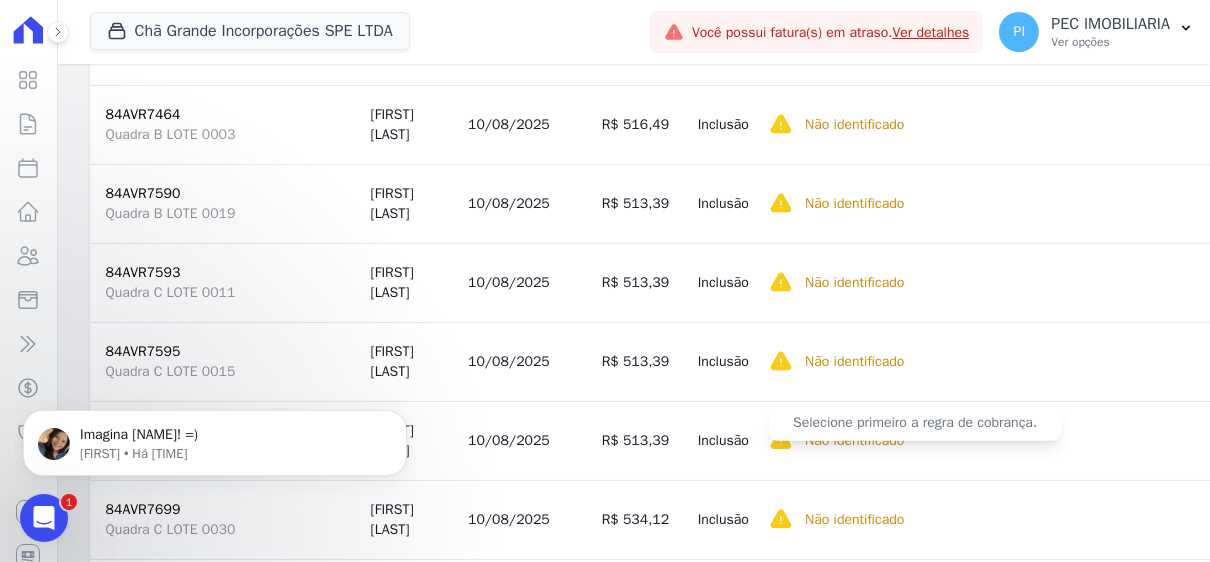 click 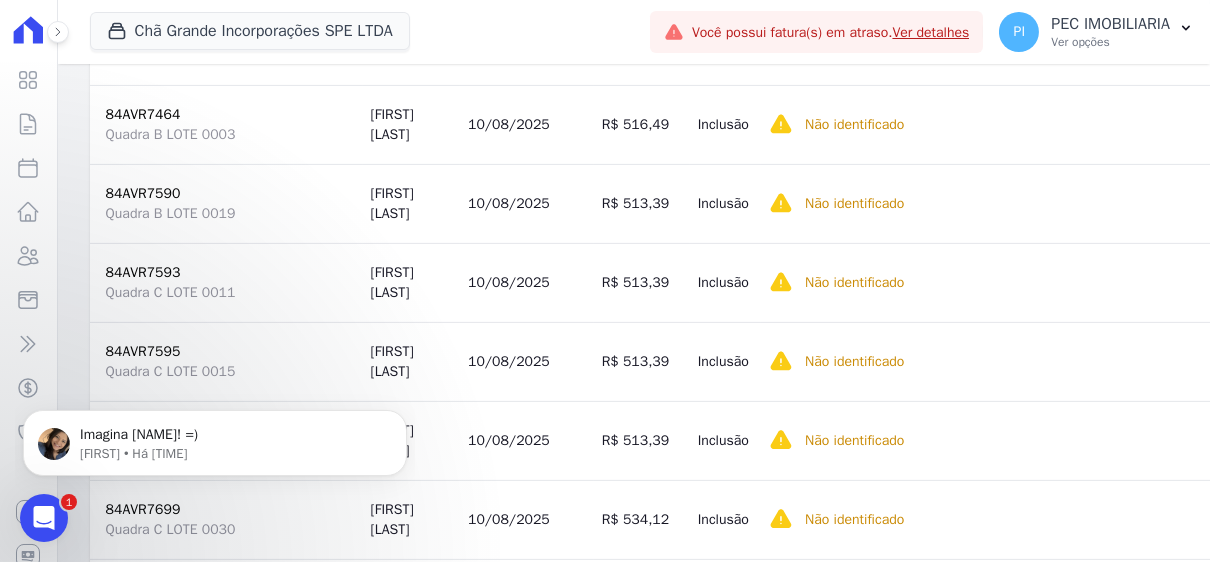 click on "[ALPHANUMERIC]
[ALPHANUMERIC]" at bounding box center [226, 440] 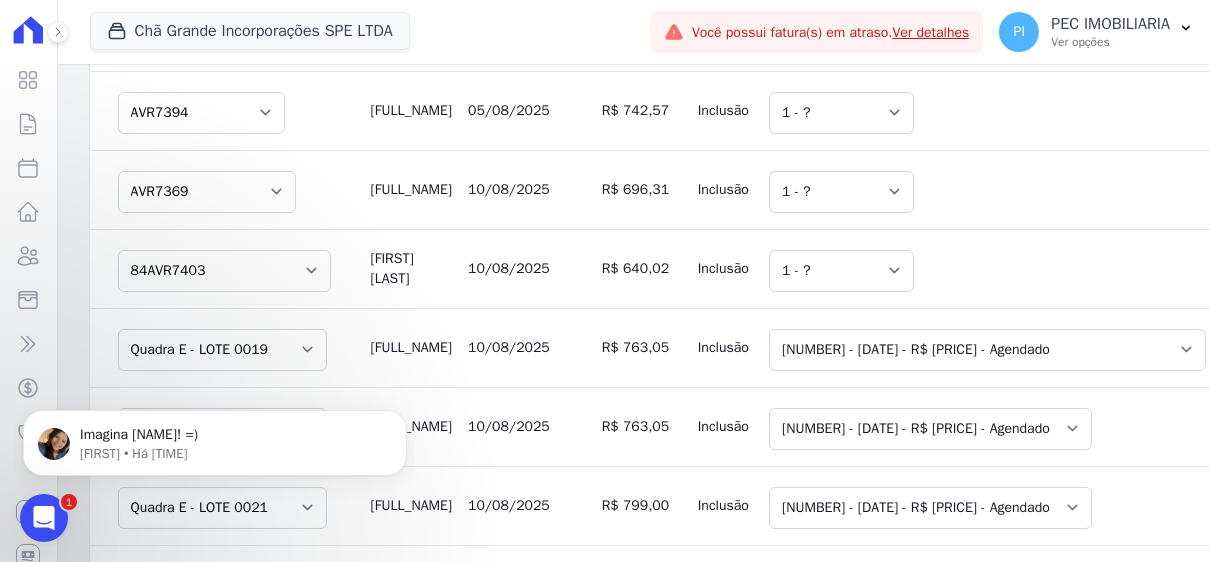 scroll, scrollTop: 600, scrollLeft: 0, axis: vertical 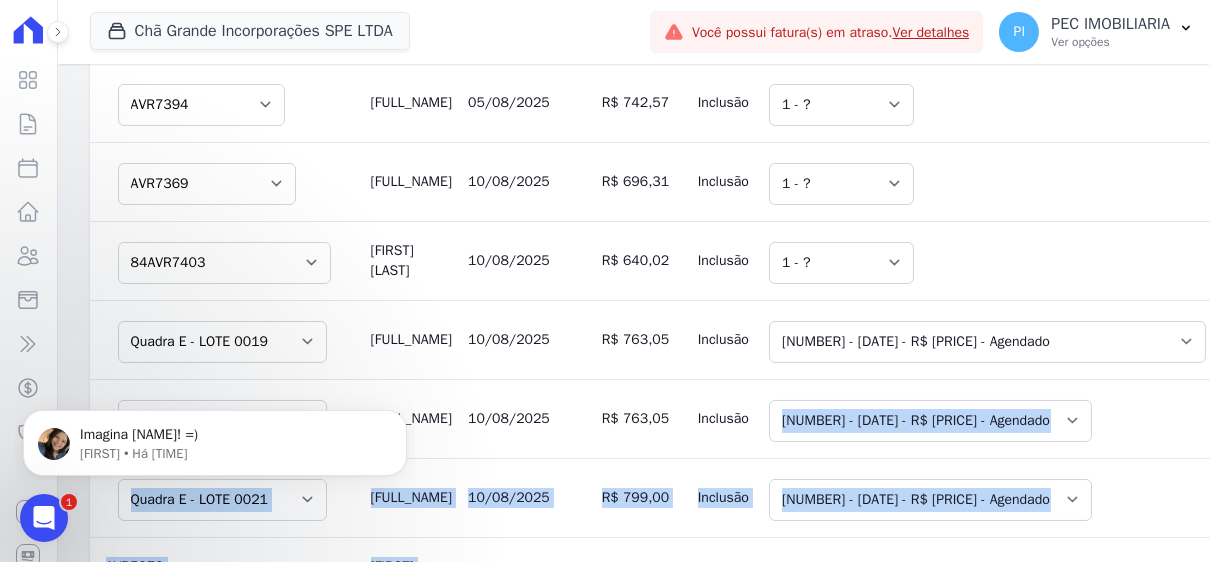 click on "Inclusão" at bounding box center [725, 418] 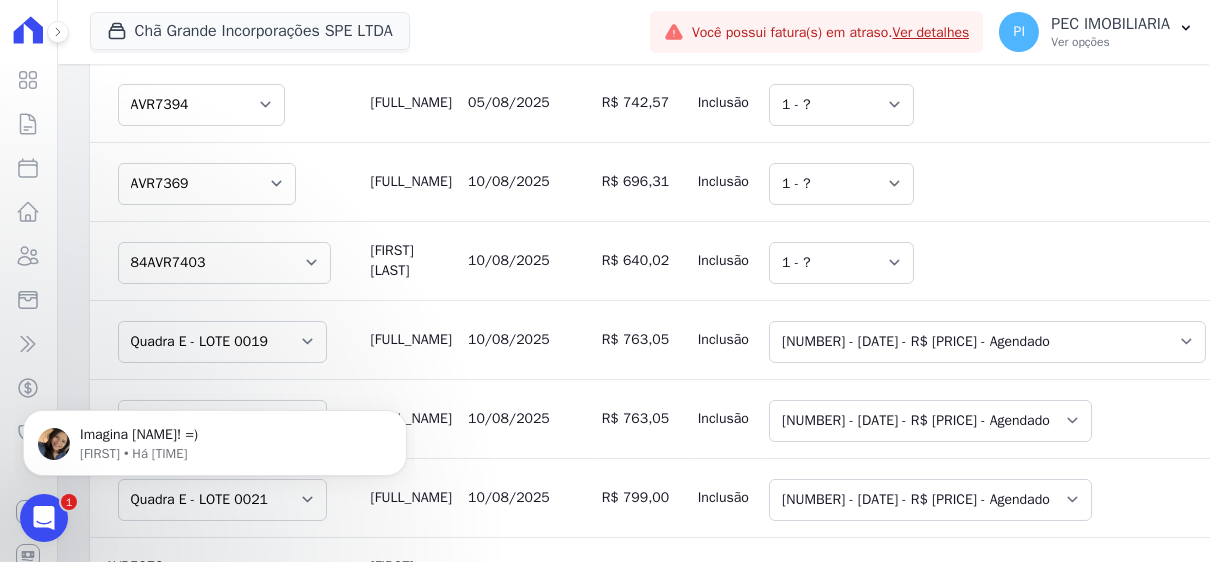 click on "Selecione uma
[NUMBER] - ?" at bounding box center (987, 260) 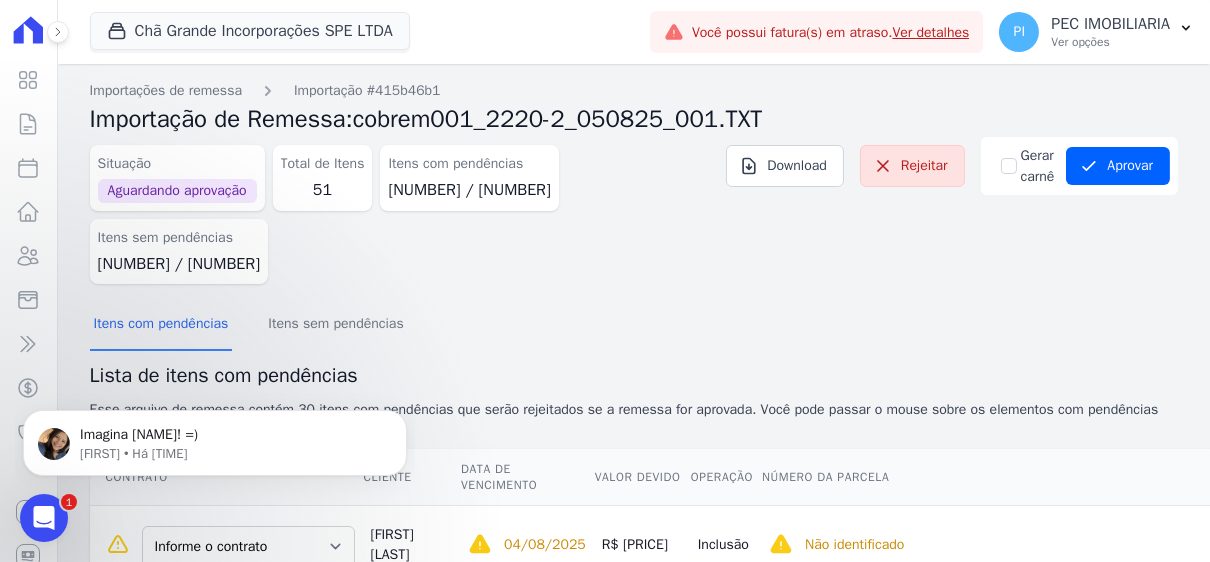 click on "Número da Parcela" at bounding box center (987, 477) 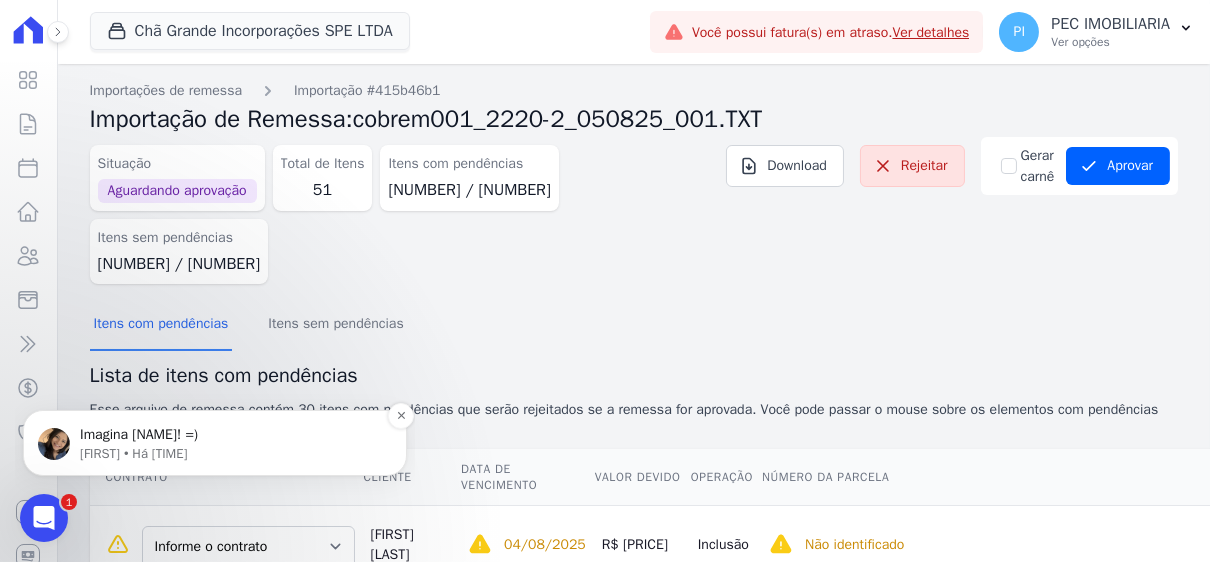 click on "[FIRST] • Há [TIME]" at bounding box center [231, 453] 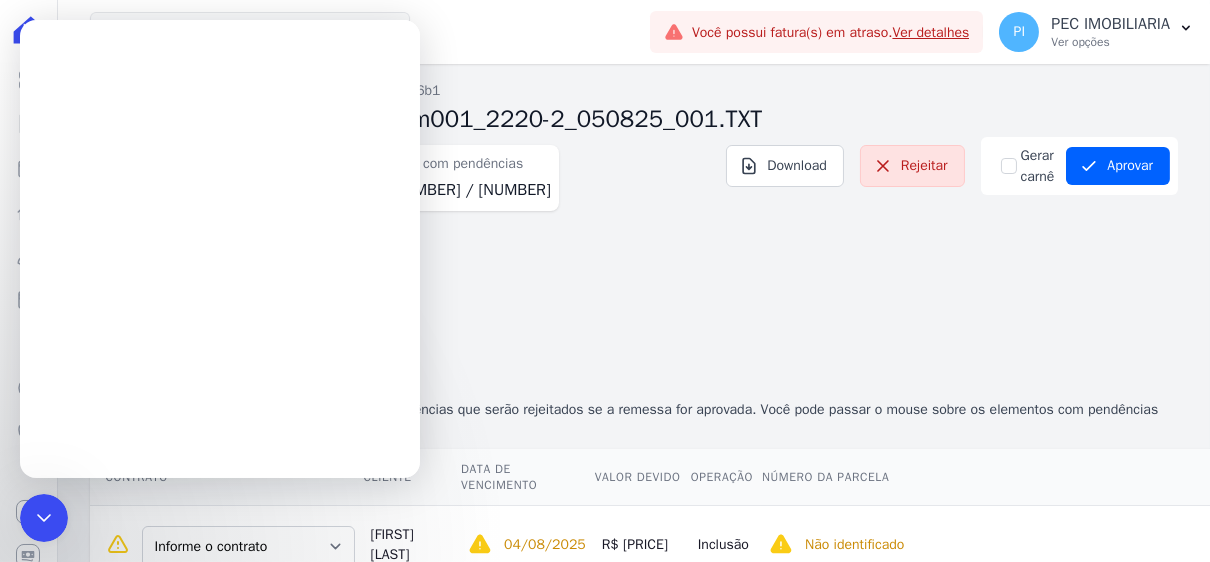 scroll, scrollTop: 0, scrollLeft: 0, axis: both 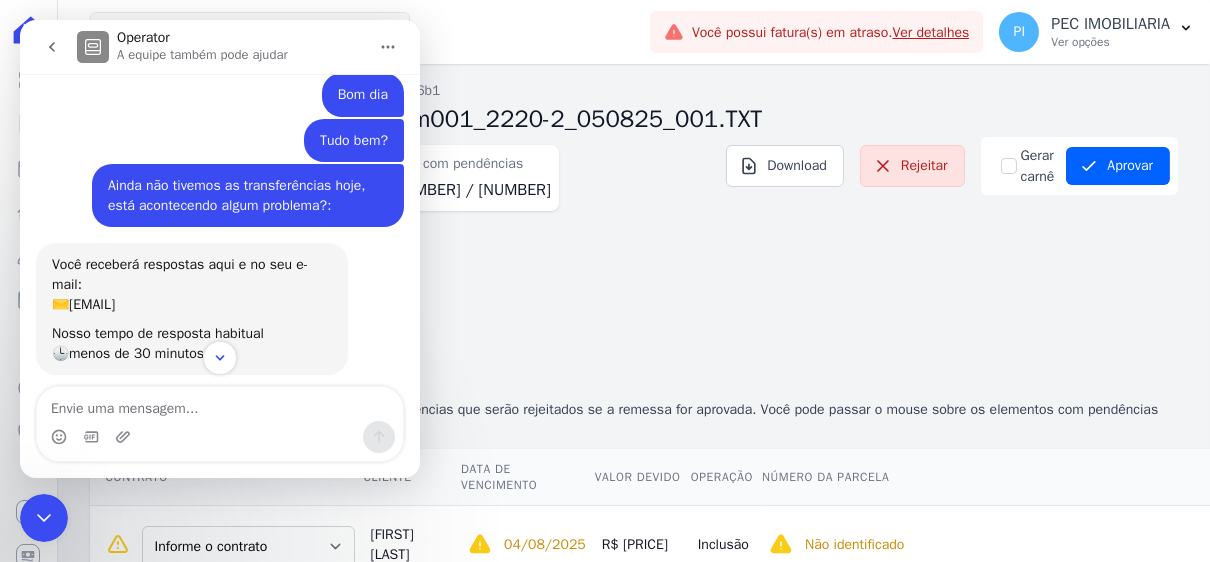 click 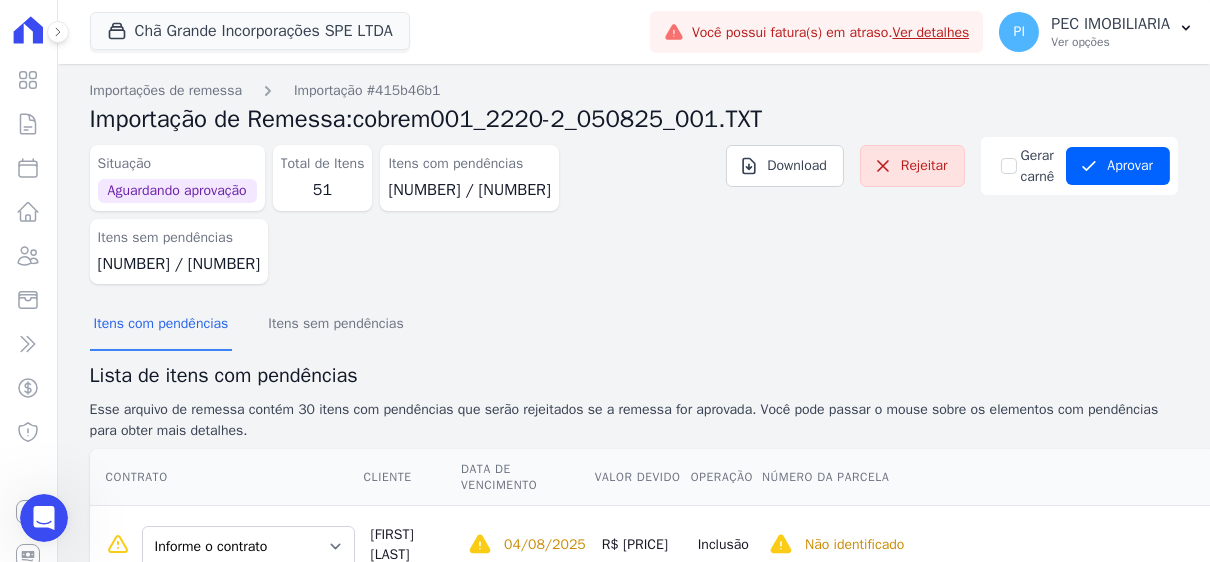 scroll, scrollTop: 0, scrollLeft: 0, axis: both 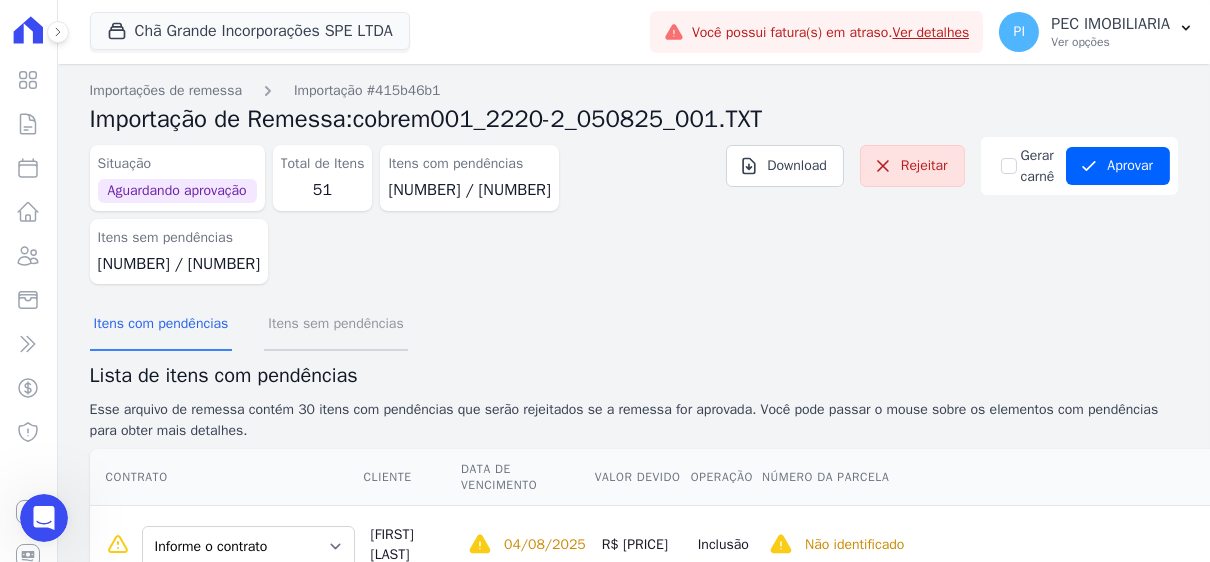 click on "Itens sem pendências" at bounding box center (335, 325) 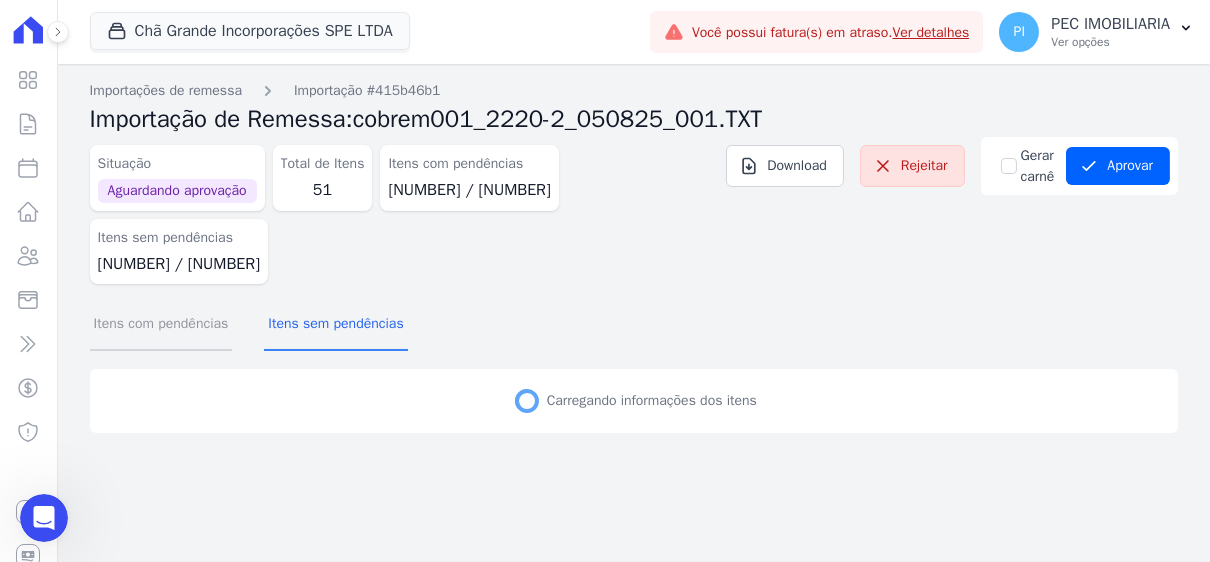 click on "Itens com pendências" at bounding box center (161, 325) 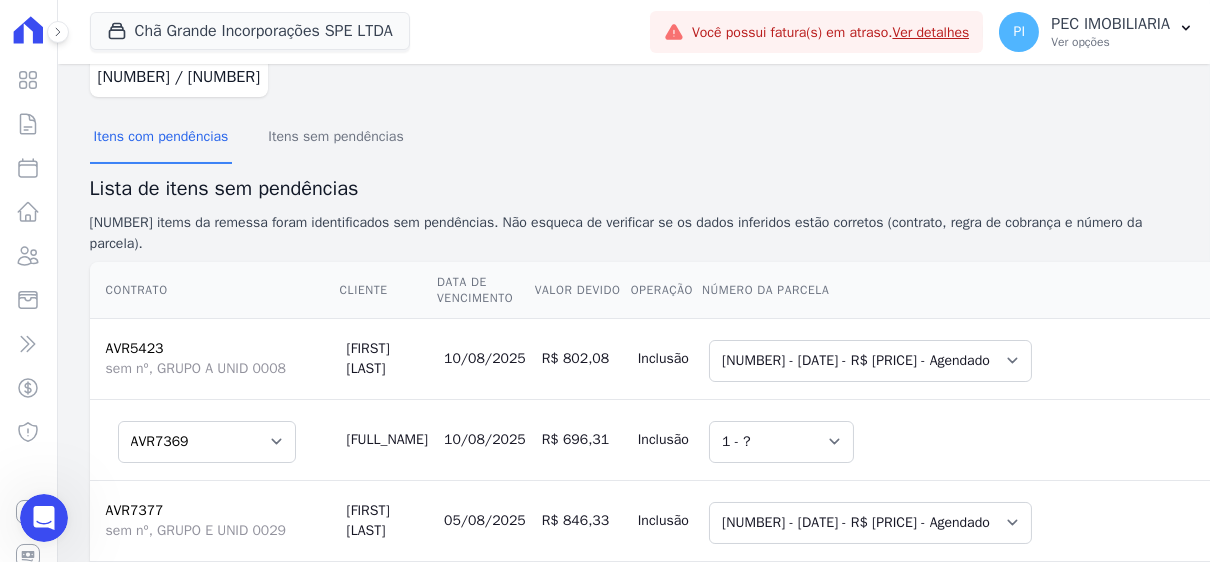 scroll, scrollTop: 279, scrollLeft: 0, axis: vertical 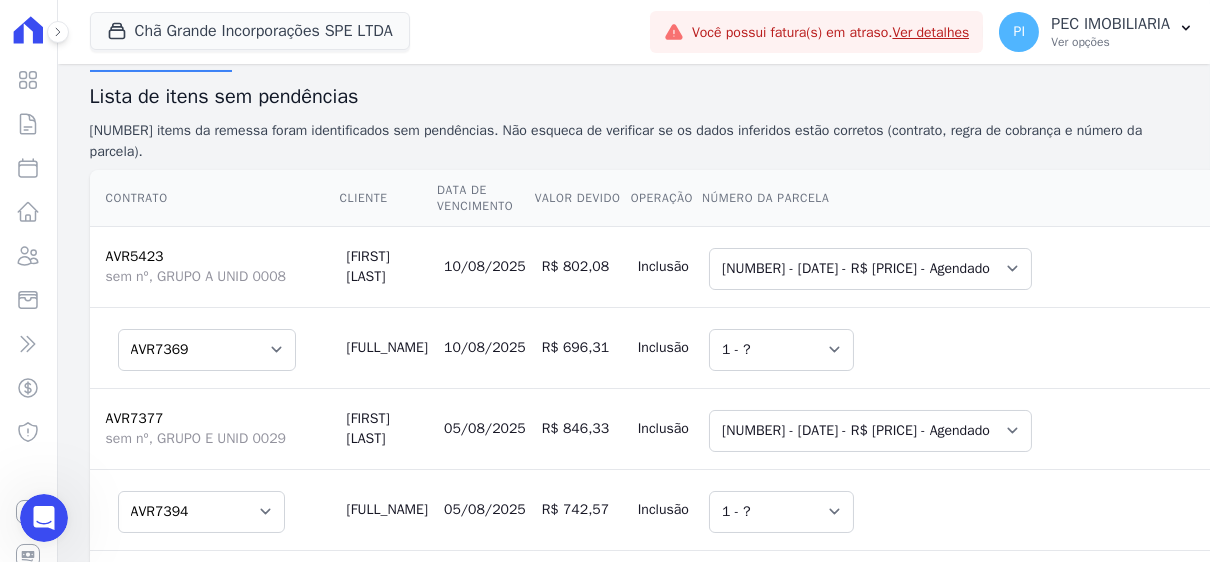 click on "Parcela Normal ([COUNT] X R$ [PRICE])
Intercalada ([COUNT] X R$ [PRICE])
Sinal ([COUNT] X R$ [PRICE])
Parcela Normal ([COUNT] X R$ [PRICE])" at bounding box center (2938, 269) 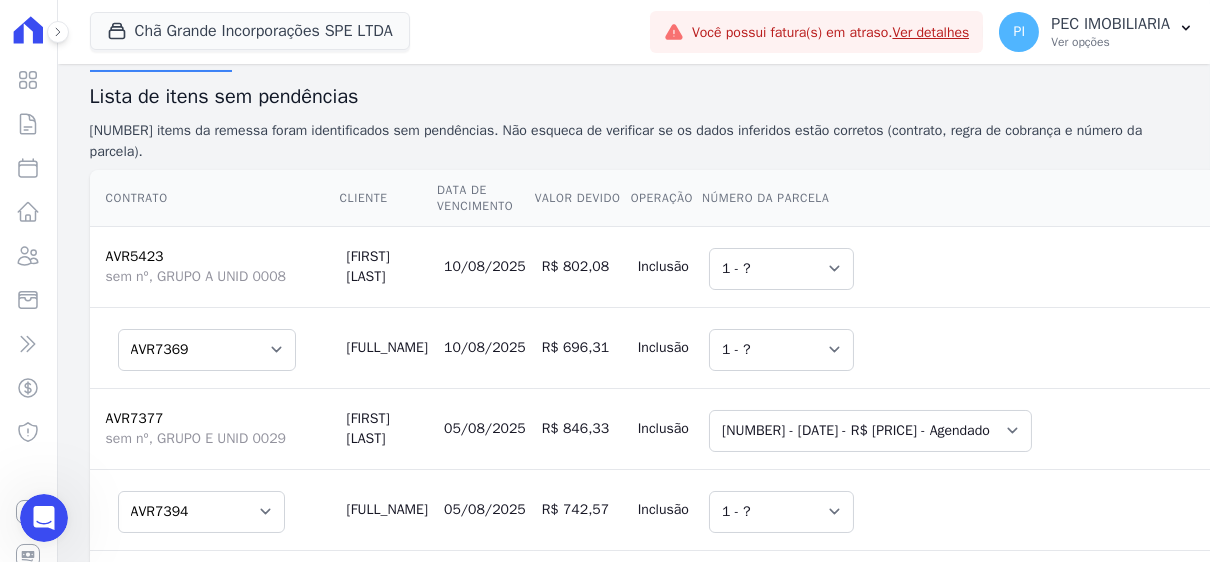 scroll, scrollTop: 379, scrollLeft: 0, axis: vertical 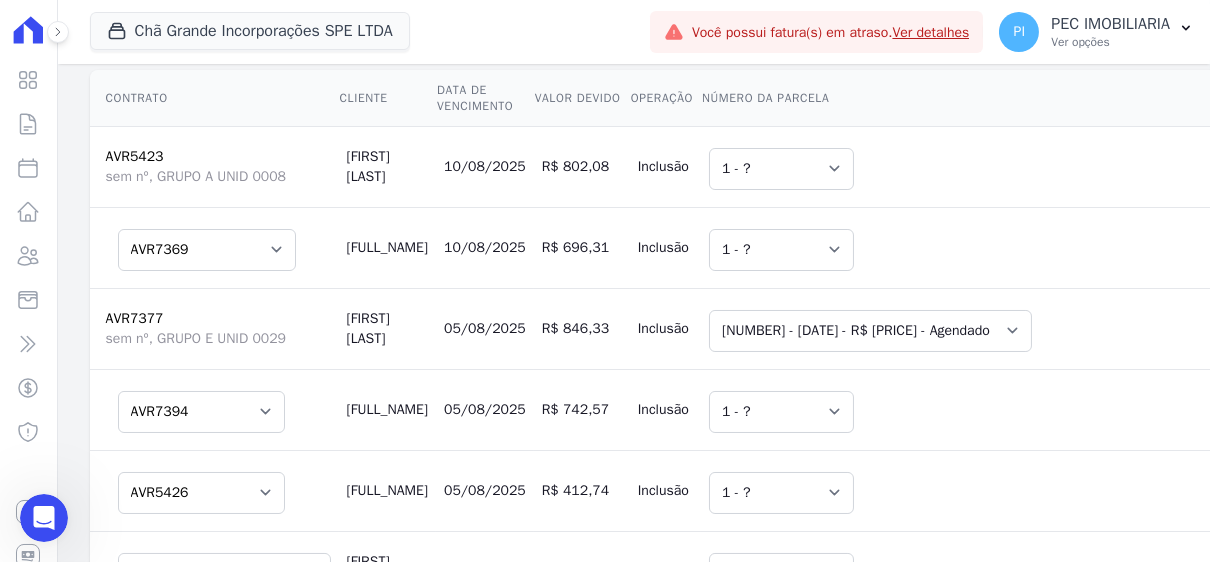 click on "Selecione uma
Nova Parcela Avulsa
Parcela Avulsa Existente
Parcela Normal ([NUMBER] X R$ 846,33)
Sinal ([NUMBER] X R$ 89,85)
Parcela Normal ([NUMBER] X R$ 876,60)
Intercalada ([NUMBER] X R$ 2.185,95)" at bounding box center (2937, 331) 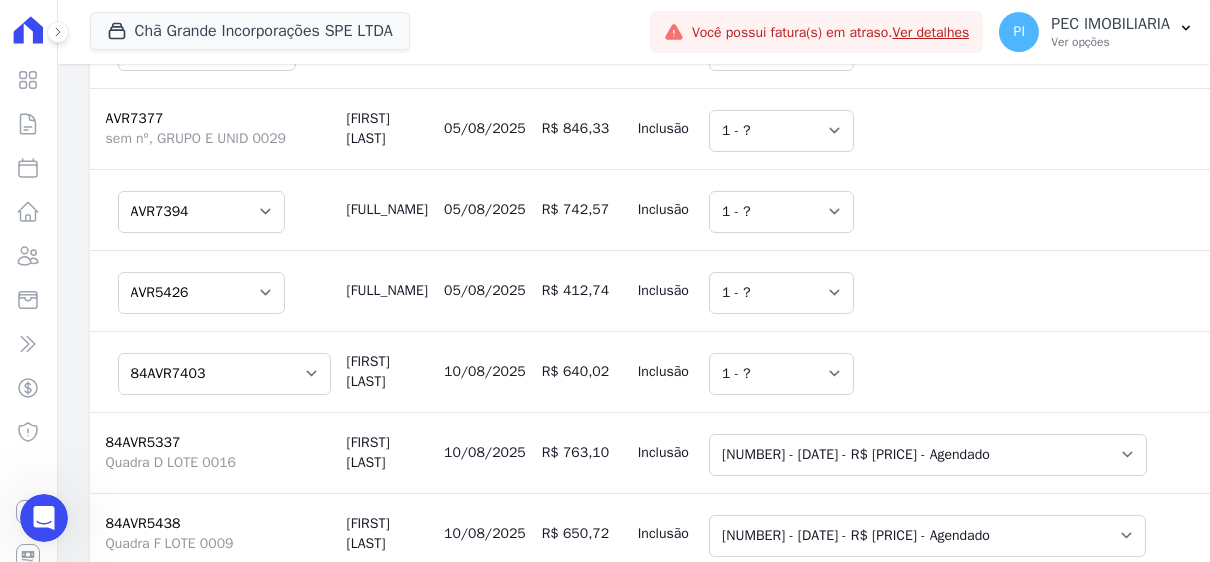 scroll, scrollTop: 879, scrollLeft: 0, axis: vertical 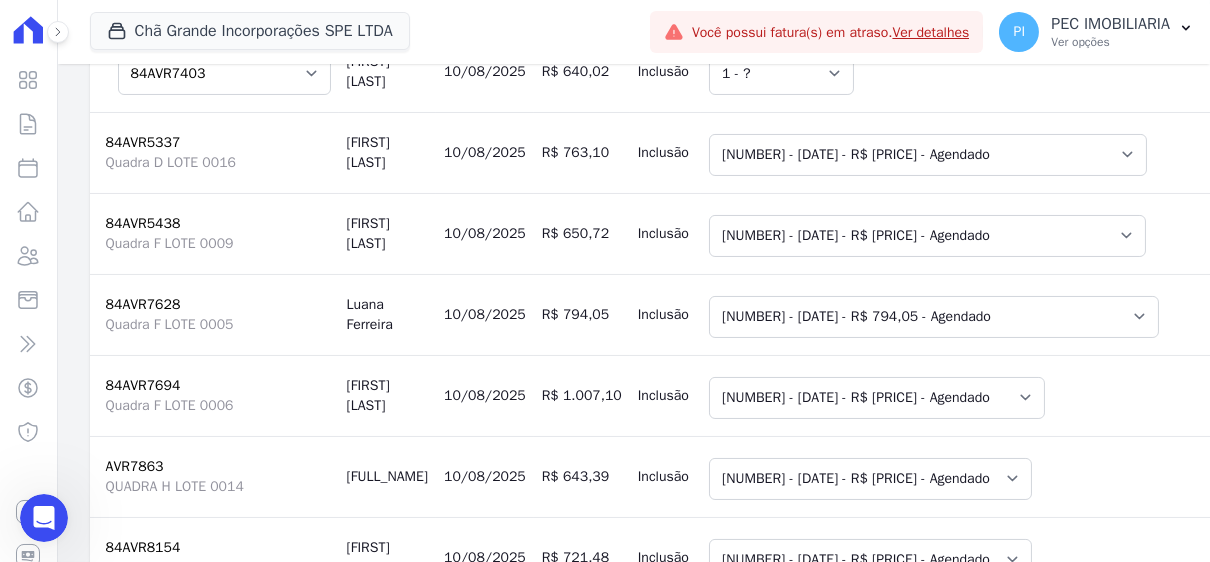 click on "Selecione uma
Nova Parcela Avulsa
Parcela Avulsa Existente
Sinal (7 X R$ [PRICE])
Parcela Normal (133 X R$ [PRICE])
Intercalada (10 X R$ [PRICE])" at bounding box center [2918, 236] 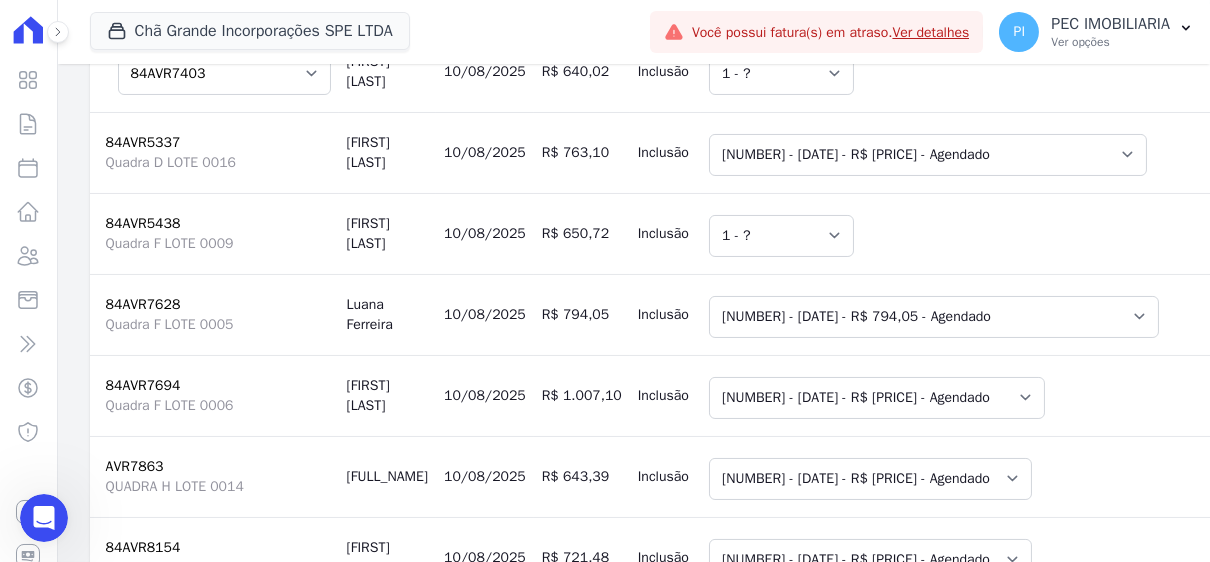 click on "Selecione uma
Nova Parcela Avulsa
Parcela Avulsa Existente
Outros ([NUMBER] X R$ [PRICE])
Sinal ([NUMBER] X R$ [PRICE])
Parcela Normal ([NUMBER] X R$ [PRICE])
Parcela Normal ([NUMBER] X R$ [PRICE])" at bounding box center [2918, 317] 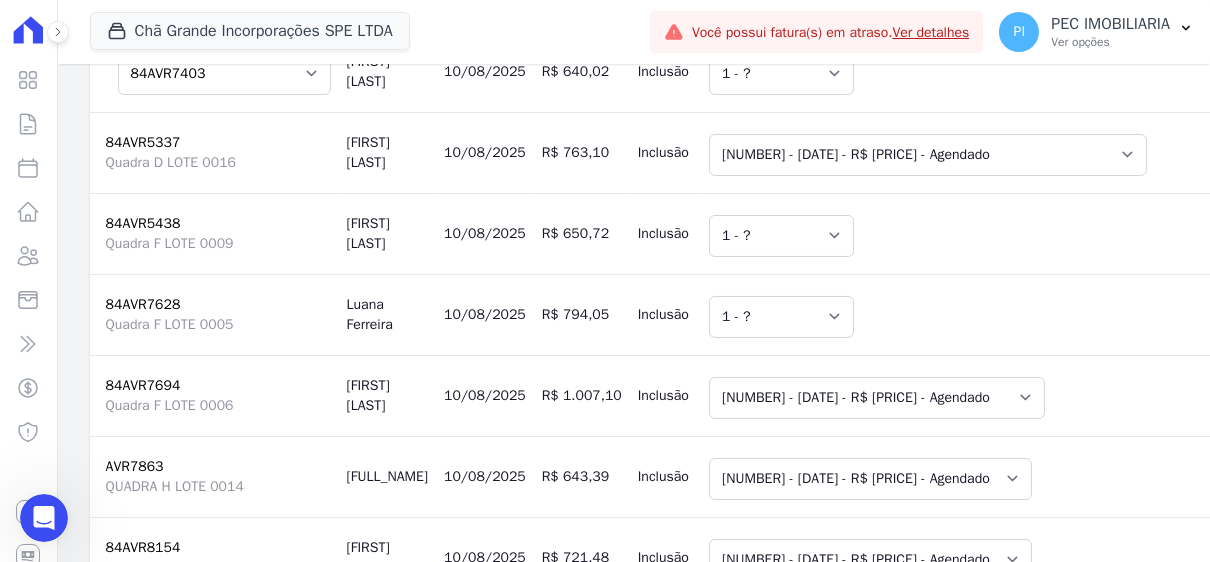 click on "Selecione uma
Nova Parcela Avulsa
Parcela Avulsa Existente
Sinal ([NUMBER] X R$ 17,97)
Parcela Normal ([NUMBER] X R$ 1.036,92)" at bounding box center (2937, 398) 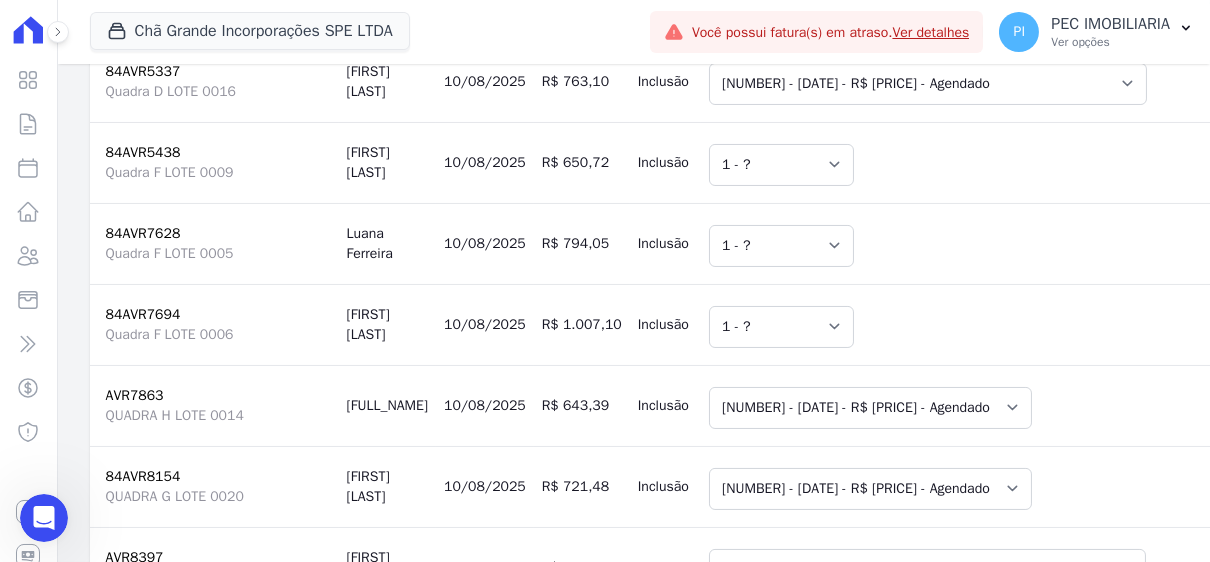scroll, scrollTop: 979, scrollLeft: 0, axis: vertical 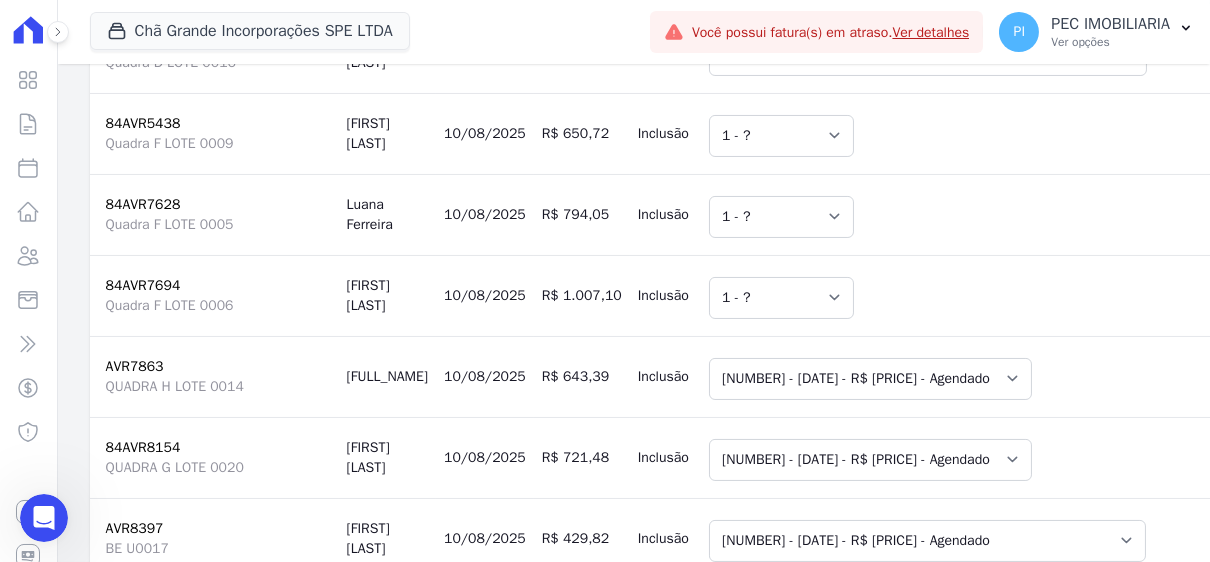 click on "Selecione uma
Nova Parcela Avulsa
Parcela Avulsa Existente
Sinal (4 X R$ [PRICE])
Intercalada (11 X R$ [PRICE])
Parcela Normal (120 X R$ [PRICE])" at bounding box center (2932, 379) 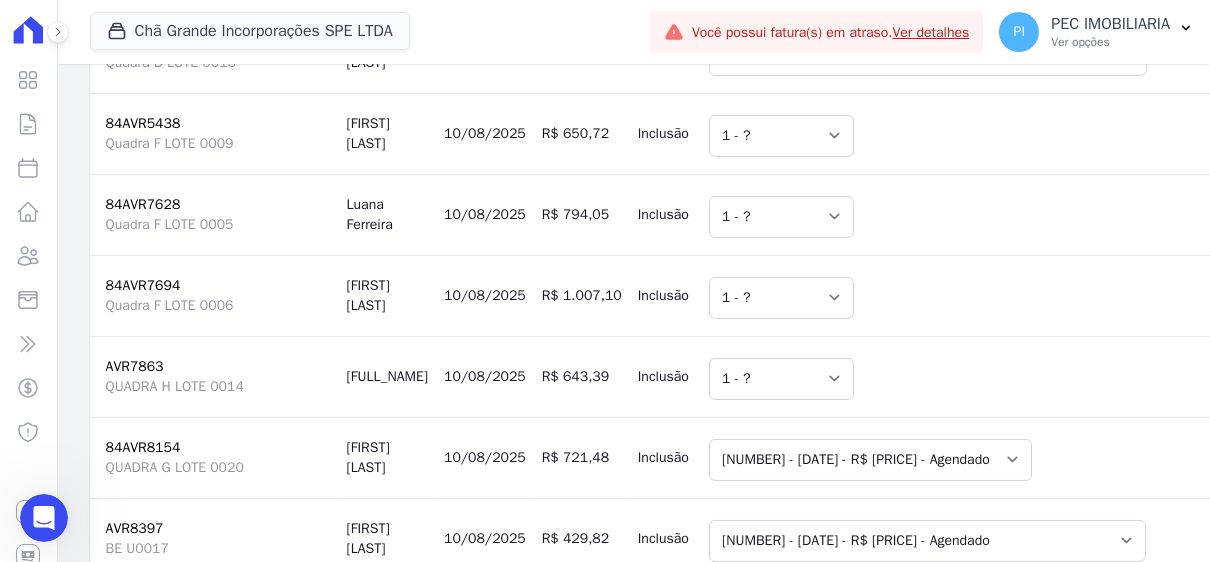 scroll, scrollTop: 1079, scrollLeft: 0, axis: vertical 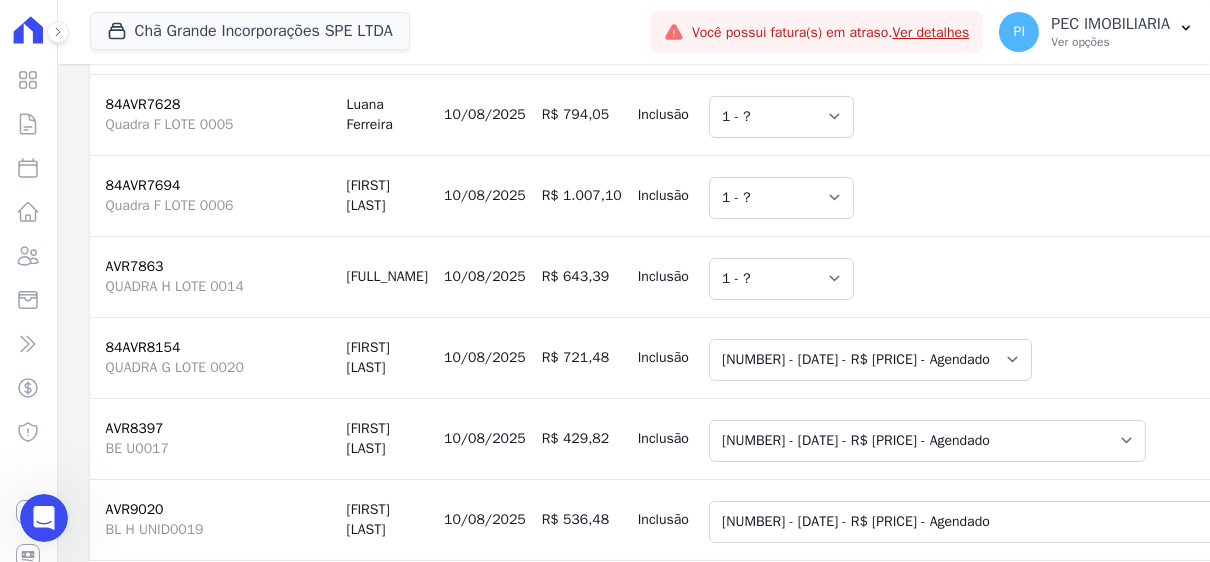 click on "Selecione uma
Nova Parcela Avulsa
Parcela Avulsa Existente
Parcela Normal ([NUMBER] X R$ [PRICE])
Sinal ([NUMBER] X R$ [PRICE])
Intercalada ([NUMBER] X R$ [PRICE])
Intercalada ([NUMBER] X R$ [PRICE])
Parcela Normal ([NUMBER] X R$ [PRICE])" at bounding box center (2937, 360) 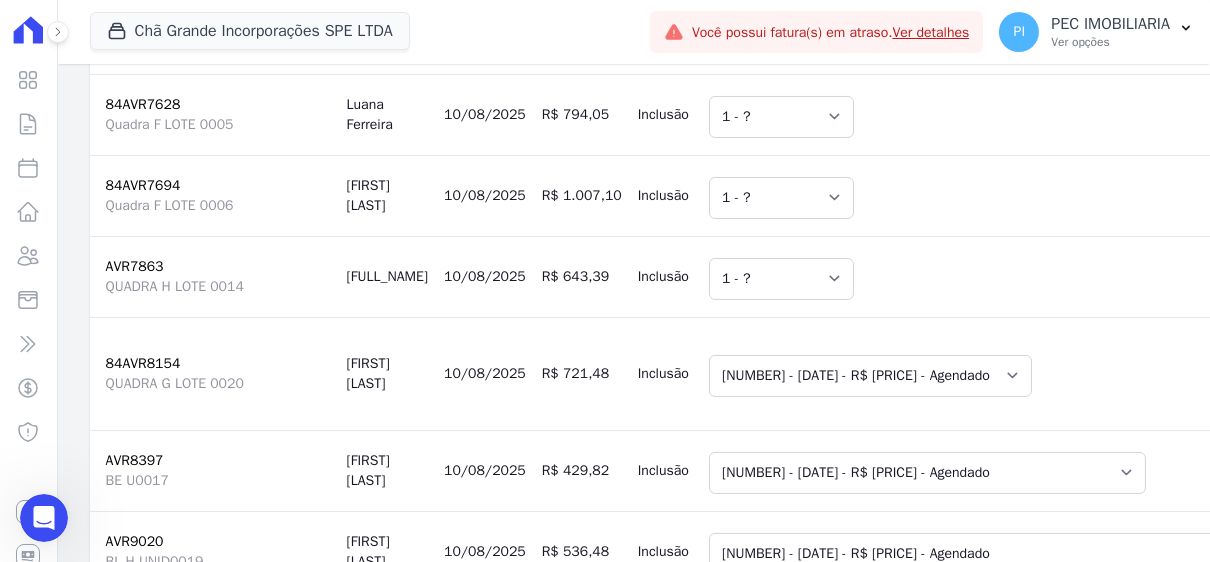 select on "0" 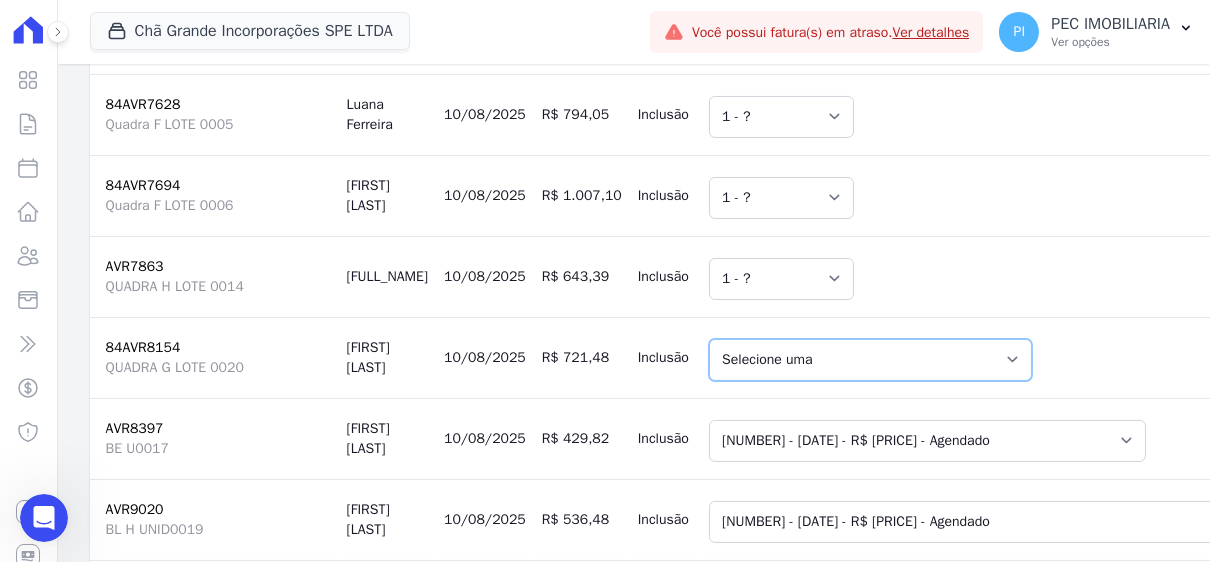 click on "Selecione uma
[NUMBER] - [DATE] - R$ 658,80 - Agendado
[NUMBER] - [DATE] - R$ 658,80 - Agendado
[NUMBER] - [DATE] - R$ 658,80 - Agendado
[NUMBER] - [DATE] - R$ 658,80 - Agendado
[NUMBER] - [DATE] - R$ 658,80 - Agendado
[NUMBER] - [DATE] - R$ 658,80 - Agendado
[NUMBER] - [DATE] - R$ 658,80 - Agendado
[NUMBER] - [DATE] - R$ 658,80 - Agendado
[NUMBER] - [DATE] - R$ 658,80 - Agendado
[NUMBER] - [DATE] - R$ 658,80 - Agendado
[NUMBER] - [DATE] - R$ 658,80 - Agendado
[NUMBER] - [DATE] - R$ 658,80 - Agendado
[NUMBER] - [DATE] - R$ 658,80 - Agendado
[NUMBER] - [DATE] - R$ 658,80 - Agendado
[NUMBER] - [DATE] - R$ 658,80 - Agendado
[NUMBER] - [DATE] - R$ 658,80 - Agendado
[NUMBER] - [DATE] - R$ 658,80 - Agendado
[NUMBER] - [DATE] - R$ 658,80 - Agendado
[NUMBER] - [DATE] - R$ 658,80 - Agendado
[NUMBER] - [DATE] - R$ 658,80 - Agendado
[NUMBER] - [DATE] - R$ 658,80 - Agendado
[NUMBER] - [DATE] - R$ 658,80 - Agendado
[NUMBER] - [DATE] - R$ 658,80 - Agendado
[NUMBER] - [DATE] - R$ 658,80 - Agendado" at bounding box center [870, 360] 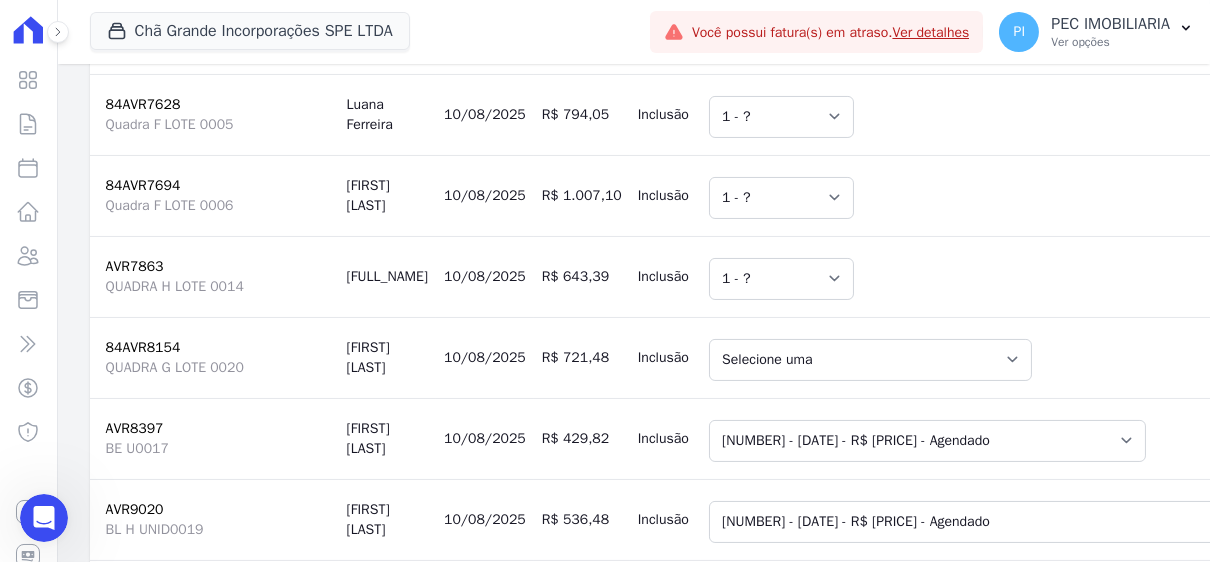 click on "Selecione uma
Nova Parcela Avulsa
Parcela Avulsa Existente
Parcela Normal ([NUMBER] X R$ [PRICE])
Sinal ([NUMBER] X R$ [PRICE])
Intercalada ([NUMBER] X R$ [PRICE])
Intercalada ([NUMBER] X R$ [PRICE])
Parcela Normal ([NUMBER] X R$ [PRICE])" at bounding box center [2937, 360] 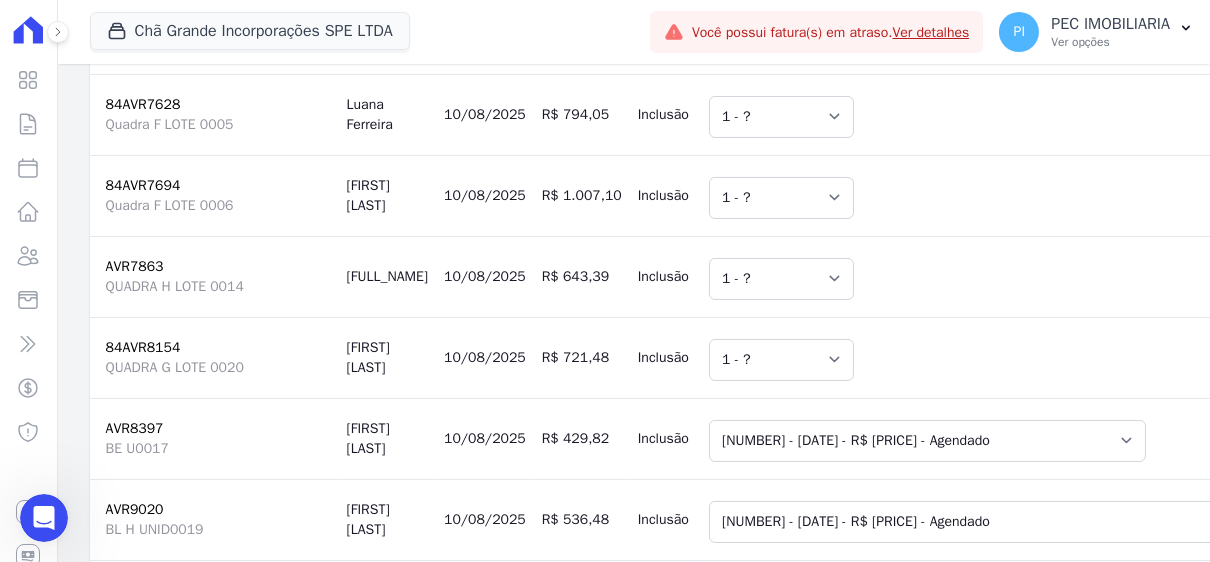 click on "Selecione uma
Nova Parcela Avulsa
Parcela Avulsa Existente
Sinal ([NUMBER] X R$ [PRICE])
Intercalada ([NUMBER] X R$ [PRICE])
Parcela Normal ([NUMBER] X R$ [PRICE])" at bounding box center (2925, 441) 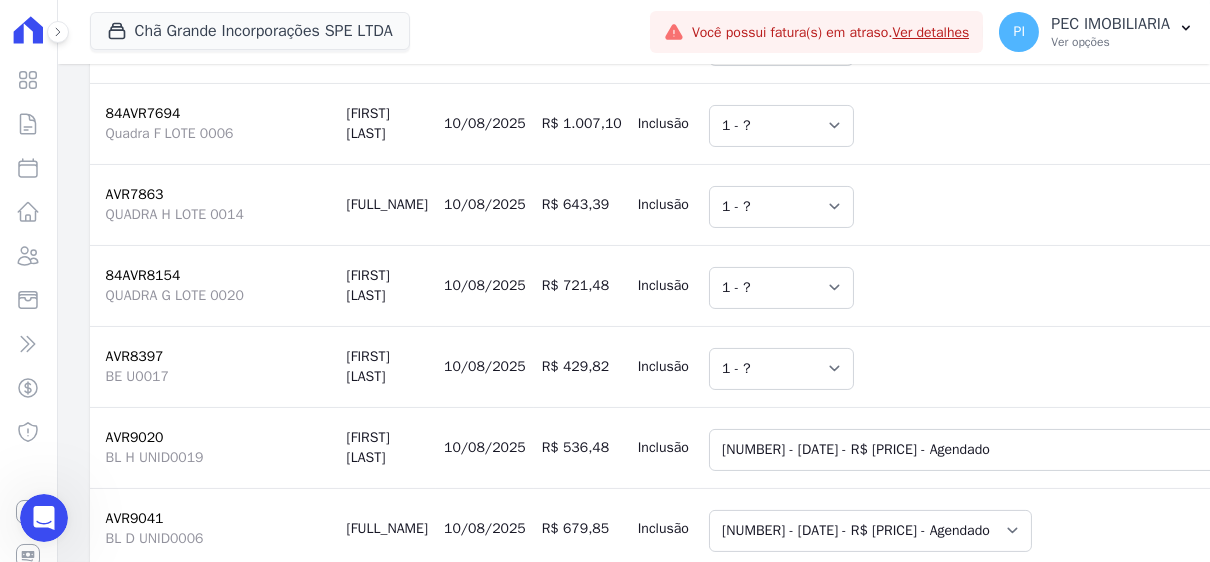scroll, scrollTop: 1179, scrollLeft: 0, axis: vertical 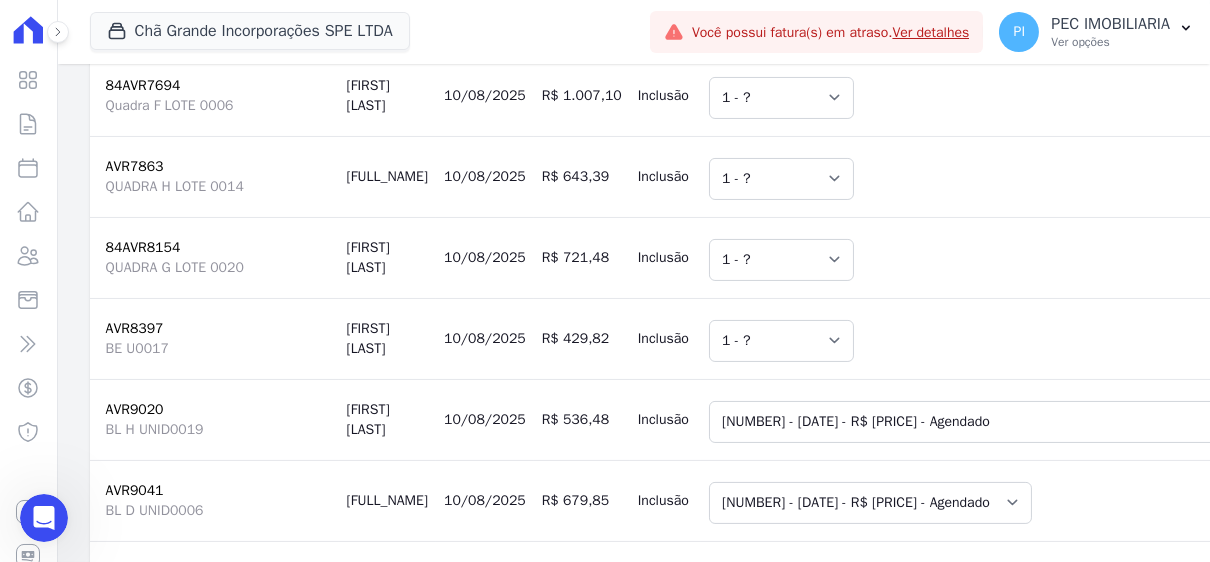click on "Sinal ([COUNT] X R$ [PRICE])
Sinal (5 X R$ [PRICE])
Intercalada (10 X R$ [PRICE])
Parcela Normal (120 X R$ [PRICE])" at bounding box center [2946, 422] 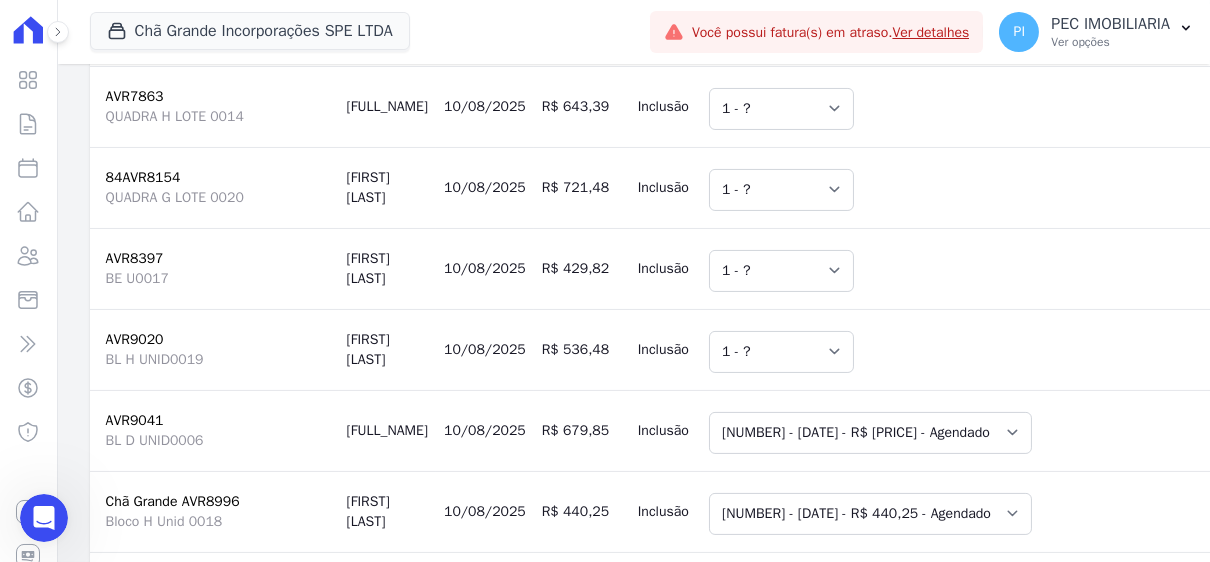 scroll, scrollTop: 1279, scrollLeft: 0, axis: vertical 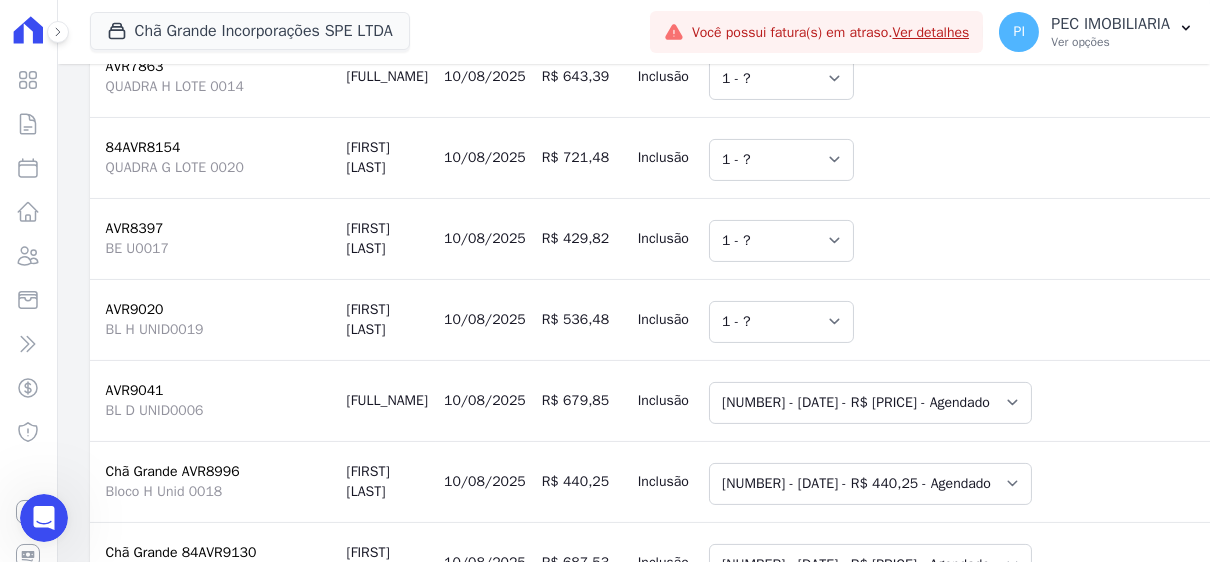 click on "Selecione uma
Nova Parcela Avulsa
Parcela Avulsa Existente
Sinal (3 X R$ 45,00)
Parcela Normal (120 X R$ 679,85)" at bounding box center (2919, 403) 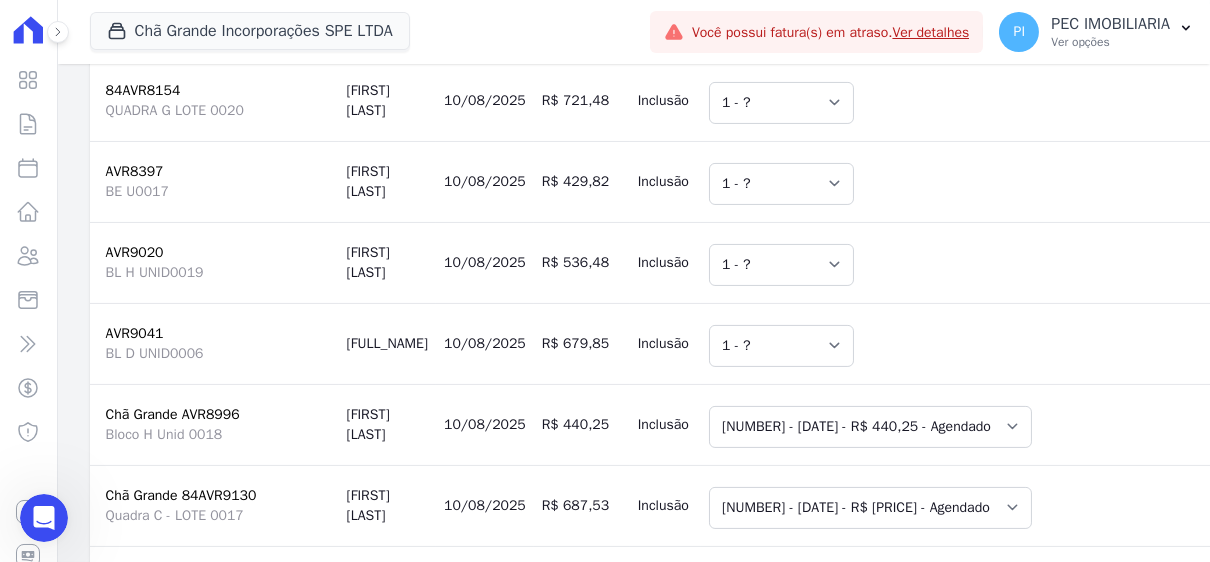 scroll, scrollTop: 1379, scrollLeft: 0, axis: vertical 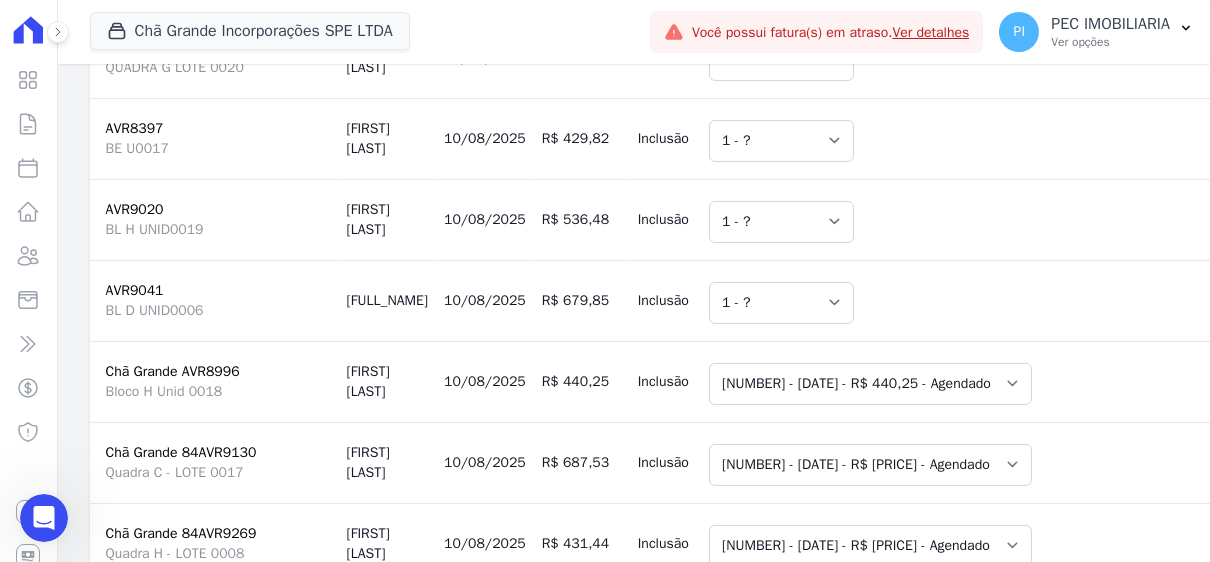 click on "Selecione uma
Nova Parcela Avulsa
Parcela Avulsa Existente
Sinal ([NUMBER] X R$ 55,92)
Intercalada ([NUMBER] X R$ 2.216,28)
Parcela Normal ([NUMBER] X R$ 440,25)" at bounding box center (2918, 384) 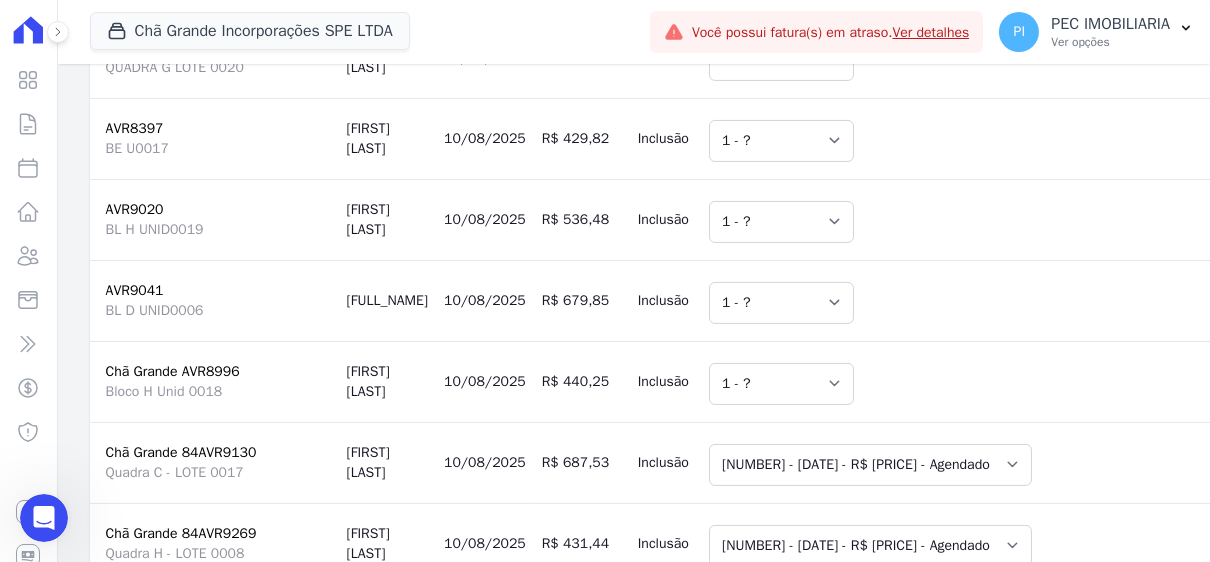 scroll, scrollTop: 1479, scrollLeft: 0, axis: vertical 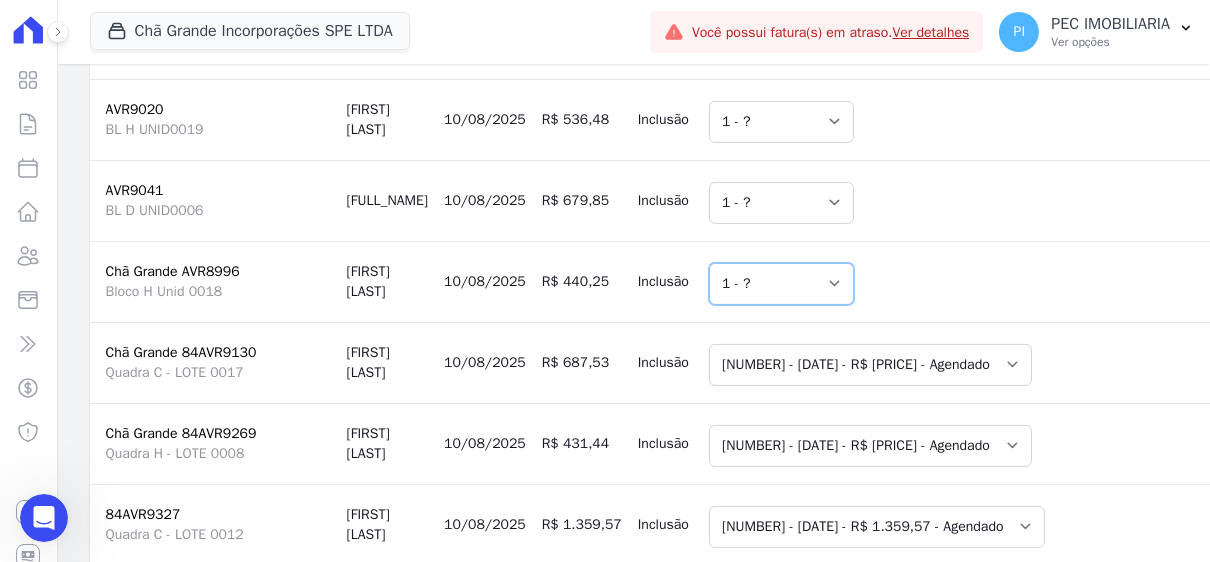 click on "Selecione uma
[NUMBER] - ?" at bounding box center (781, 284) 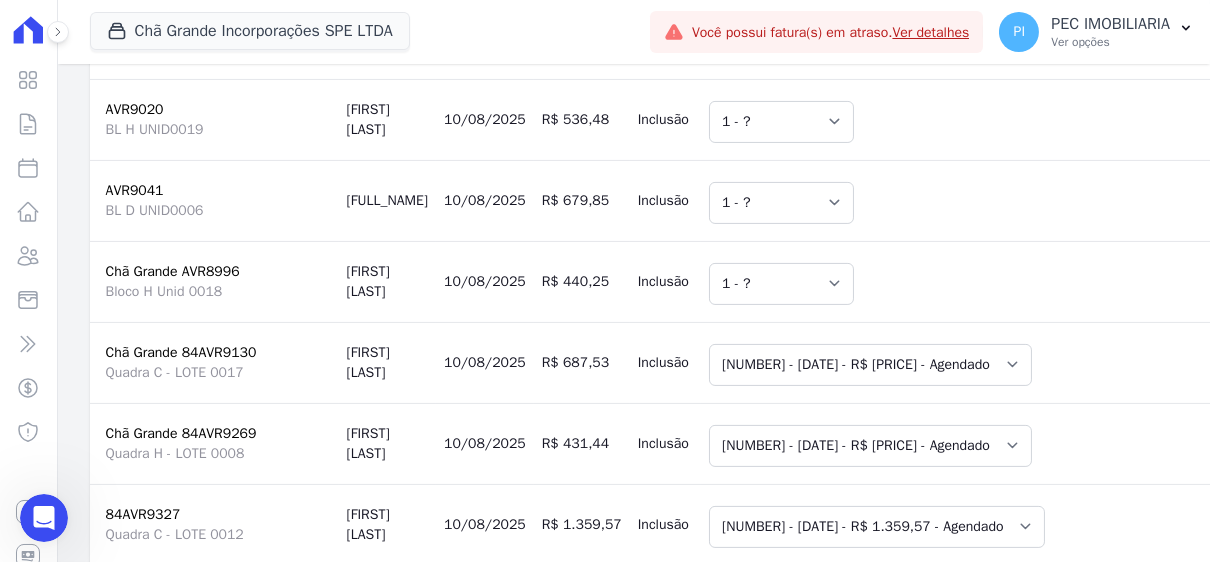 click on "Selecione uma
Nova Parcela Avulsa
Parcela Avulsa Existente
Parcela Normal ([NUMBER] X R$ [PRICE])
Sinal (2 X R$ [PRICE])" at bounding box center [2937, 365] 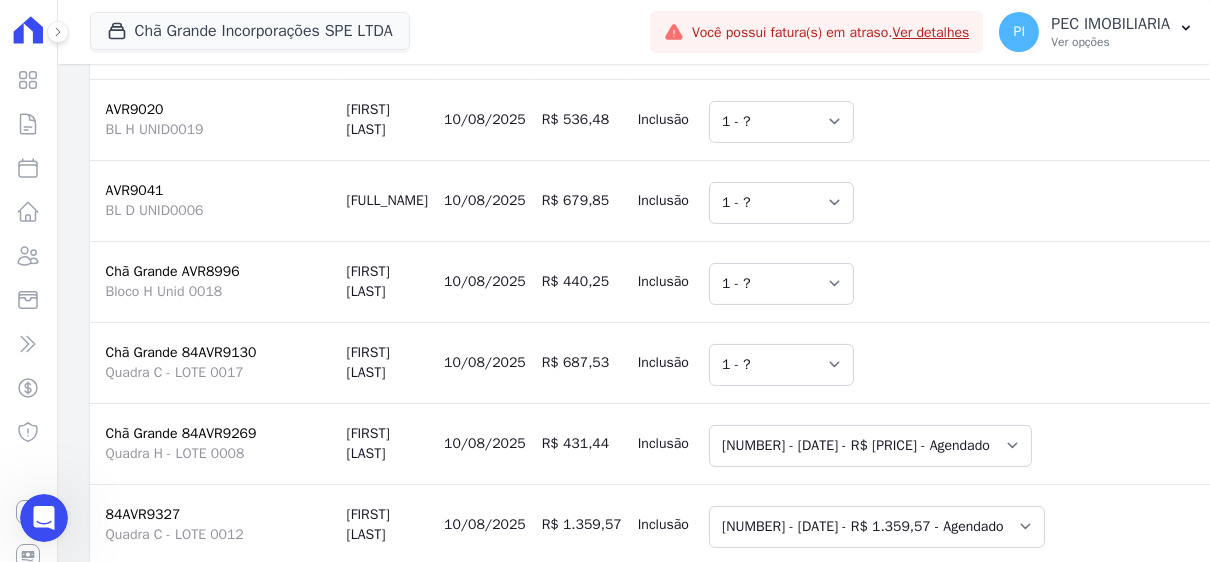 click on "Selecione uma
Nova Parcela Avulsa
Parcela Avulsa Existente
Parcela Normal (120 X R$ 431,44)
Sinal (2 X R$ 55,92)
Intercalada (10 X R$ 2.236,80)" at bounding box center [2937, 446] 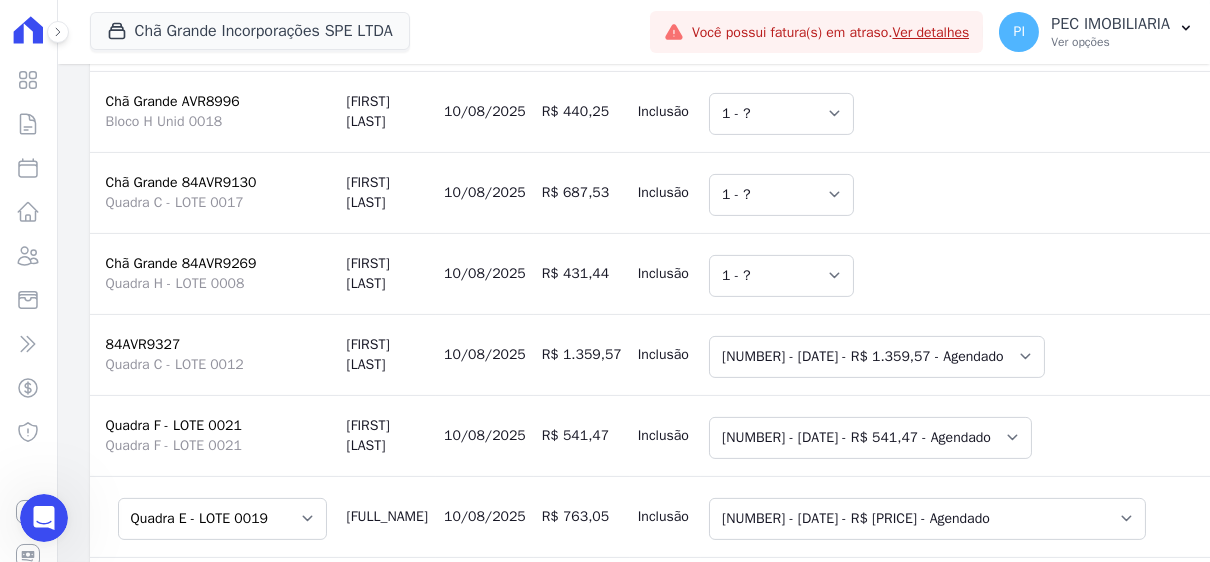 scroll, scrollTop: 1679, scrollLeft: 0, axis: vertical 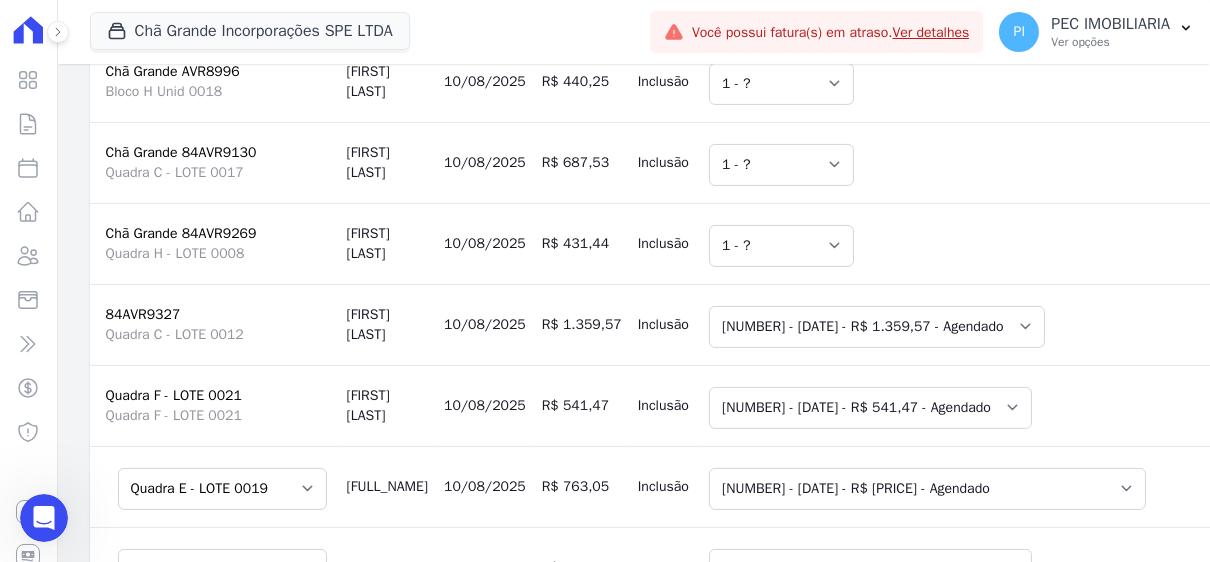 click on "Selecione uma
Nova Parcela Avulsa
Parcela Avulsa Existente
Sinal (7 X R$ [PRICE])
Parcela Normal (60 X R$ [PRICE])" at bounding box center (2944, 327) 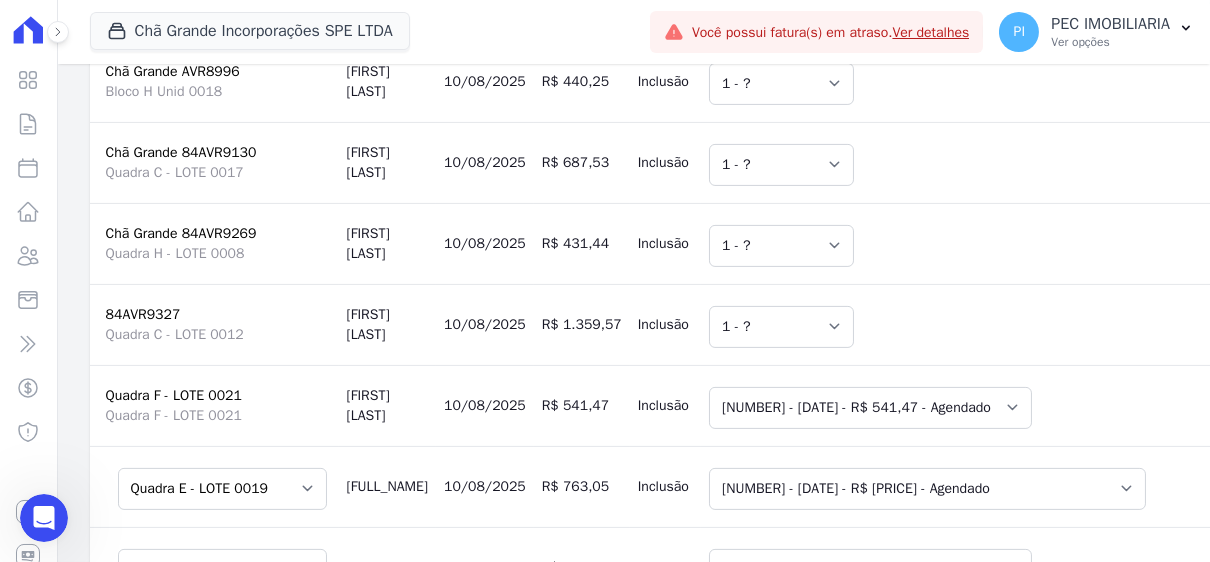 click on "Selecione uma
Nova Parcela Avulsa
Parcela Avulsa Existente
Parcela Normal ([NUMBER] X R$ 541,47)
Intercalada ([NUMBER] X R$ 2.985,39)
Sinal ([NUMBER] X R$ 3.995,00)" at bounding box center (2937, 408) 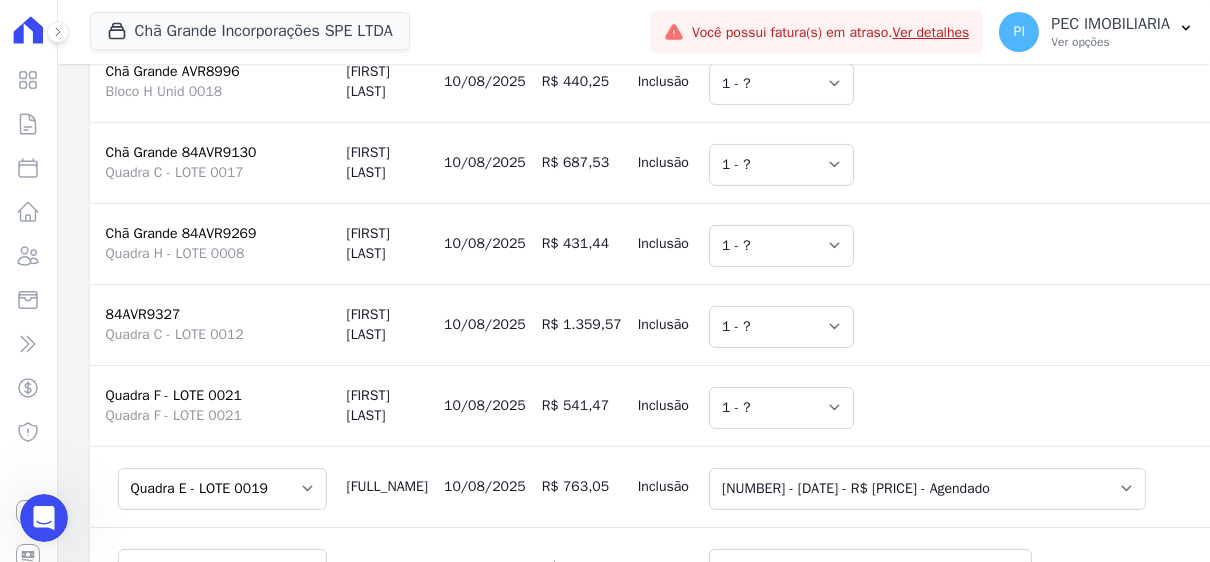 scroll, scrollTop: 1779, scrollLeft: 0, axis: vertical 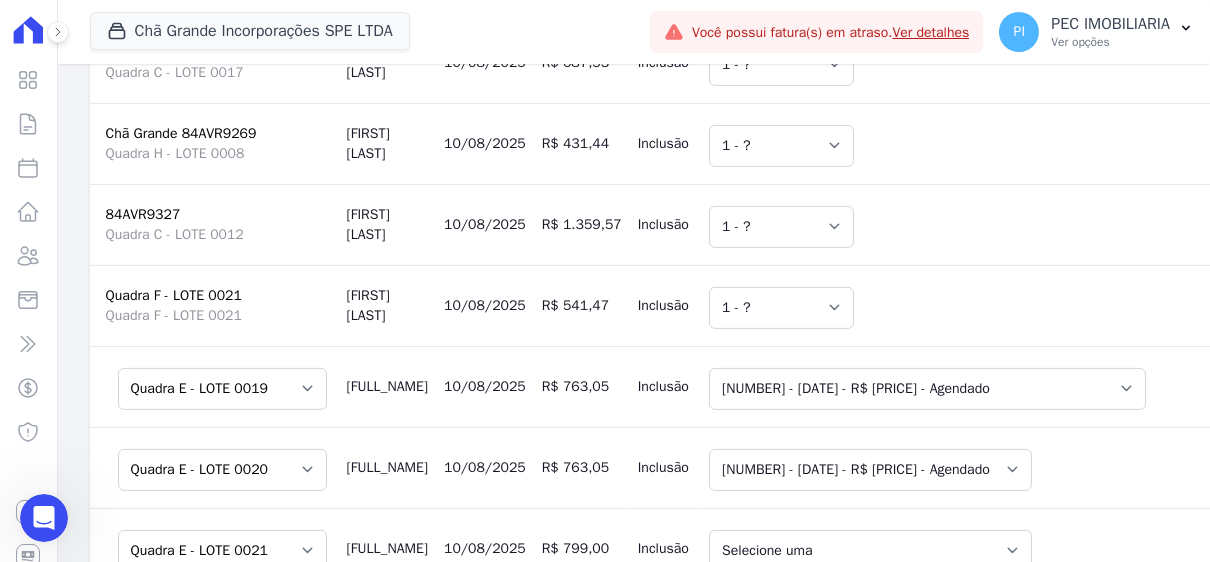 click on "Selecione uma
Nova Parcela Avulsa
Parcela Avulsa Existente
Parcela Normal (99 X R$ 763,05)
Sinal (3 X R$ 1.452,83)" at bounding box center [2938, 389] 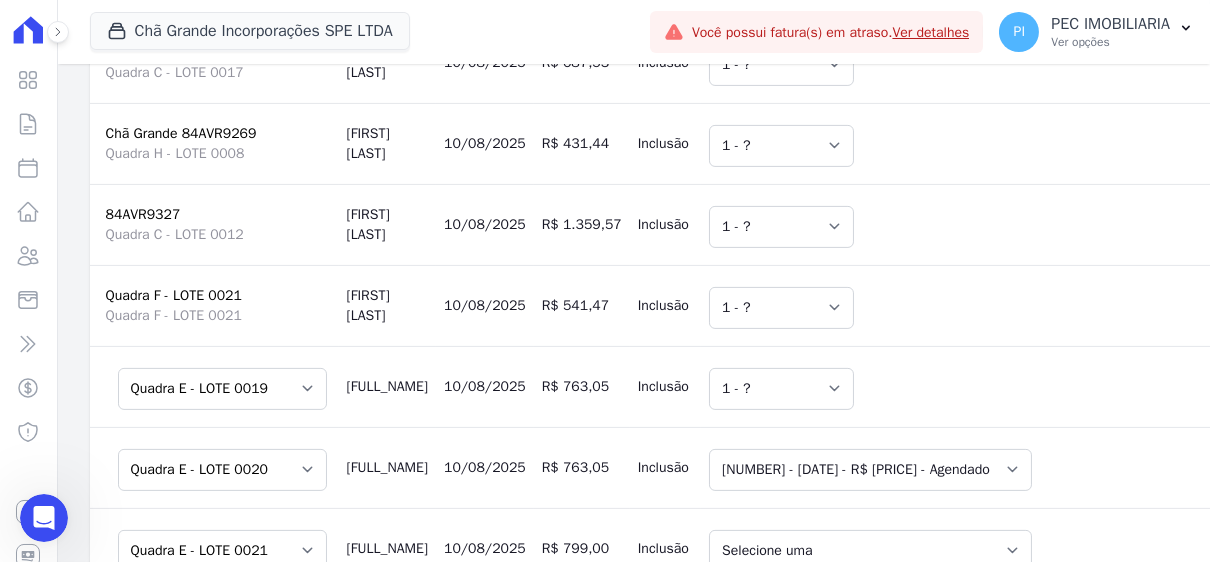 click on "Selecione uma
Nova Parcela Avulsa
Parcela Avulsa Existente
Sinal (3 X R$ 1.452,83)
Parcela Normal (99 X R$ 763,05)" at bounding box center [2938, 470] 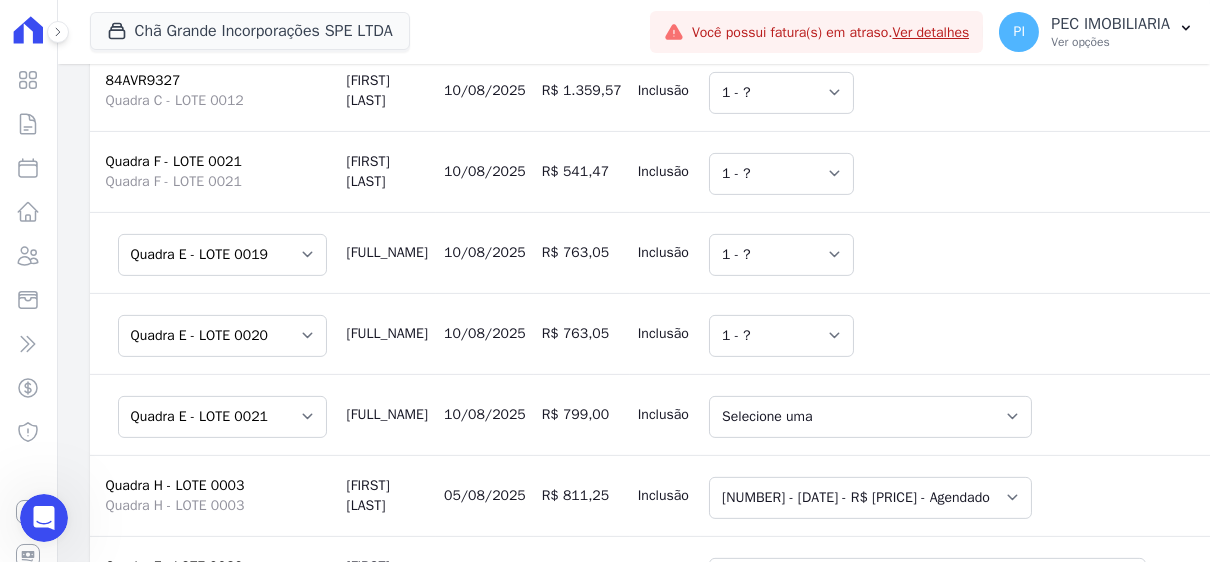 scroll, scrollTop: 1979, scrollLeft: 0, axis: vertical 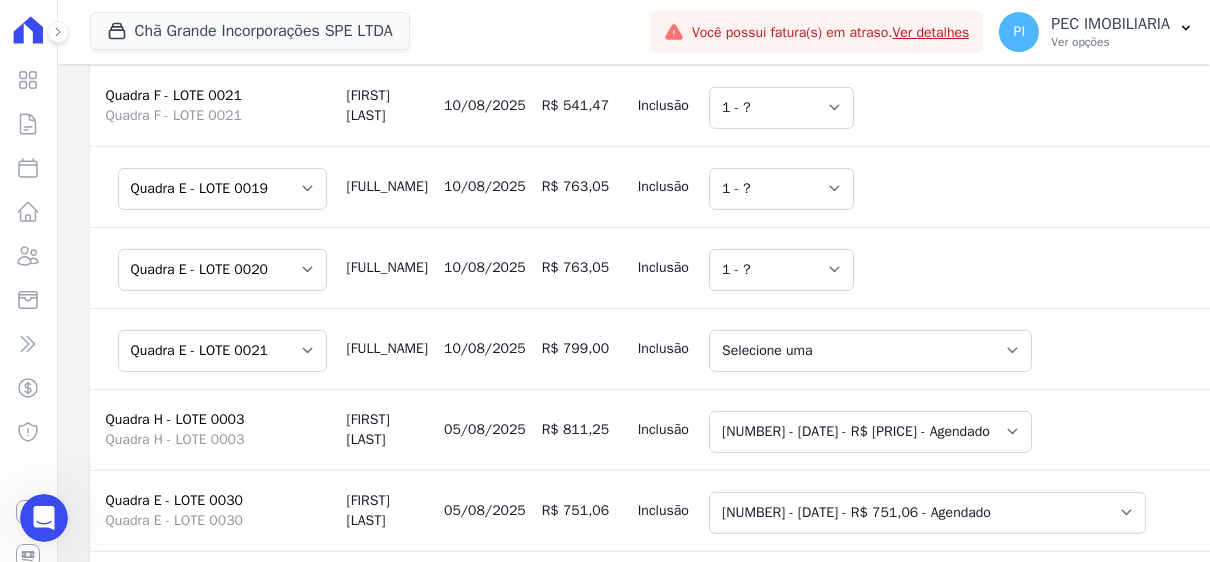 click on "Parcela Normal ([COUNT] X R$ [PRICE])
Sinal ([COUNT] X R$ [PRICE])" at bounding box center (2937, 351) 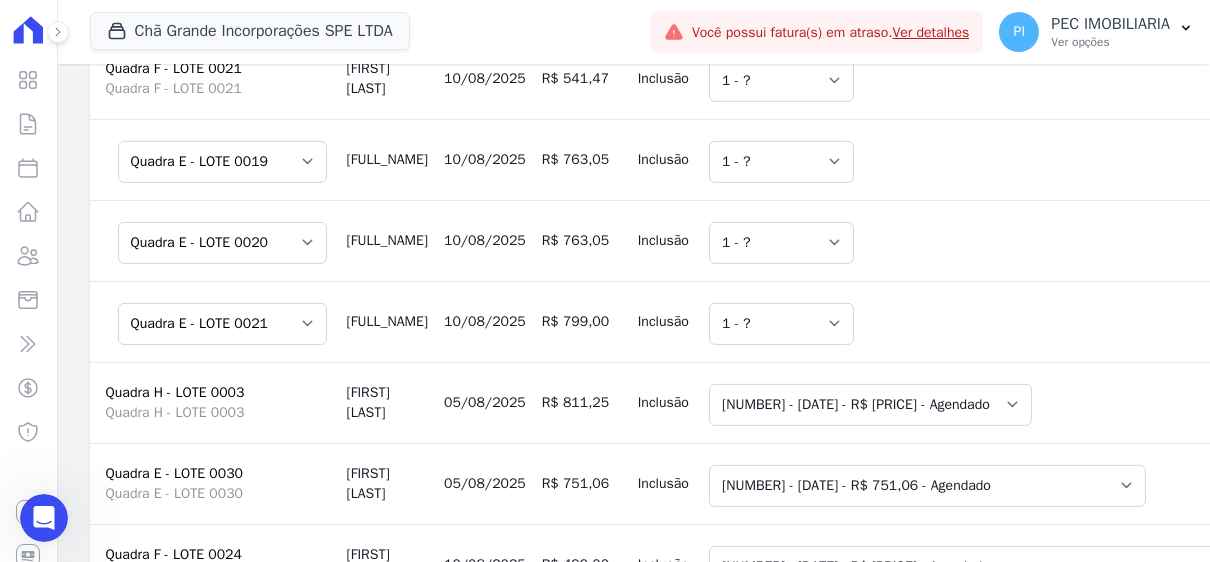 scroll, scrollTop: 2079, scrollLeft: 0, axis: vertical 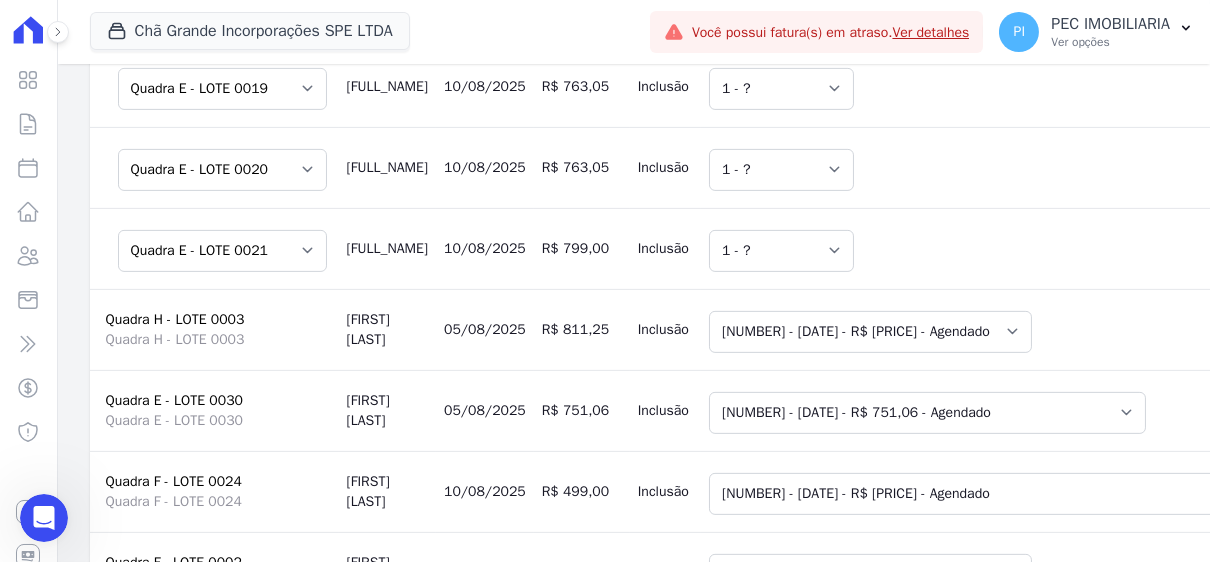 click on "Selecione uma
Nova Parcela Avulsa
Parcela Avulsa Existente
Parcela Normal (80 X R$ 811,25)
Sinal (3 X R$ 3.333,33)" at bounding box center (2937, 332) 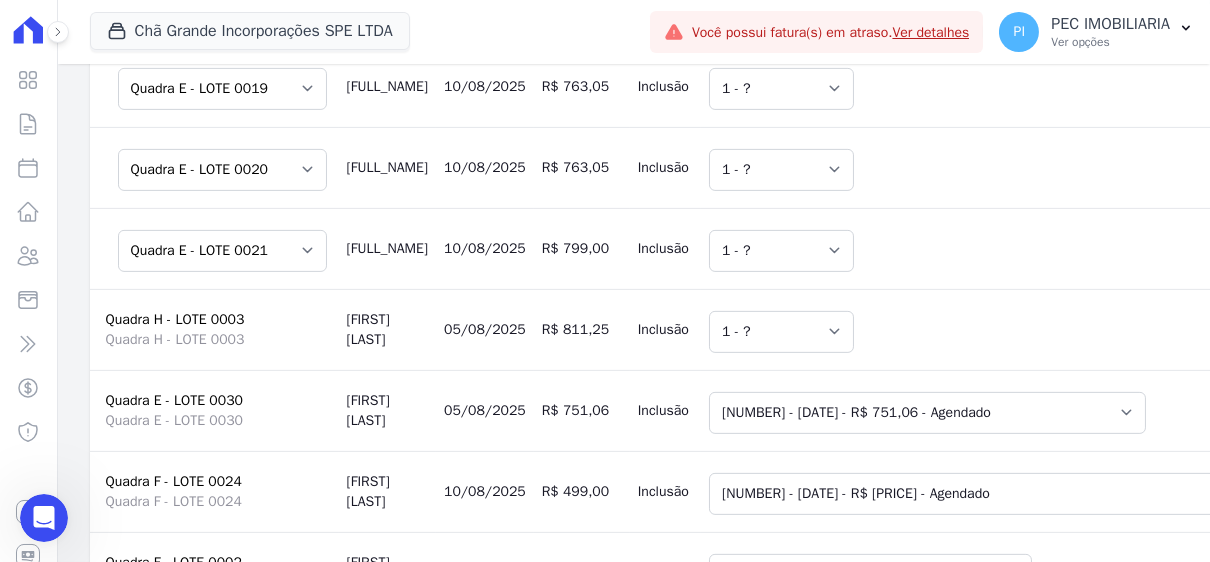 click on "Selecione uma
Nova Parcela Avulsa
Parcela Avulsa Existente
Parcela Normal ([NUMBER] X R$ [PRICE])
Sinal ([NUMBER] X R$ [PRICE])" at bounding box center [2937, 413] 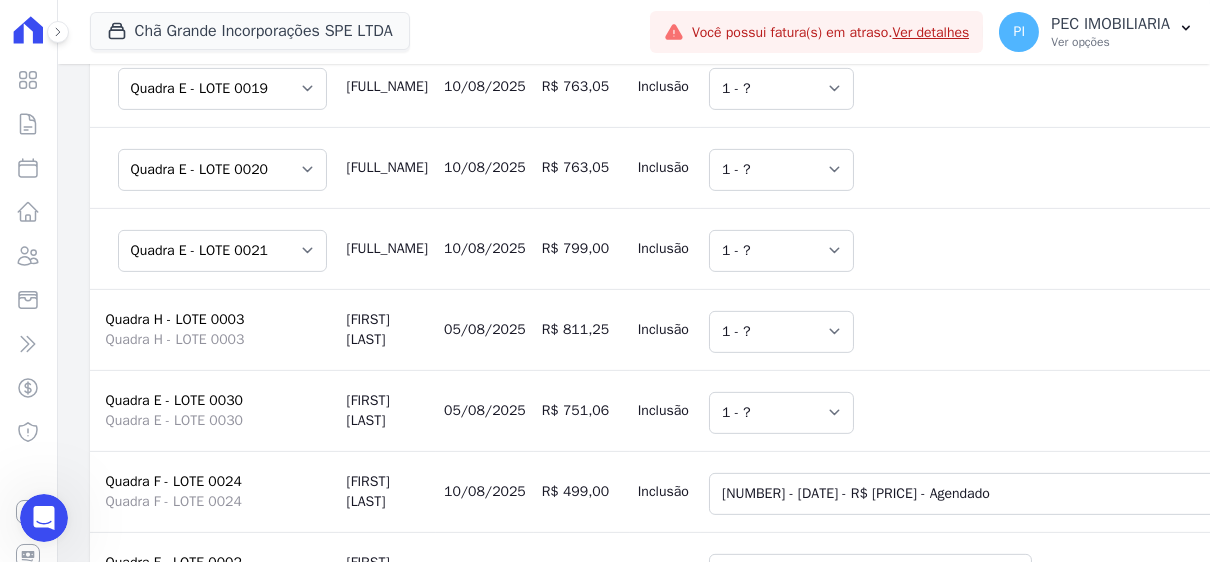 scroll, scrollTop: 2168, scrollLeft: 0, axis: vertical 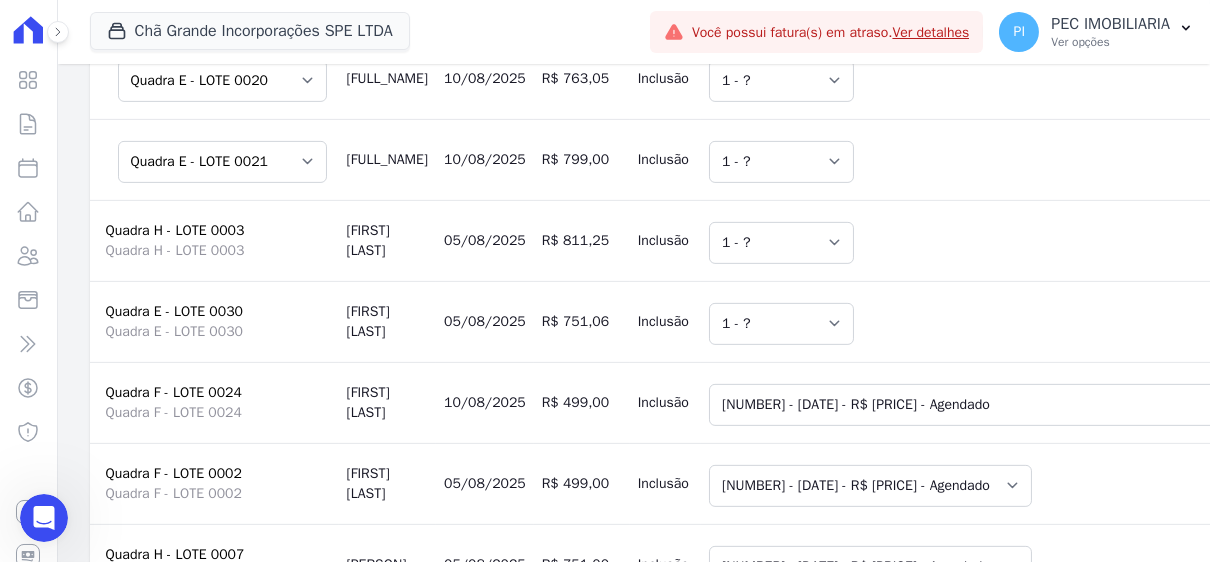 click on "Selecione uma
Nova Parcela Avulsa
Parcela Avulsa Existente
Parcela Normal ([NUMBER] X R$ 499,00)
Sinal ([NUMBER] X R$ 4.794,00)
Intercalada ([NUMBER] X R$ 3.150,75)" at bounding box center (2938, 405) 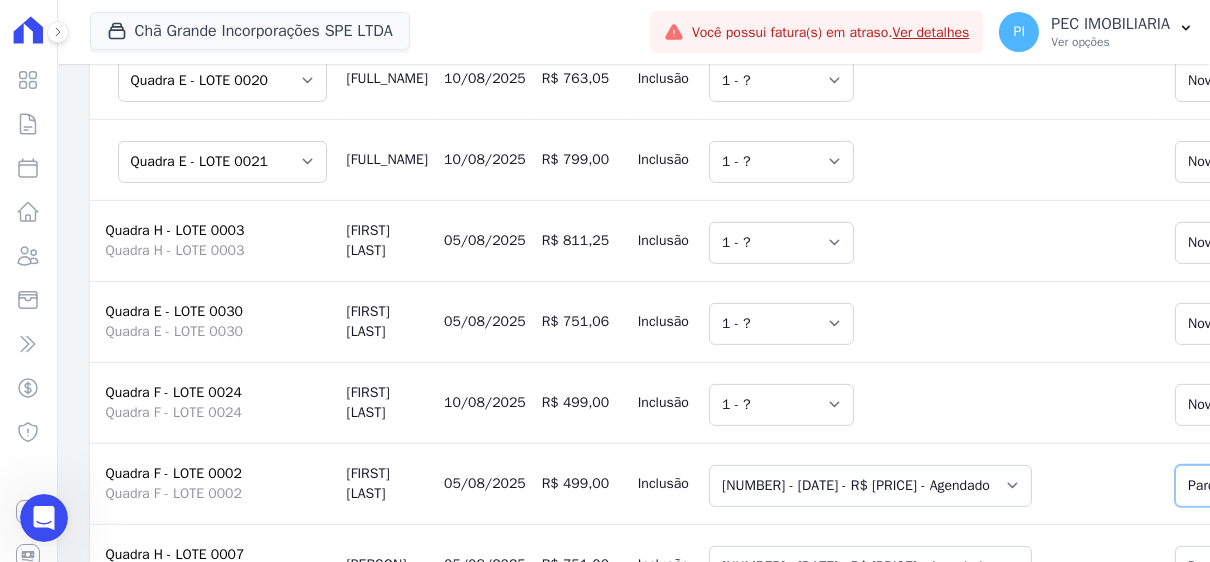 click on "Selecione uma
Nova Parcela Avulsa
Parcela Avulsa Existente
Parcela Normal ([NUMBER] X R$ 499,00)
Intercalada ([NUMBER] X R$ 3.150,00)
Sinal ([NUMBER] X R$ 960,00)" at bounding box center [1328, 486] 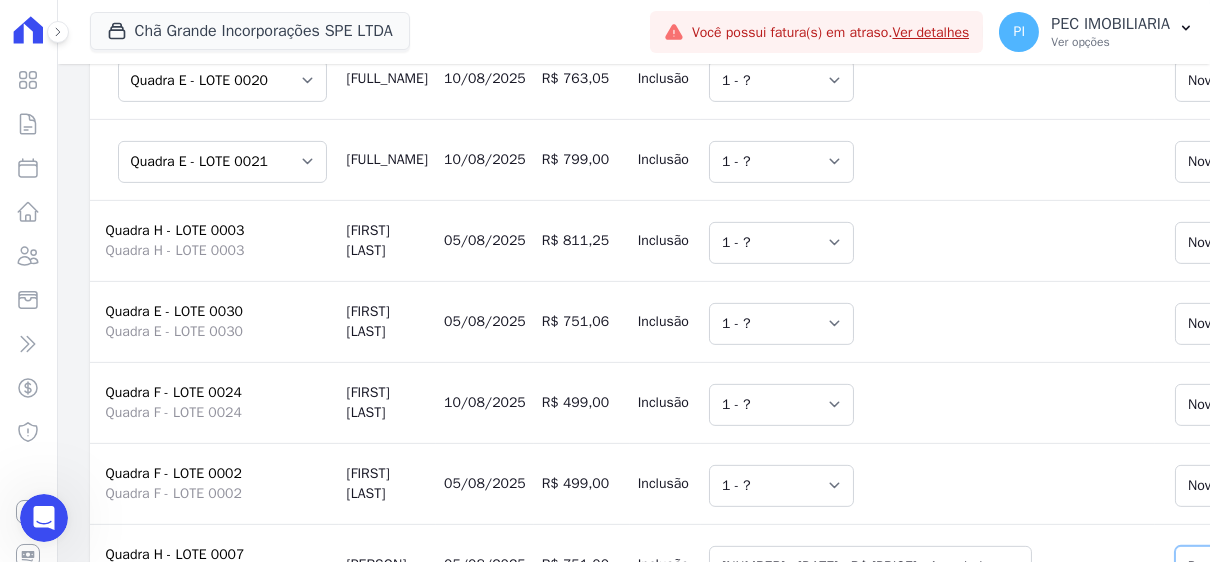 click on "Selecione uma
Nova Parcela Avulsa
Parcela Avulsa Existente
Sinal ([NUMBER] X R$ 4.800,00)
Parcela Normal ([NUMBER] X R$ 751,00)" at bounding box center [1327, 567] 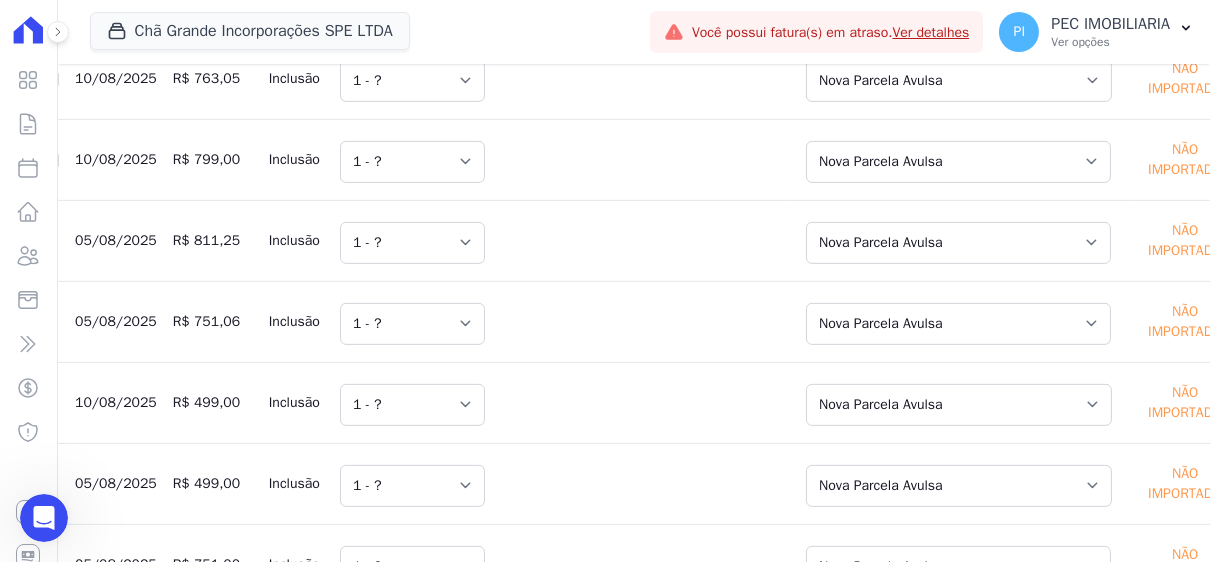 scroll, scrollTop: 0, scrollLeft: 0, axis: both 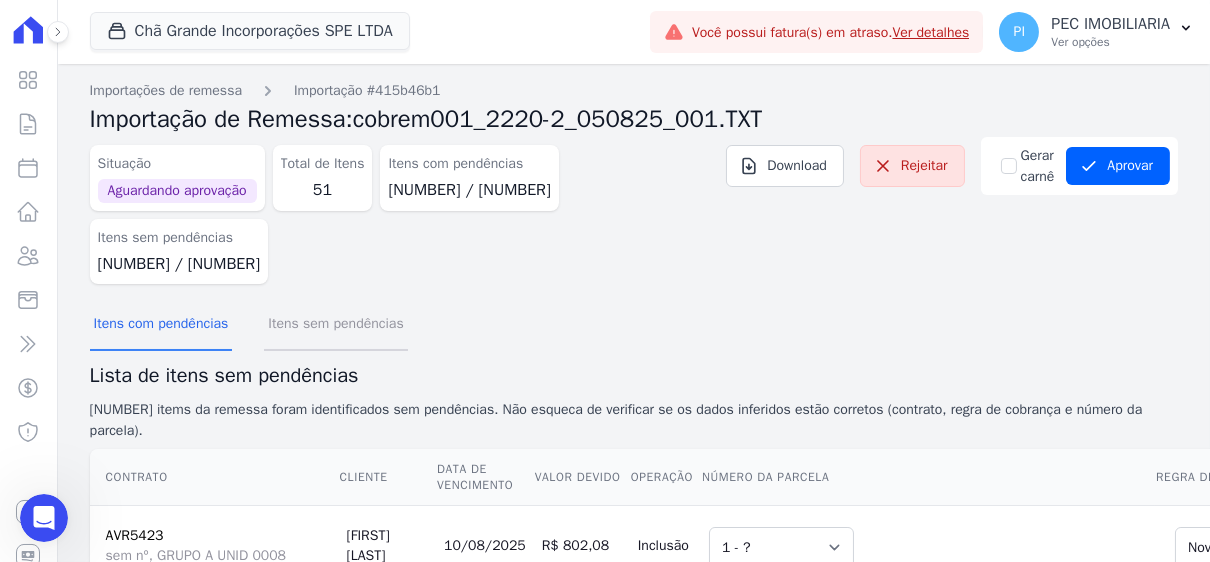click on "Itens sem pendências" at bounding box center (335, 325) 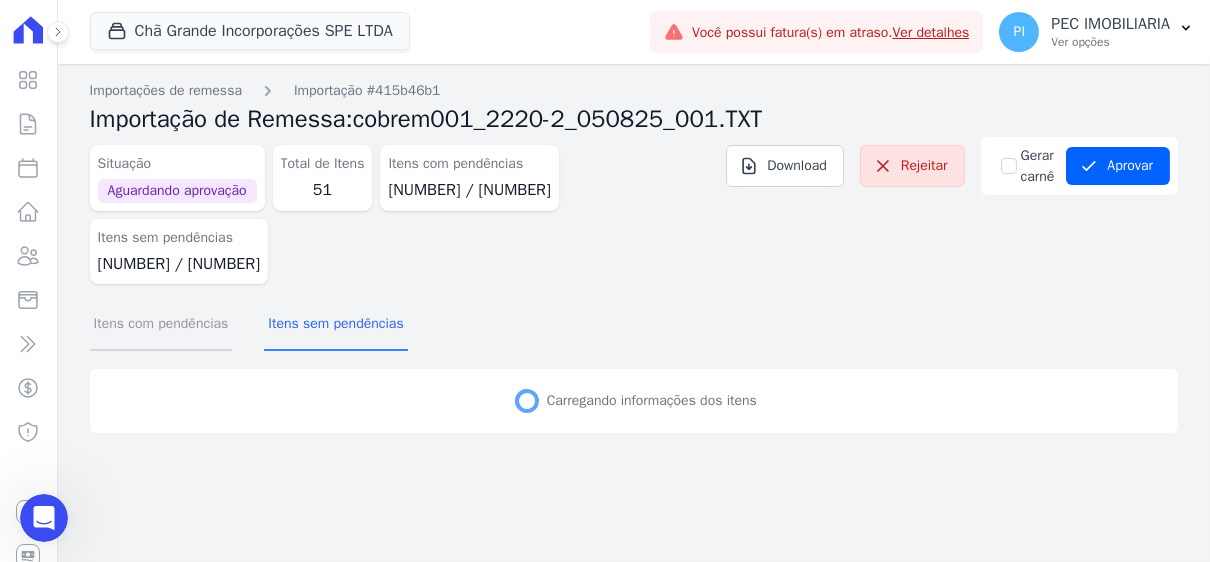 click on "Itens com pendências" at bounding box center [161, 325] 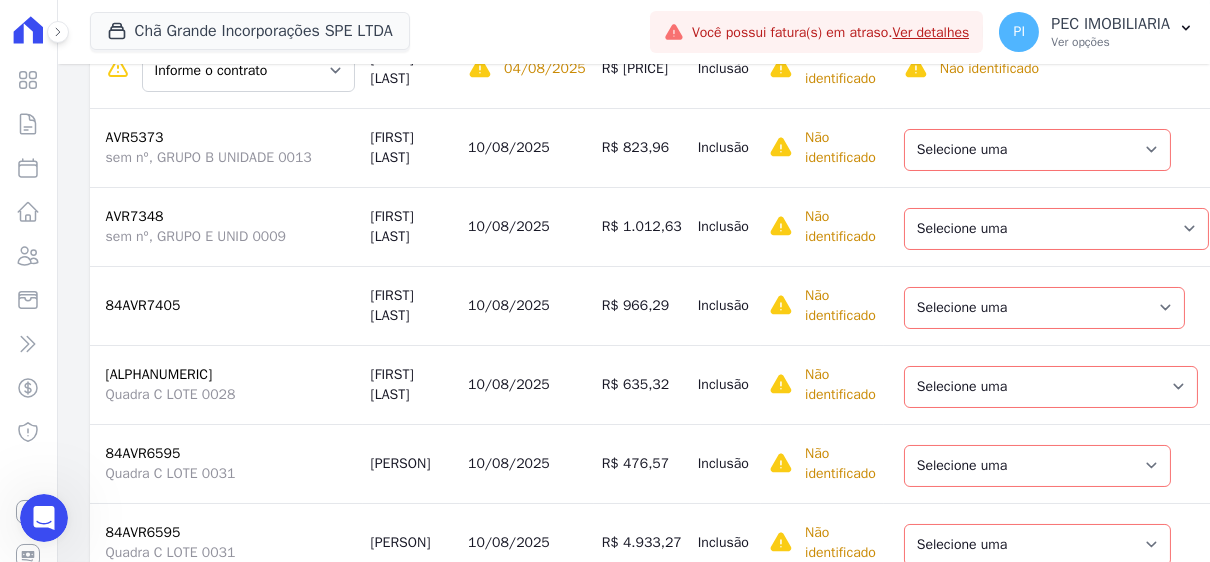 scroll, scrollTop: 177, scrollLeft: 0, axis: vertical 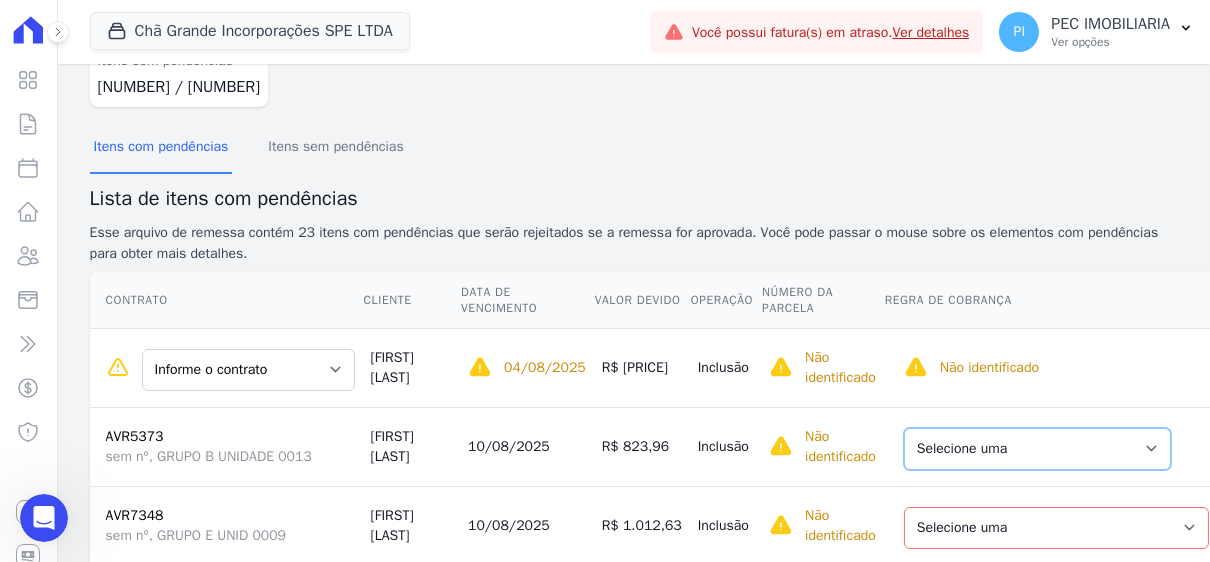 click on "Selecione uma
Nova Parcela Avulsa
Parcela Avulsa Existente
Parcela Normal (123 X R$ [PRICE])
Sinal (4 X R$ [PRICE])" at bounding box center [1037, 449] 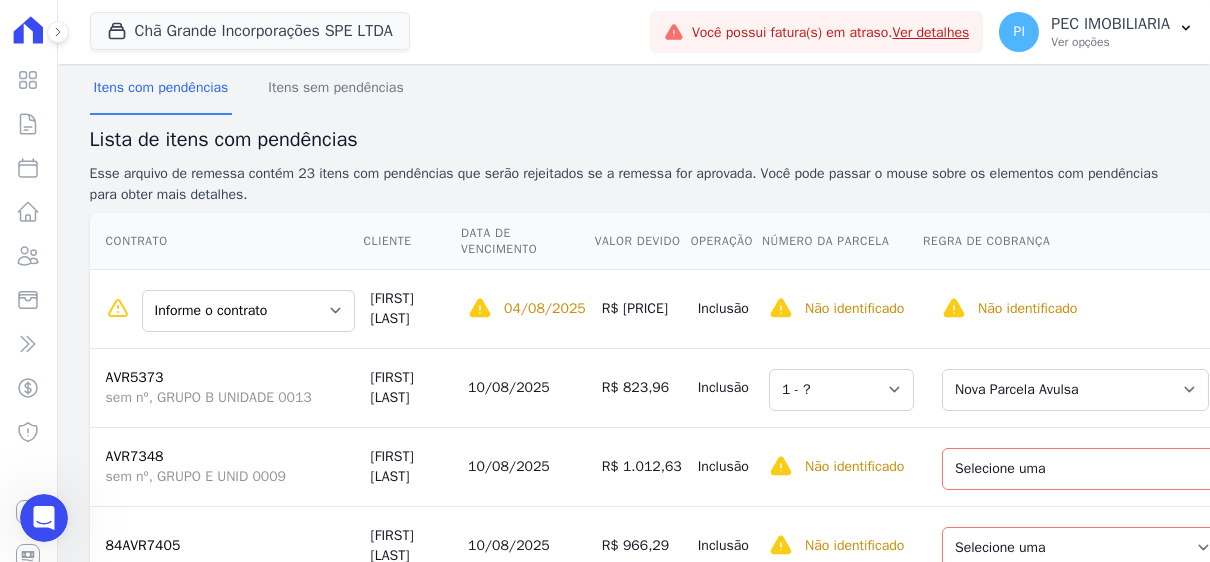 scroll, scrollTop: 277, scrollLeft: 0, axis: vertical 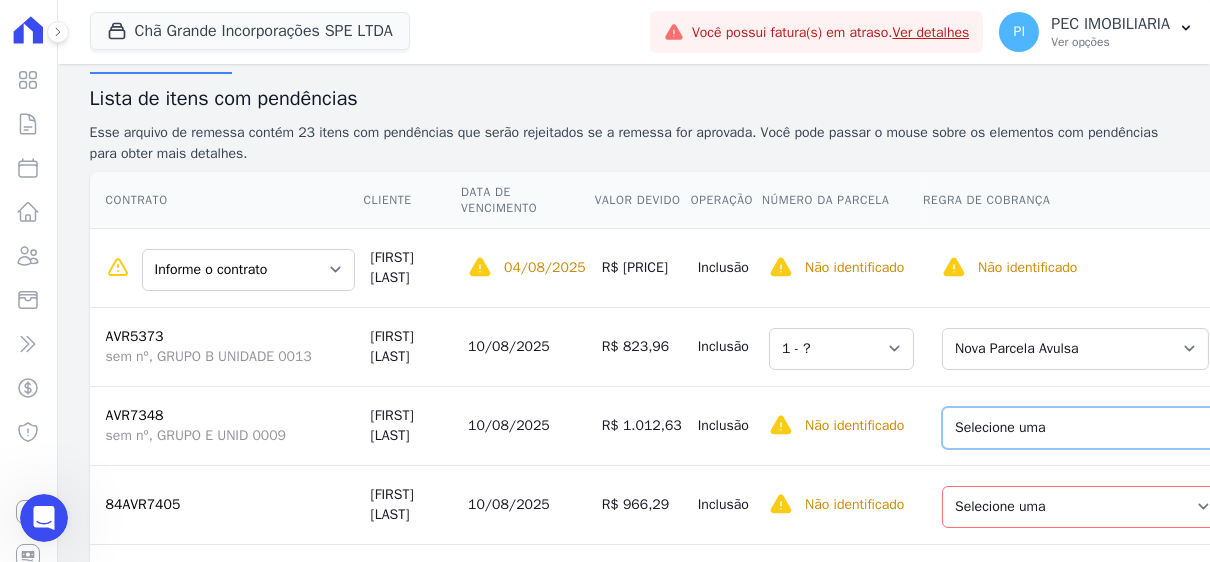 click on "Selecione uma
Nova Parcela Avulsa
Parcela Avulsa Existente
Parcela Normal (60 X R$ 1.523,36)
Sinal (5 X R$ 104,85)
Parcela Normal (60 X R$ 878,95)" at bounding box center (1094, 428) 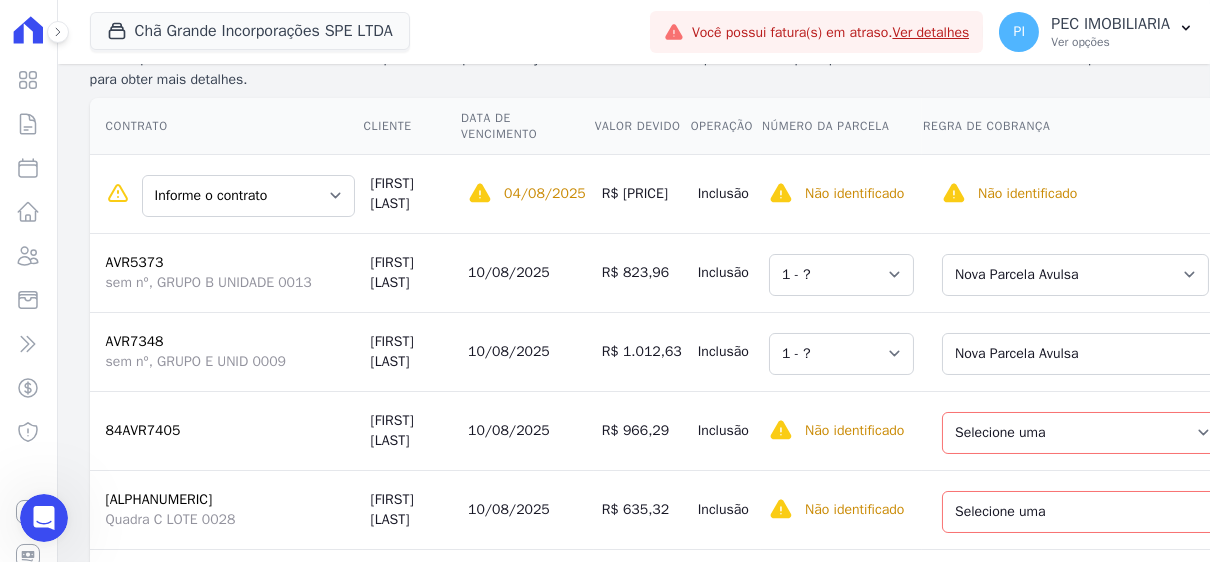 scroll, scrollTop: 377, scrollLeft: 0, axis: vertical 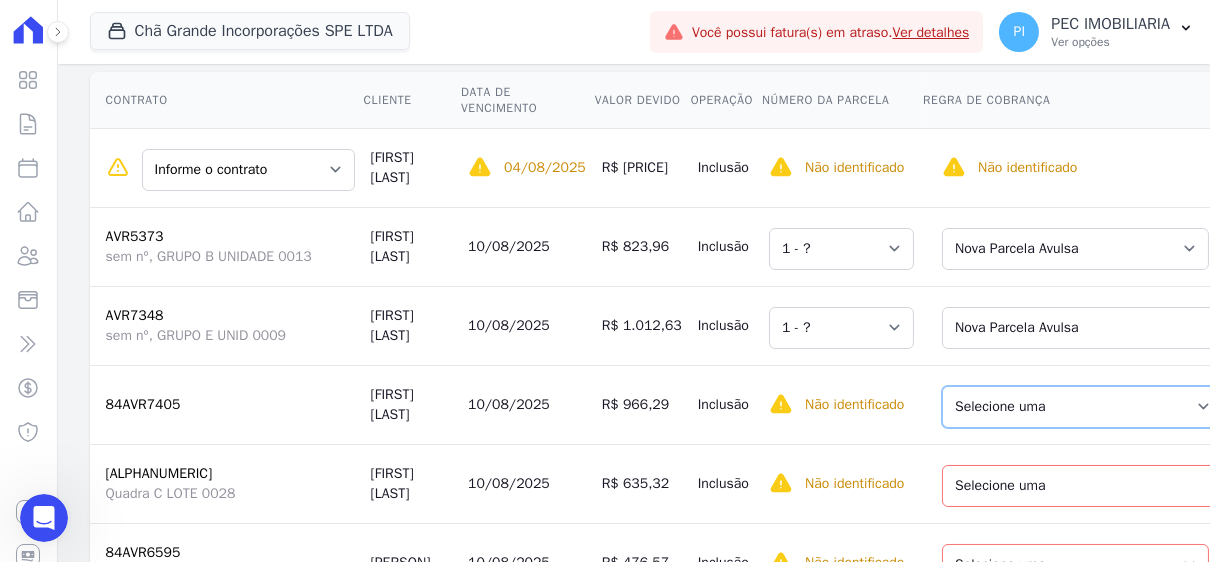 click on "Selecione uma
Nova Parcela Avulsa
Parcela Avulsa Existente
Sinal ([NUMBER] X R$ 11,00)
Parcela Normal ([NUMBER] X R$ 1.432,64)" at bounding box center [1082, 407] 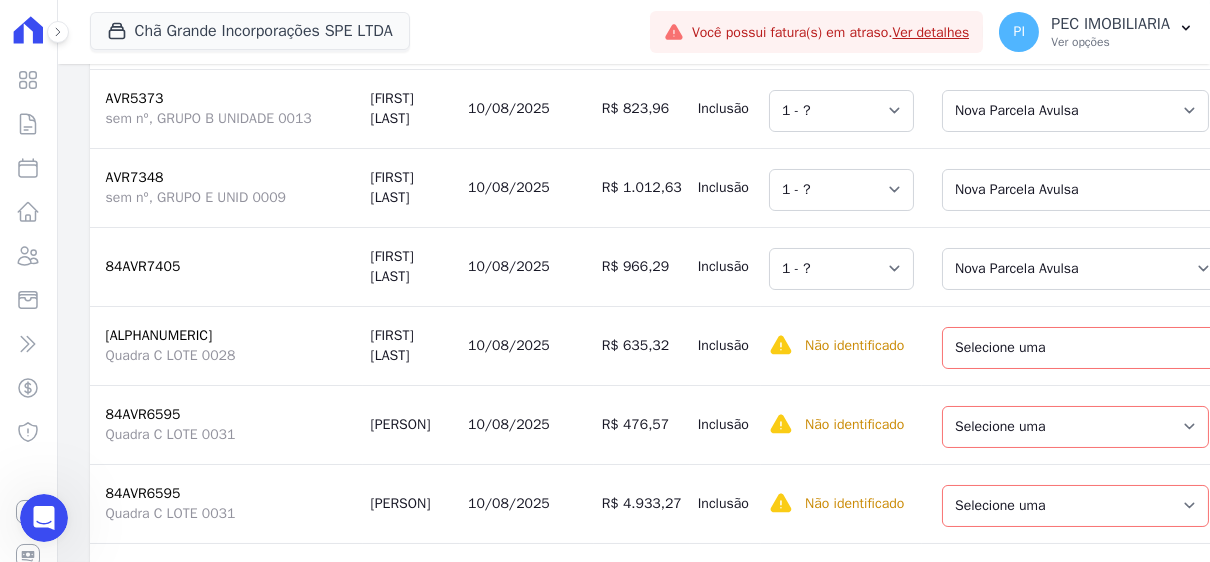 scroll, scrollTop: 577, scrollLeft: 0, axis: vertical 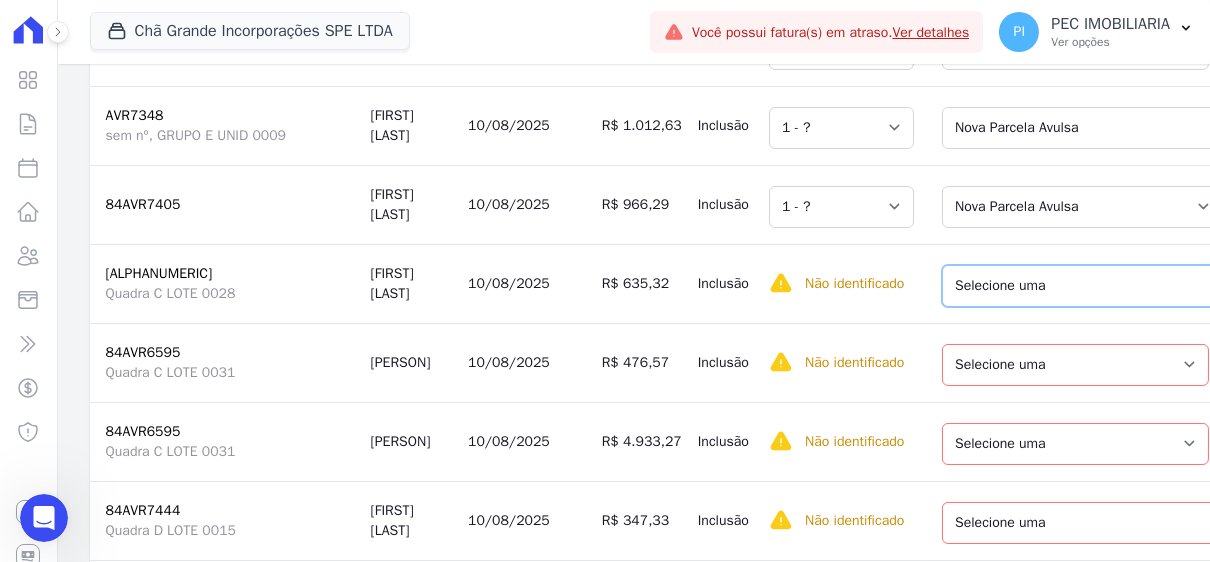 click on "Selecione uma
Nova Parcela Avulsa
Parcela Avulsa Existente
Parcela Normal (60 X R$ 1.108,73)
Sinal (2 X R$ 98,00)
Parcela Normal (60 X R$ 918,30)" at bounding box center [1089, 286] 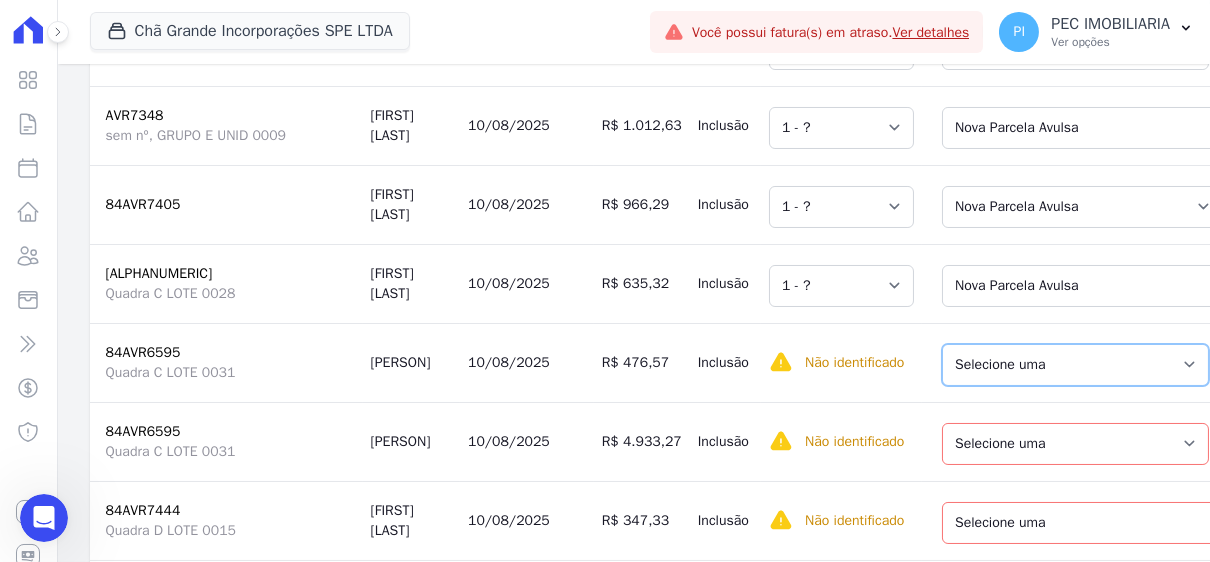 click on "Selecione uma
Nova Parcela Avulsa
Parcela Avulsa Existente
Sinal (3 X R$ [PRICE])
Intercalada (10 X R$ [PRICE])
Parcela Normal (129 X R$ [PRICE])" at bounding box center (1075, 365) 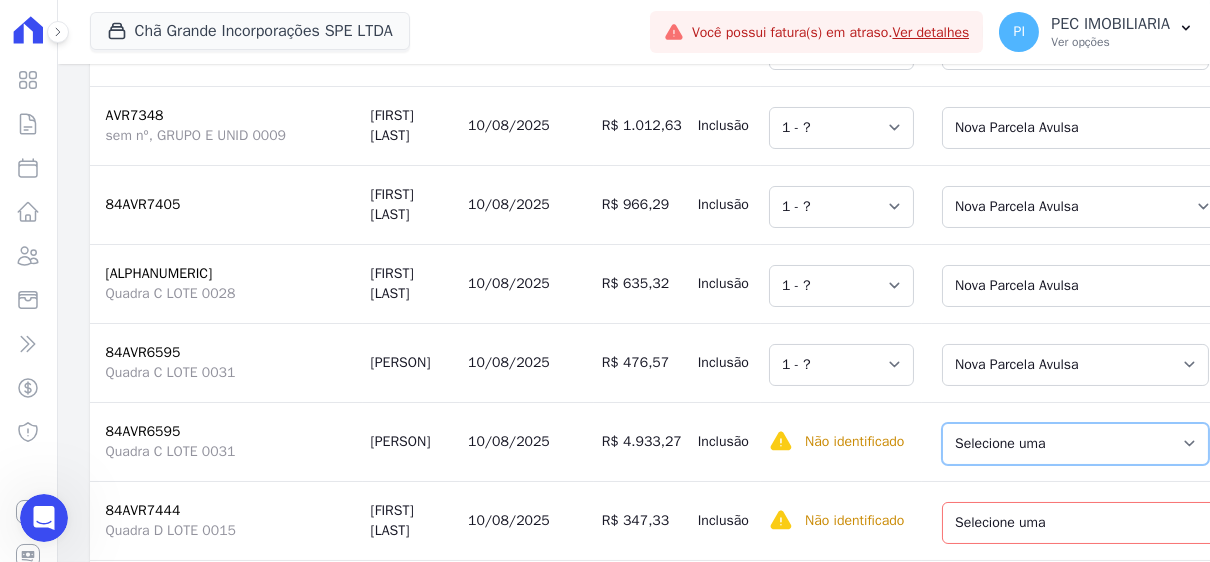 click on "Selecione uma
Nova Parcela Avulsa
Parcela Avulsa Existente
Sinal (3 X R$ [PRICE])
Intercalada (10 X R$ [PRICE])
Parcela Normal (129 X R$ [PRICE])" at bounding box center (1075, 444) 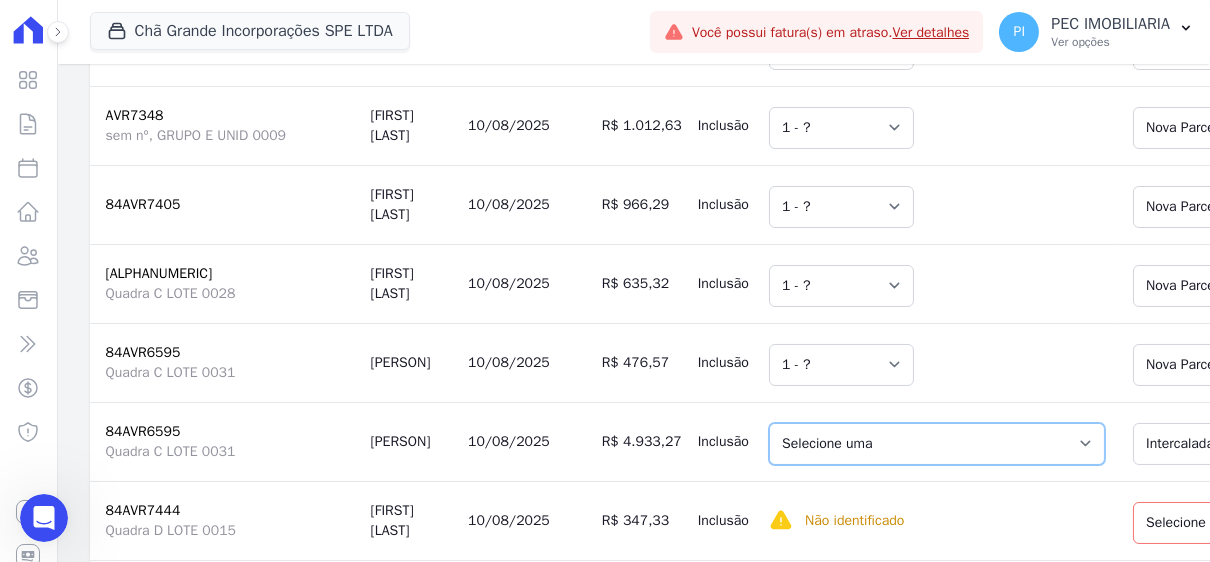 click on "[NUMBER] - [DATE] - R$ [PRICE] - Agendado" at bounding box center (937, 444) 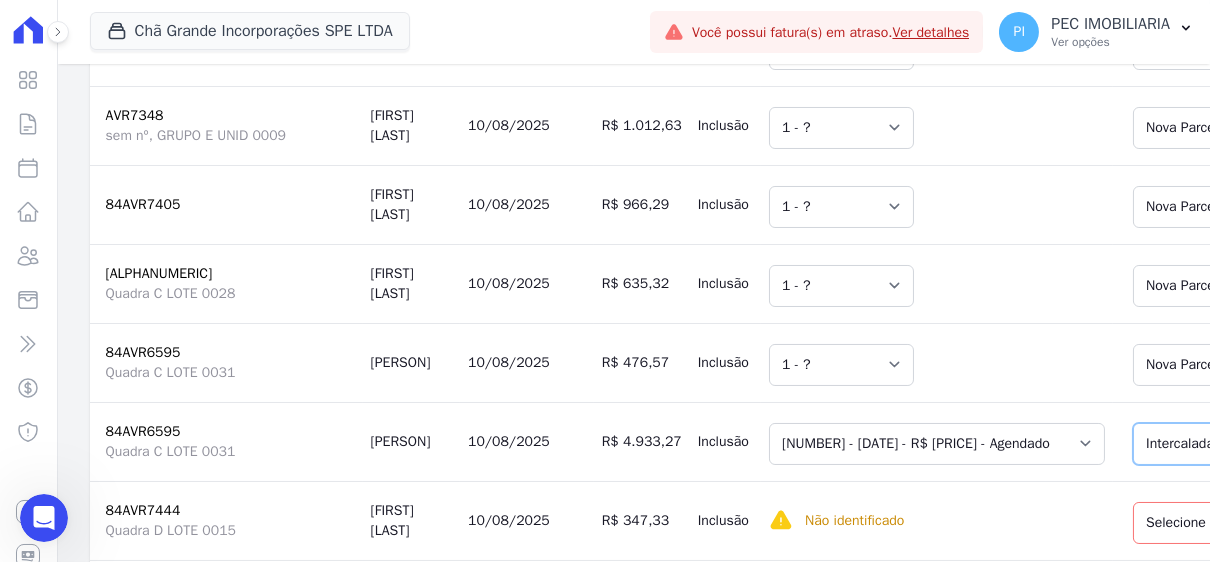click on "Selecione uma
Nova Parcela Avulsa
Parcela Avulsa Existente
Sinal (3 X R$ [PRICE])
Intercalada (10 X R$ [PRICE])
Parcela Normal (129 X R$ [PRICE])" at bounding box center (1266, 444) 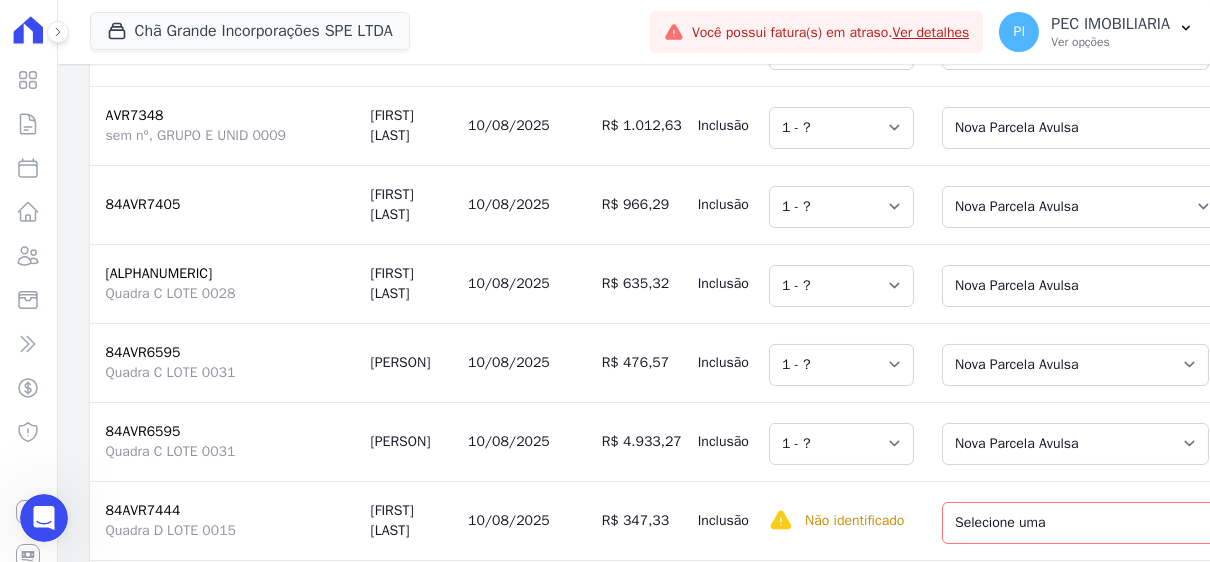 scroll, scrollTop: 677, scrollLeft: 0, axis: vertical 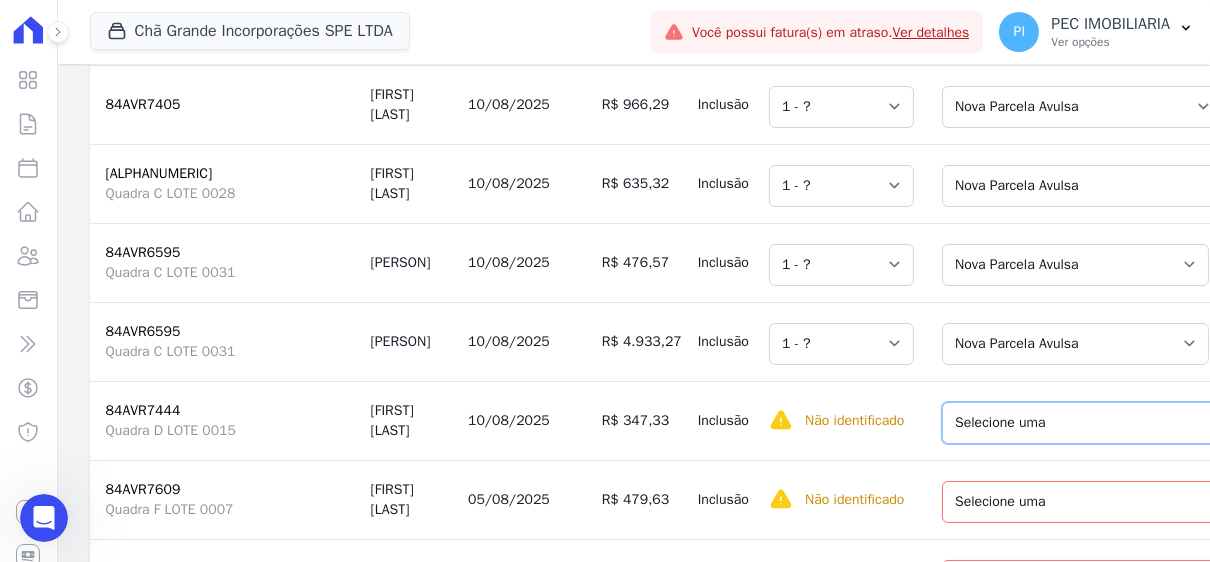 click on "Selecione uma
Nova Parcela Avulsa
Parcela Avulsa Existente
Parcela Normal ([NUMBER] X R$ [PRICE])
Sinal ([NUMBER] X R$ [PRICE])
Intercalada ([NUMBER] X R$ [PRICE])
Parcela Normal ([NUMBER] X R$ [PRICE])" at bounding box center (1095, 423) 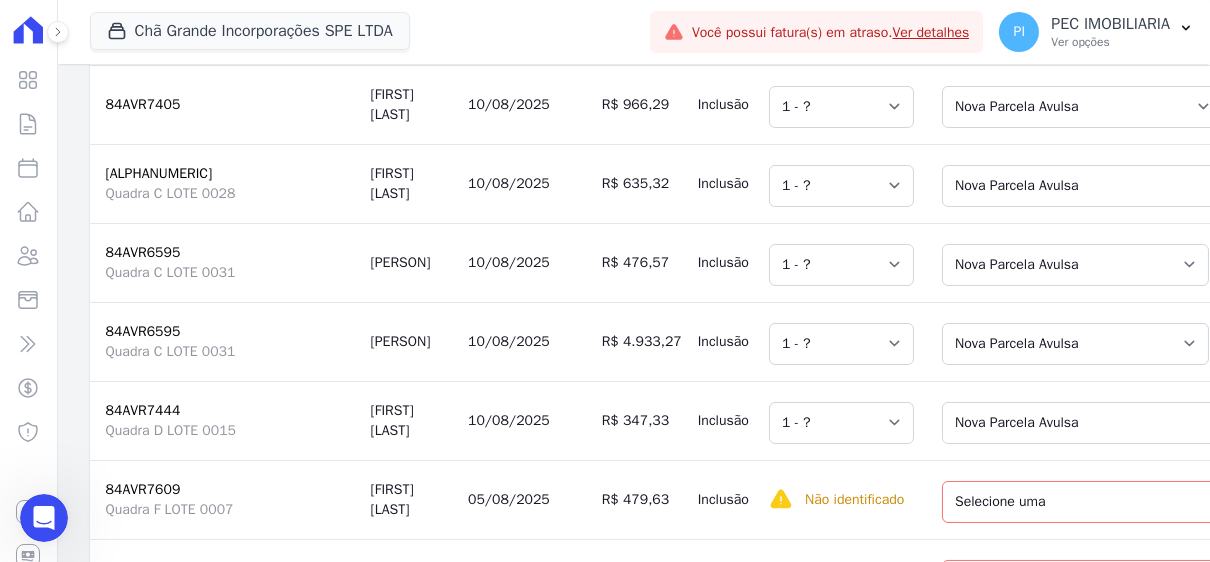 scroll, scrollTop: 876, scrollLeft: 0, axis: vertical 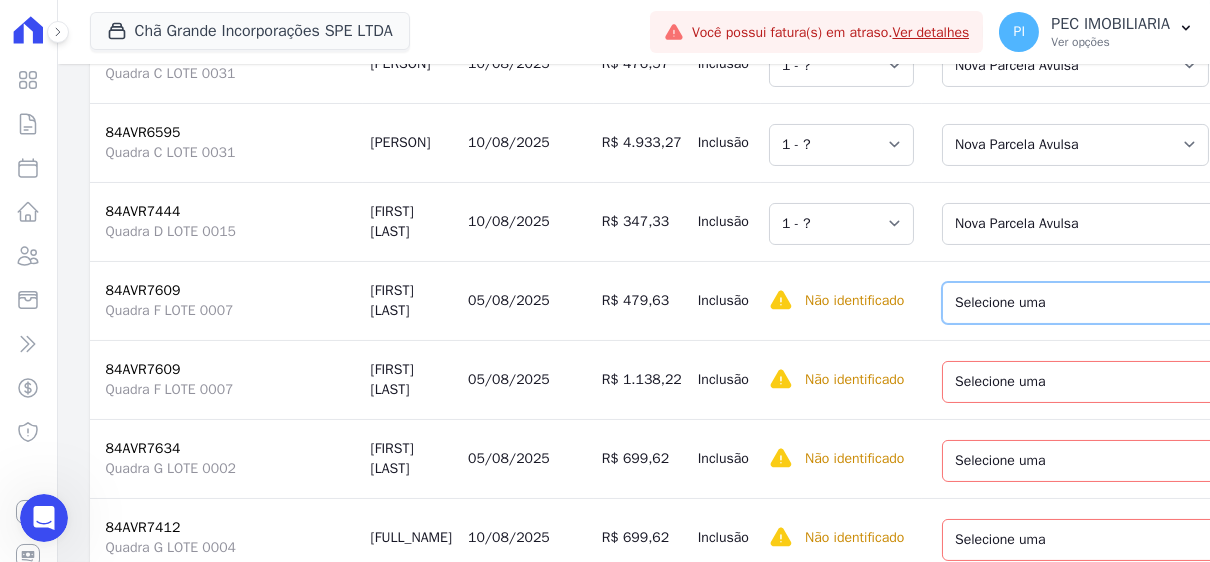 click on "Selecione uma
Nova Parcela Avulsa
Parcela Avulsa Existente
Sinal ([NUMBER] X R$ [PRICE])
Intercalada ([NUMBER] X R$ [PRICE])
Parcela Normal ([NUMBER] X R$ [PRICE])
Parcela Normal ([NUMBER] X R$ [PRICE])" at bounding box center [1094, 303] 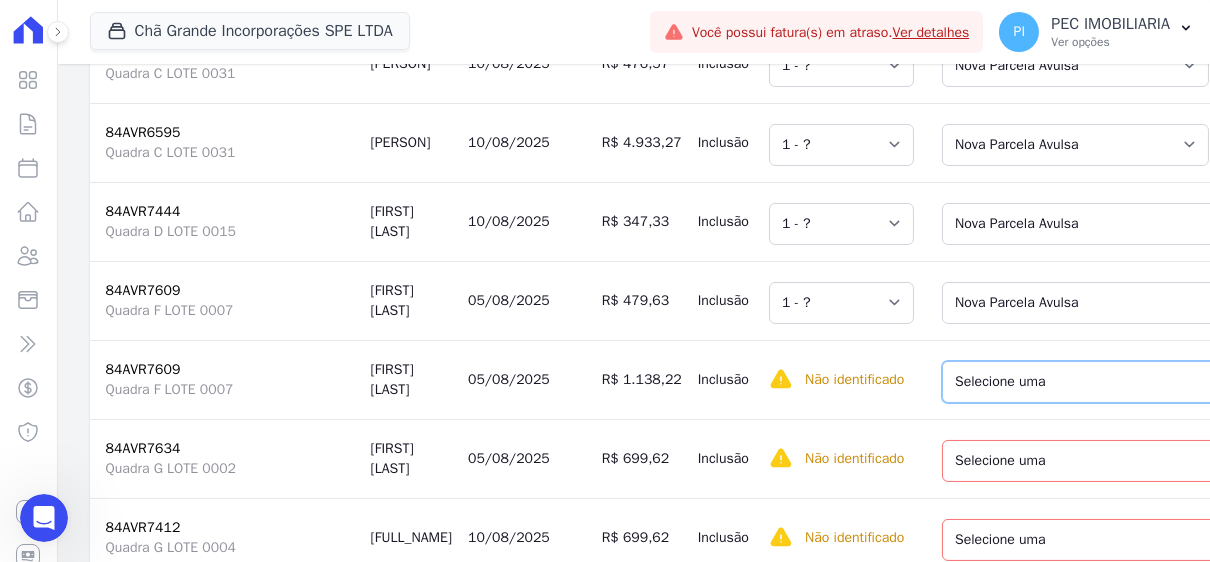 click on "Selecione uma
Nova Parcela Avulsa
Parcela Avulsa Existente
Sinal ([NUMBER] X R$ [PRICE])
Intercalada ([NUMBER] X R$ [PRICE])
Parcela Normal ([NUMBER] X R$ [PRICE])
Parcela Normal ([NUMBER] X R$ [PRICE])" at bounding box center (1094, 382) 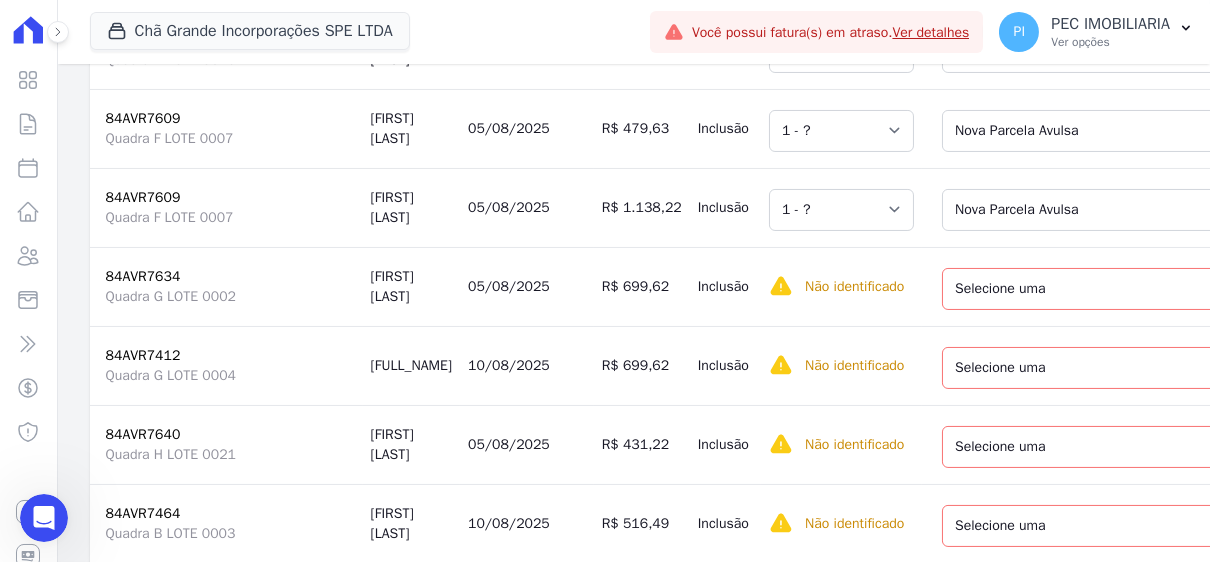 scroll, scrollTop: 1077, scrollLeft: 0, axis: vertical 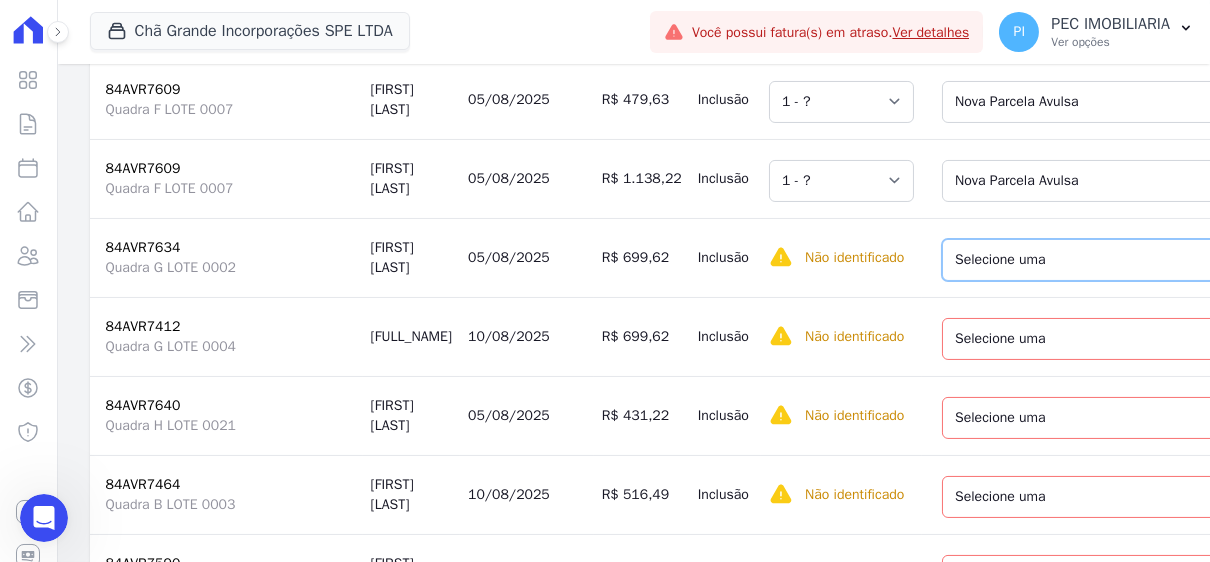 click on "Sinal (2 X R$ [PRICE])
Parcela Normal (132 X R$ [PRICE])" at bounding box center (1101, 260) 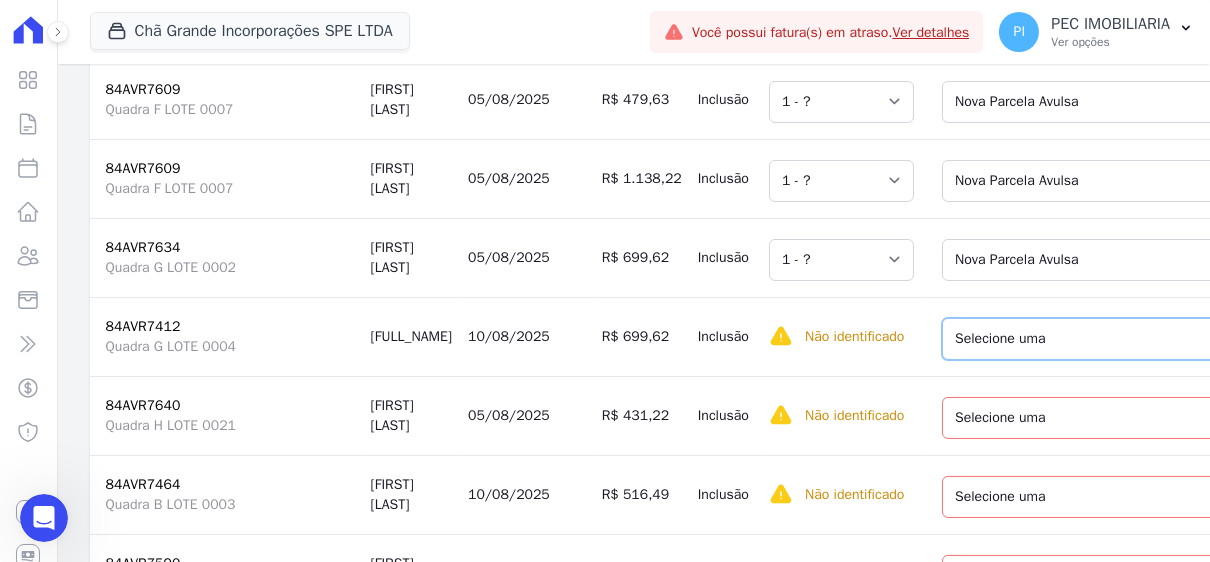 click on "Selecione uma
Nova Parcela Avulsa
Parcela Avulsa Existente
Parcela Normal (132 X R$ 1.011,27)
Sinal (4 X R$ 1.131,37)" at bounding box center (1101, 339) 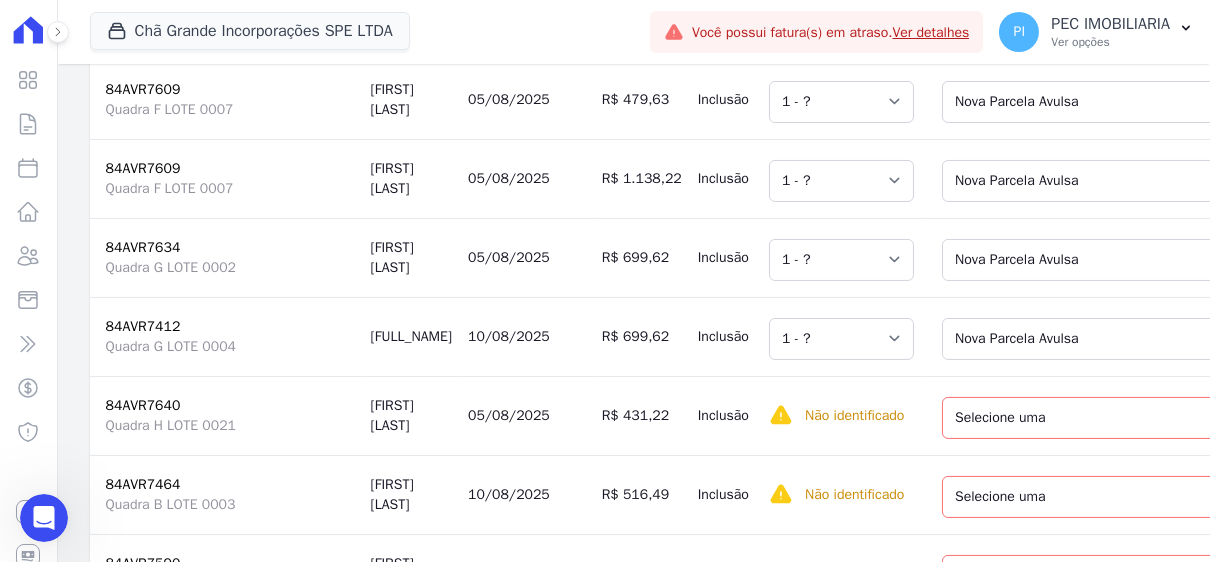 scroll, scrollTop: 1177, scrollLeft: 0, axis: vertical 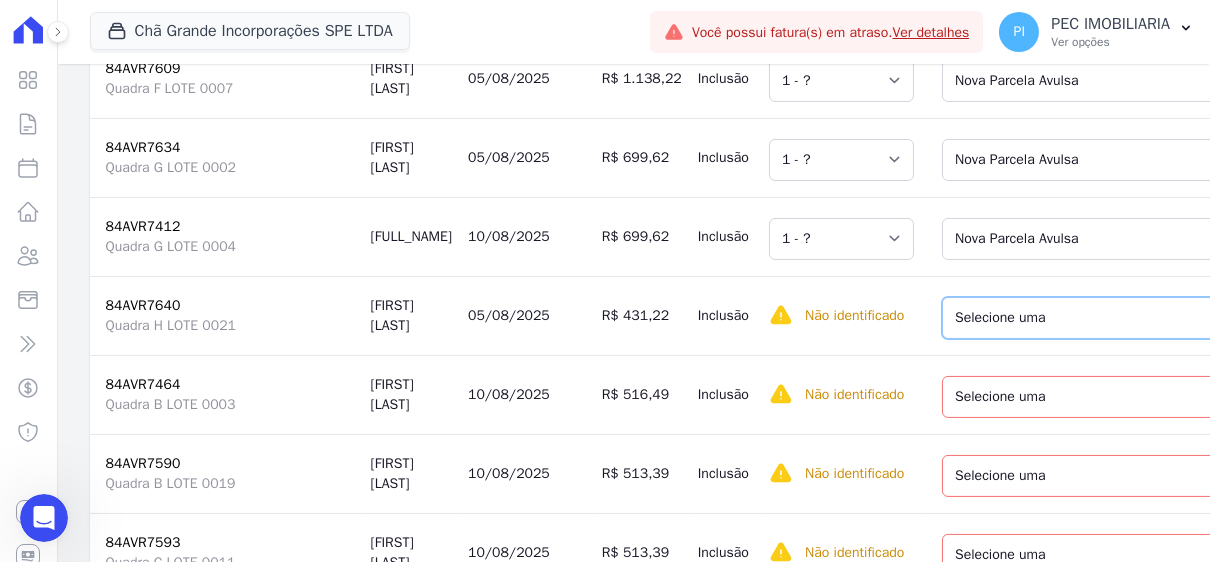 click on "Selecione uma
Nova Parcela Avulsa
Parcela Avulsa Existente
Sinal ([NUMBER] X R$ [PRICE])
Parcela Normal ([NUMBER] X R$ [PRICE])
Parcela Normal ([NUMBER] X R$ [PRICE])
Intercalada ([NUMBER] X R$ [PRICE])" at bounding box center (1095, 318) 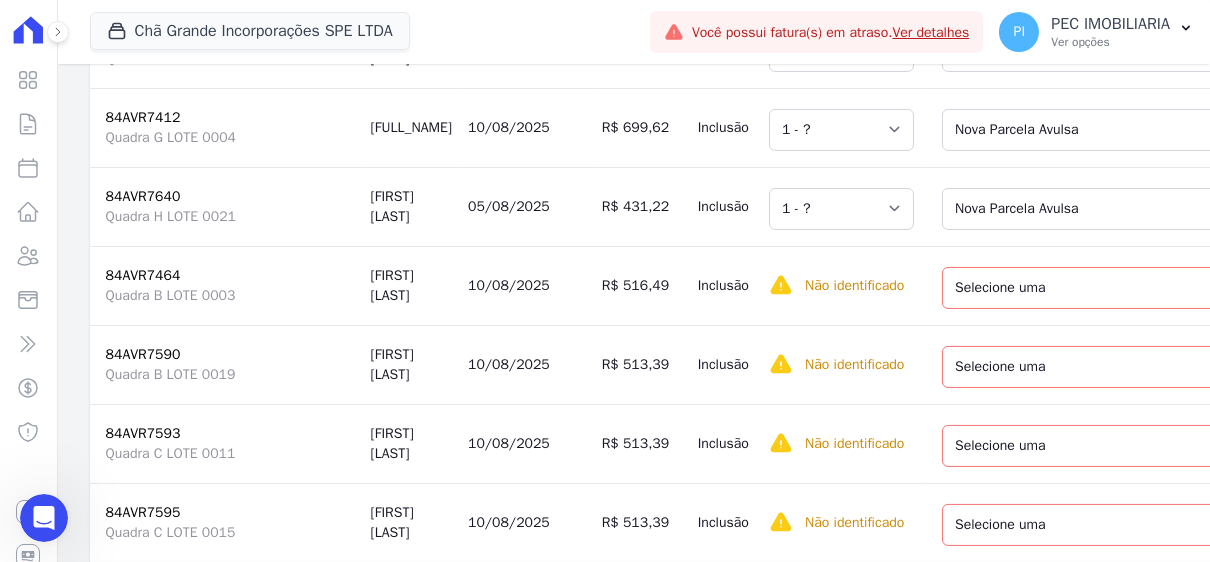 scroll, scrollTop: 1377, scrollLeft: 0, axis: vertical 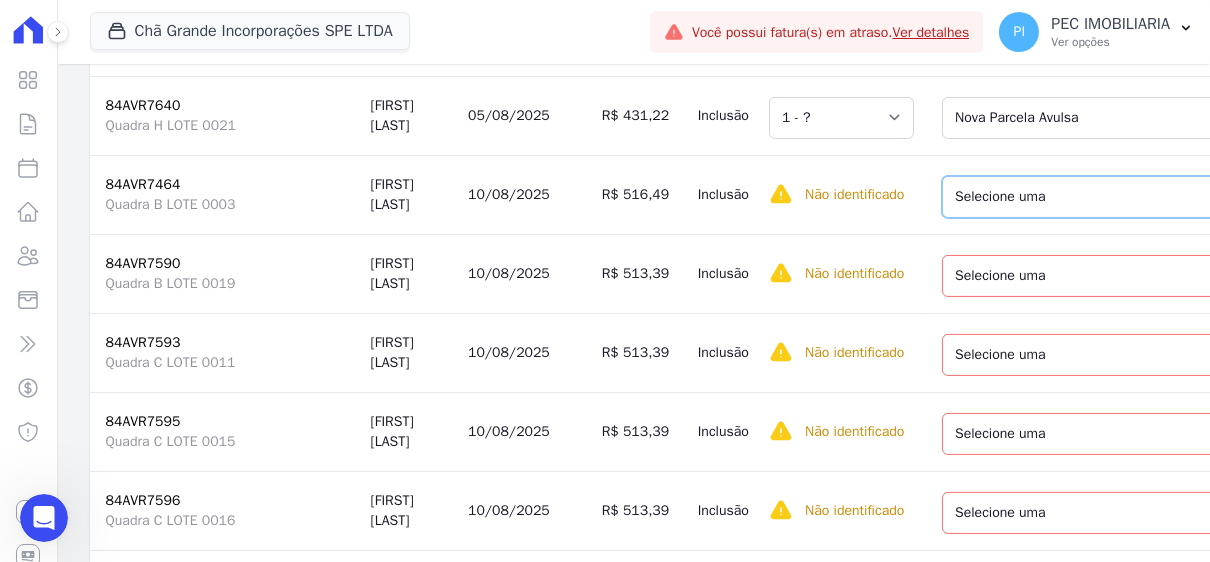 click on "Sinal ([COUNT] X R$ [PRICE])
Parcela Normal ([COUNT] X R$ [PRICE])
Intercalada ([COUNT] X R$ [PRICE])" at bounding box center (1094, 197) 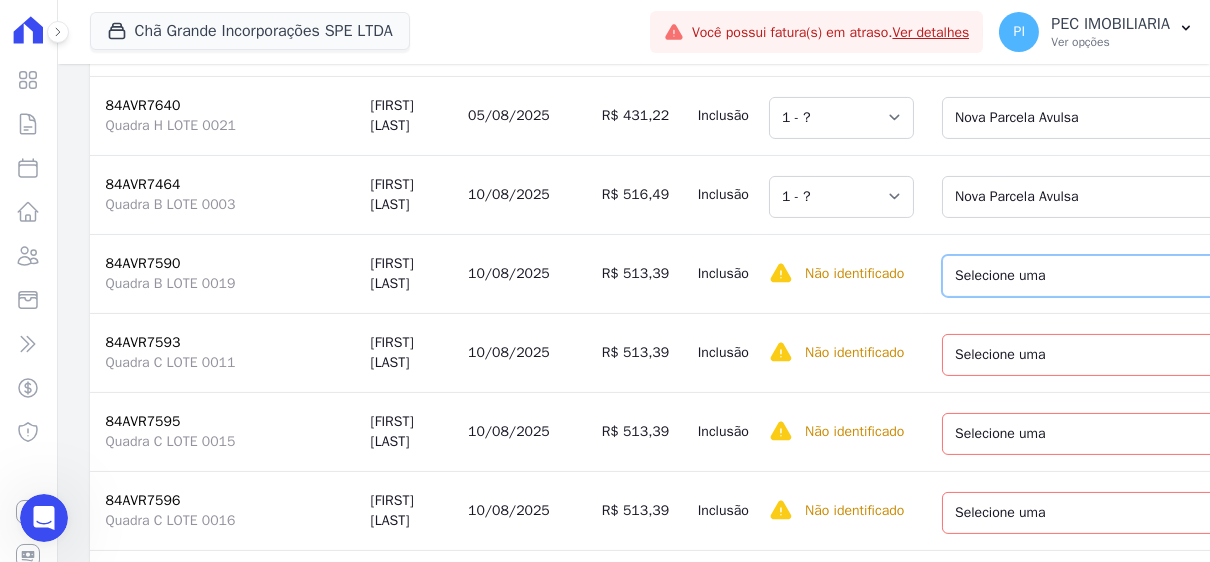 click on "[NUMBER] - [DATE] - R$ [PRICE] - Agendado" at bounding box center (1103, 276) 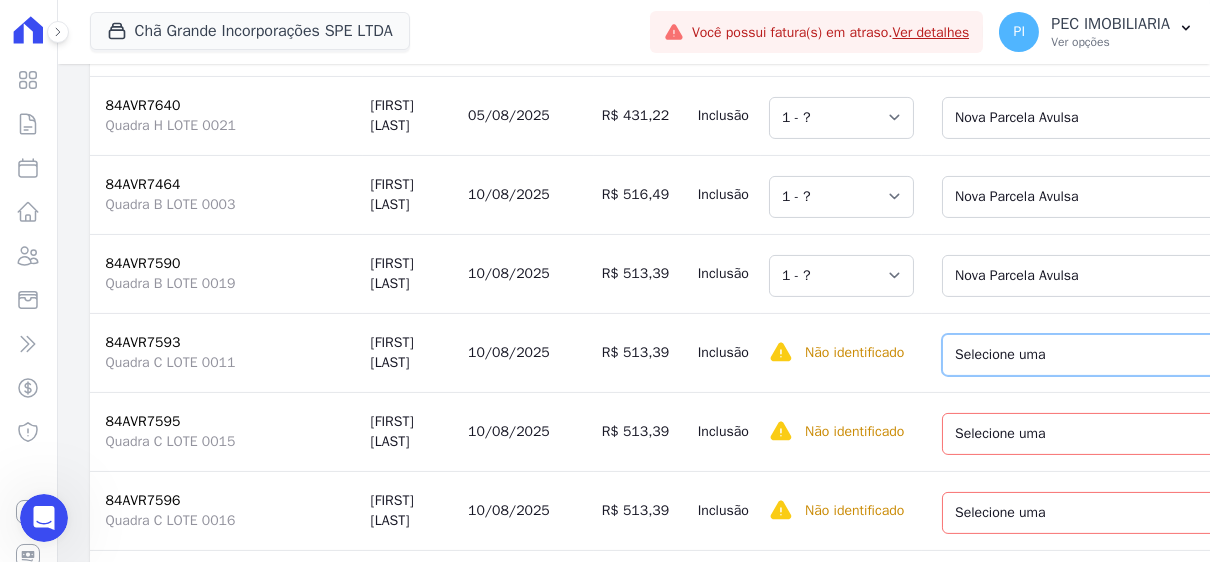 click on "Selecione uma
Nova Parcela Avulsa
Parcela Avulsa Existente
Sinal ([NUMBER] X R$ [PRICE])
Intercalada ([NUMBER] X R$ [PRICE])
Parcela Normal ([NUMBER] X R$ [PRICE])" at bounding box center [1103, 355] 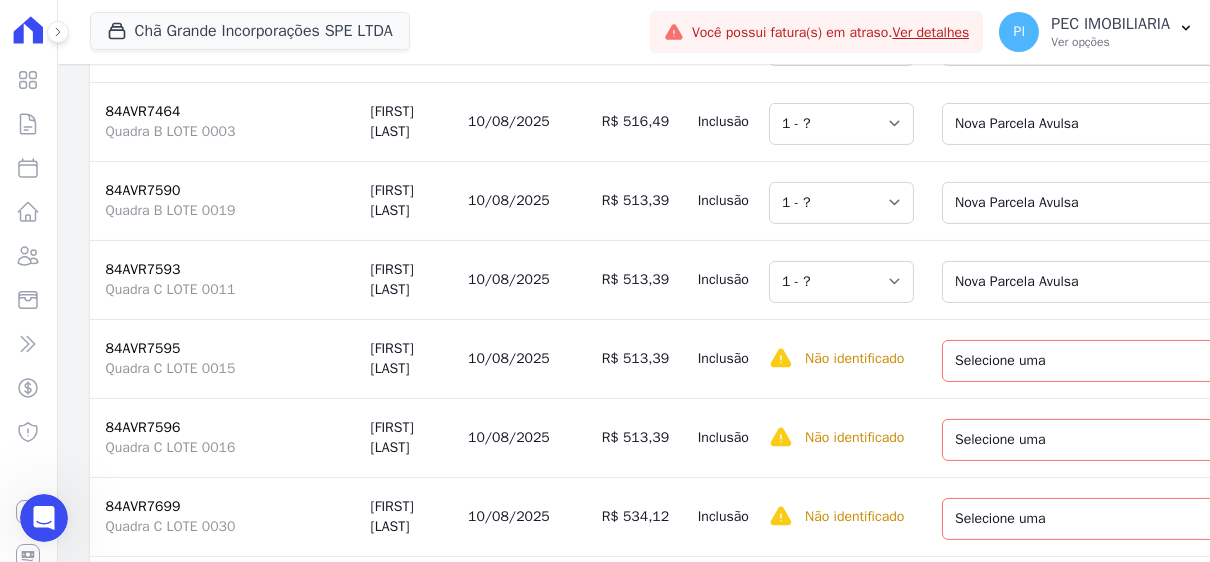 scroll, scrollTop: 1477, scrollLeft: 0, axis: vertical 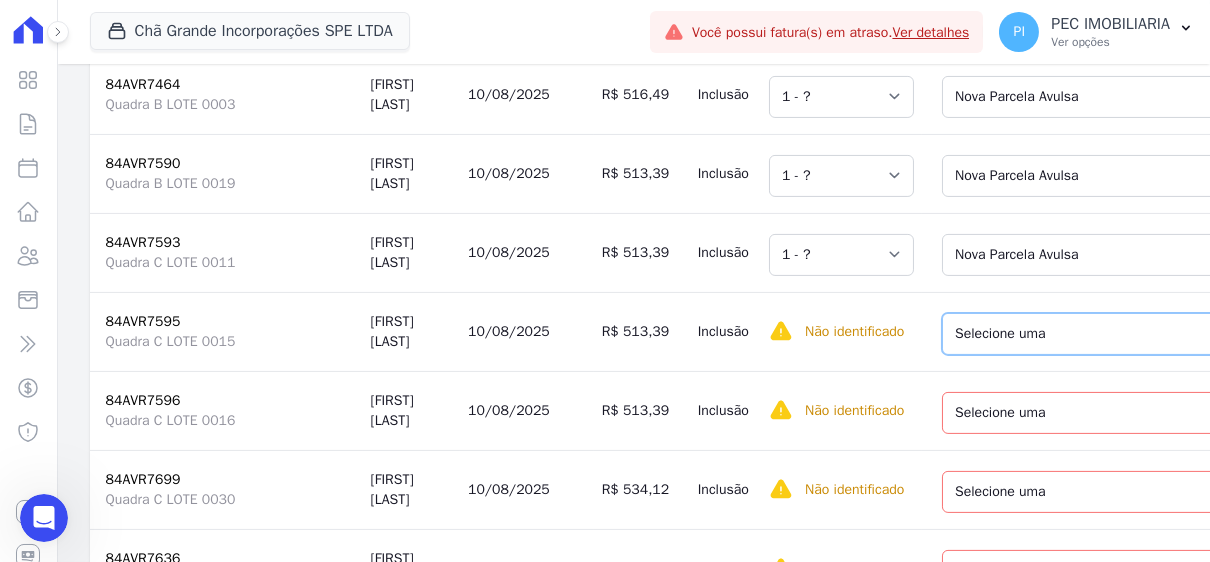 click on "Selecione uma
Nova Parcela Avulsa
Parcela Avulsa Existente
Sinal (5 X R$ [PRICE])
Intercalada (12 X R$ [PRICE])
Parcela Normal (135 X R$ [PRICE])" at bounding box center [1089, 334] 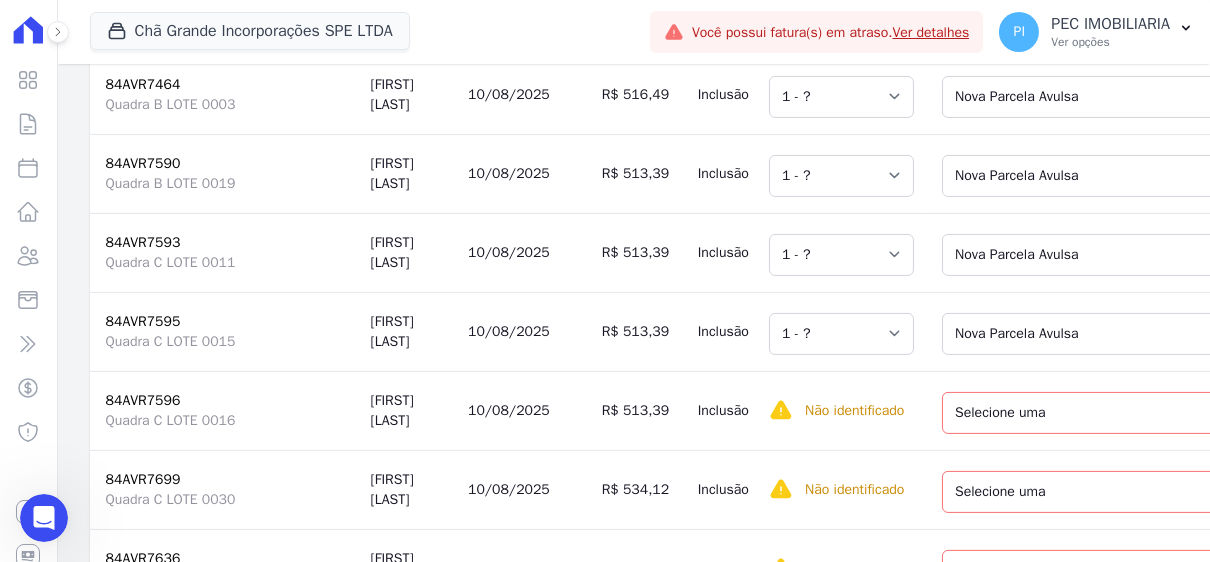 scroll, scrollTop: 1577, scrollLeft: 0, axis: vertical 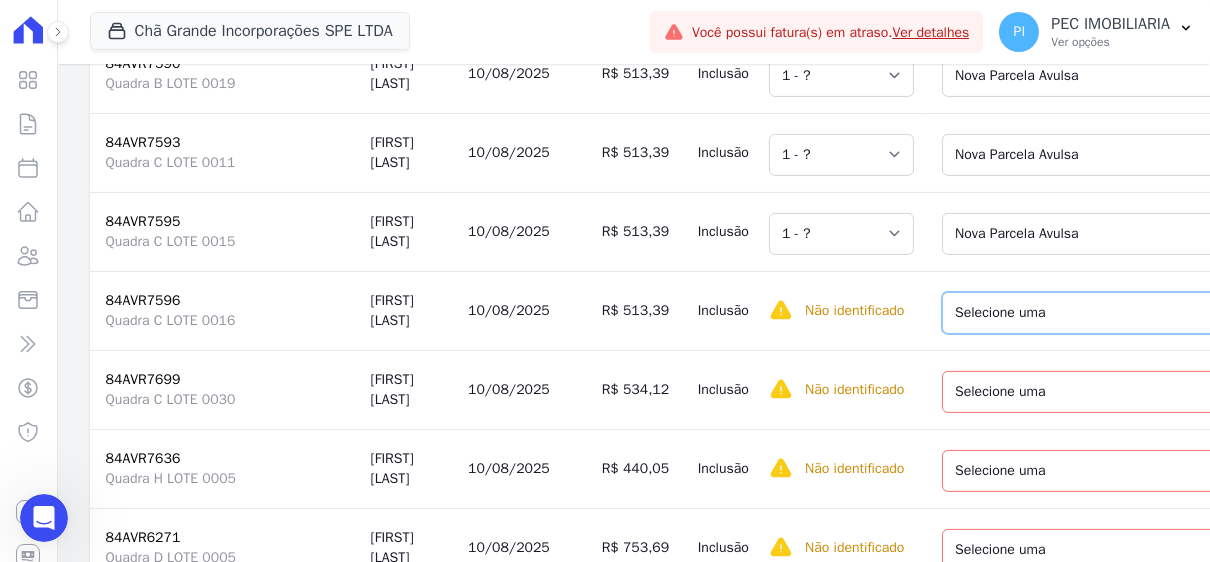 click on "Selecione uma
Nova Parcela Avulsa
Parcela Avulsa Existente
Sinal (1 X R$ 44,94)
Intercalada (12 X R$ 6.187,14)
Parcela Normal (121 X R$ 767,75)" at bounding box center (1103, 313) 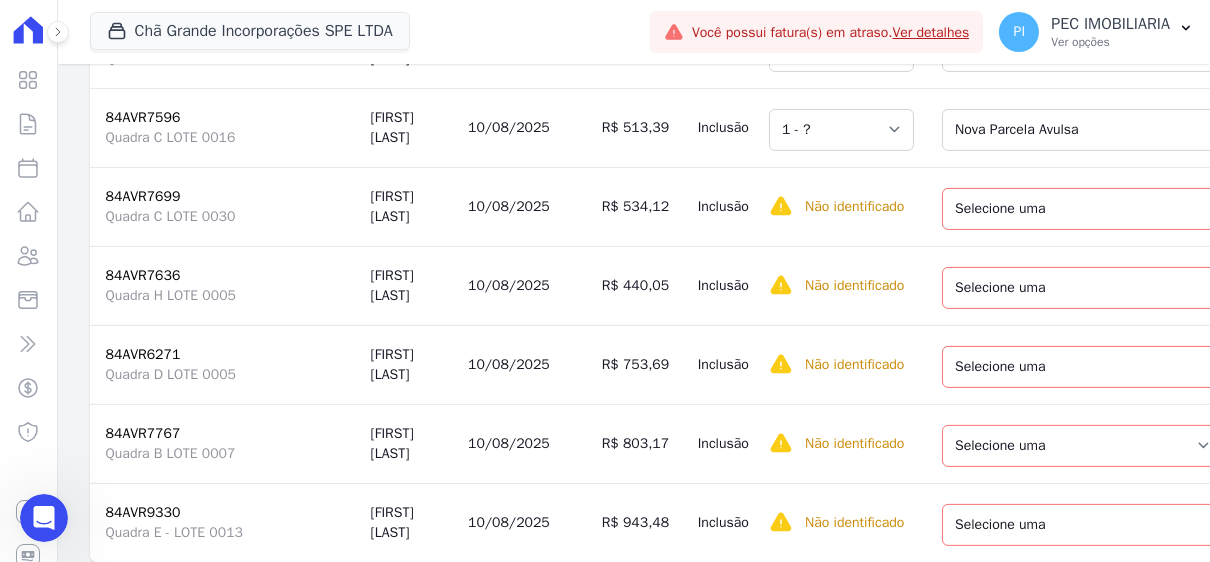 scroll, scrollTop: 1777, scrollLeft: 0, axis: vertical 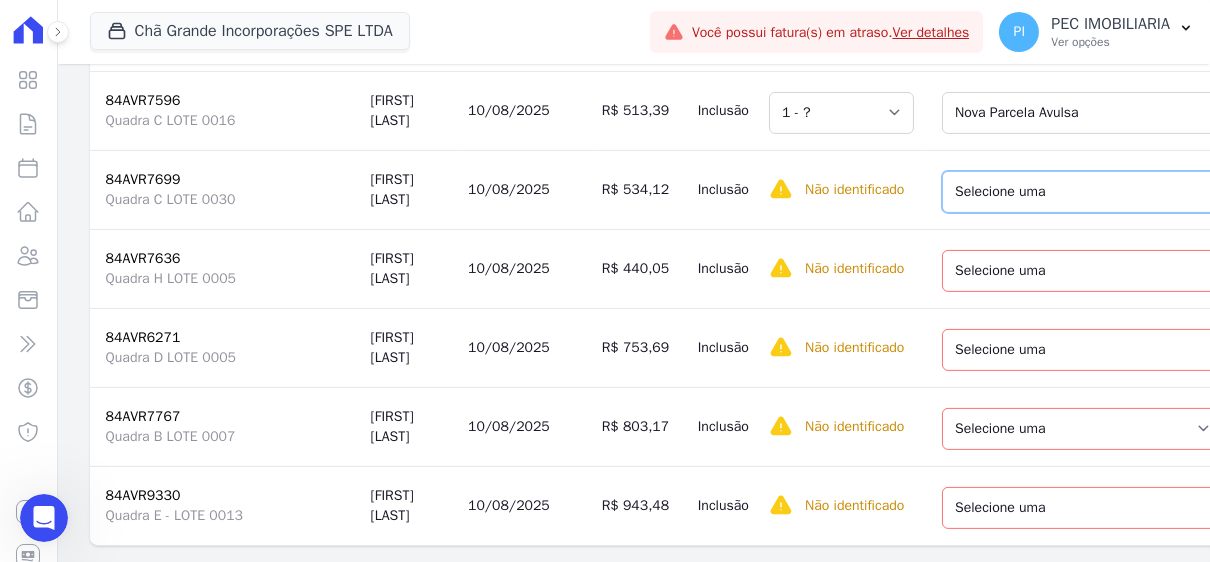click on "Selecione uma
Nova Parcela Avulsa
Parcela Avulsa Existente
Sinal (3 X R$ [PRICE])
Outros ([NUMBER] X R$ [PRICE])
Intercalada ([NUMBER] X R$ [PRICE])
Parcela Normal ([NUMBER] X R$ [PRICE])" at bounding box center (1094, 192) 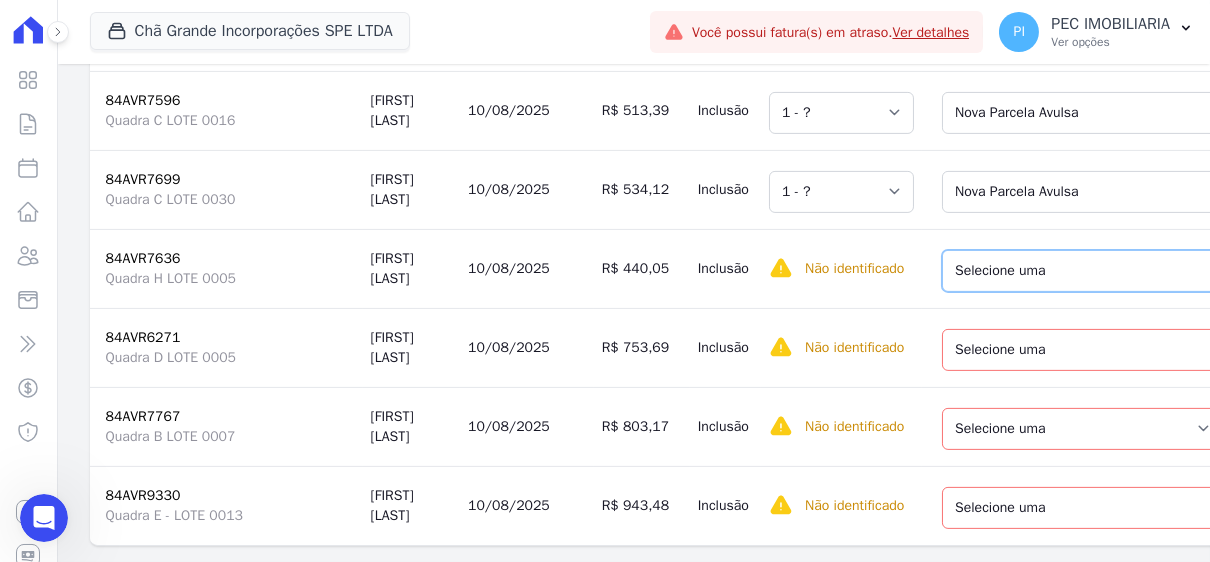 click on "Selecione uma
Nova Parcela Avulsa
Parcela Avulsa Existente
Parcela Normal ([NUMBER] X R$ [PRICE])
Sinal ([NUMBER] X R$ [PRICE])
Intercalada ([NUMBER] X R$ [PRICE])
Parcela Normal ([NUMBER] X R$ [PRICE])" at bounding box center (1094, 271) 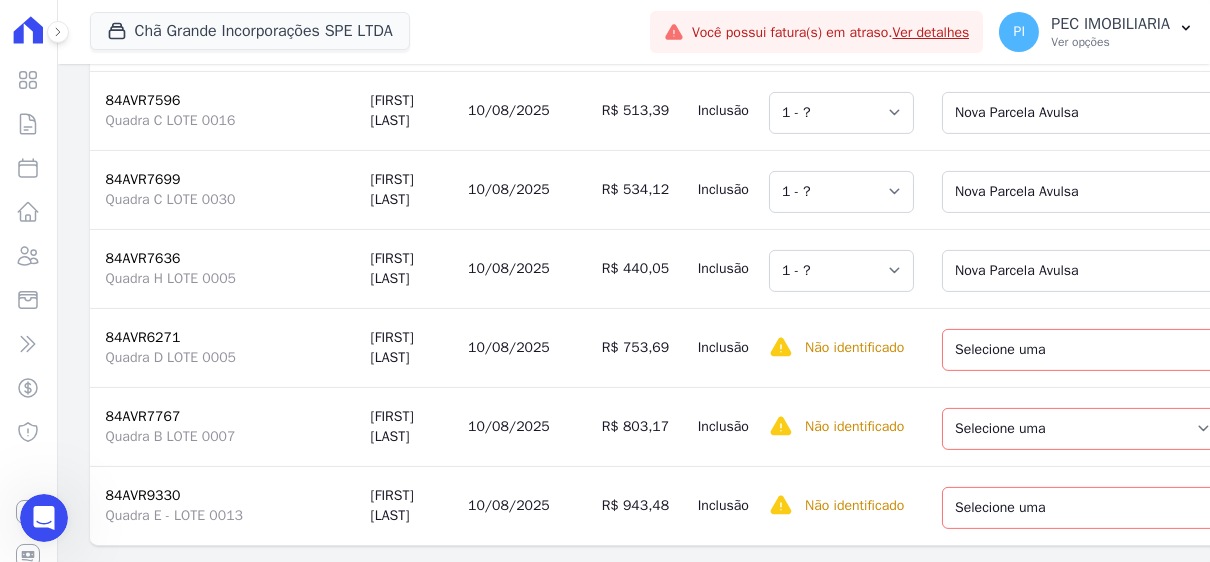 scroll, scrollTop: 1844, scrollLeft: 0, axis: vertical 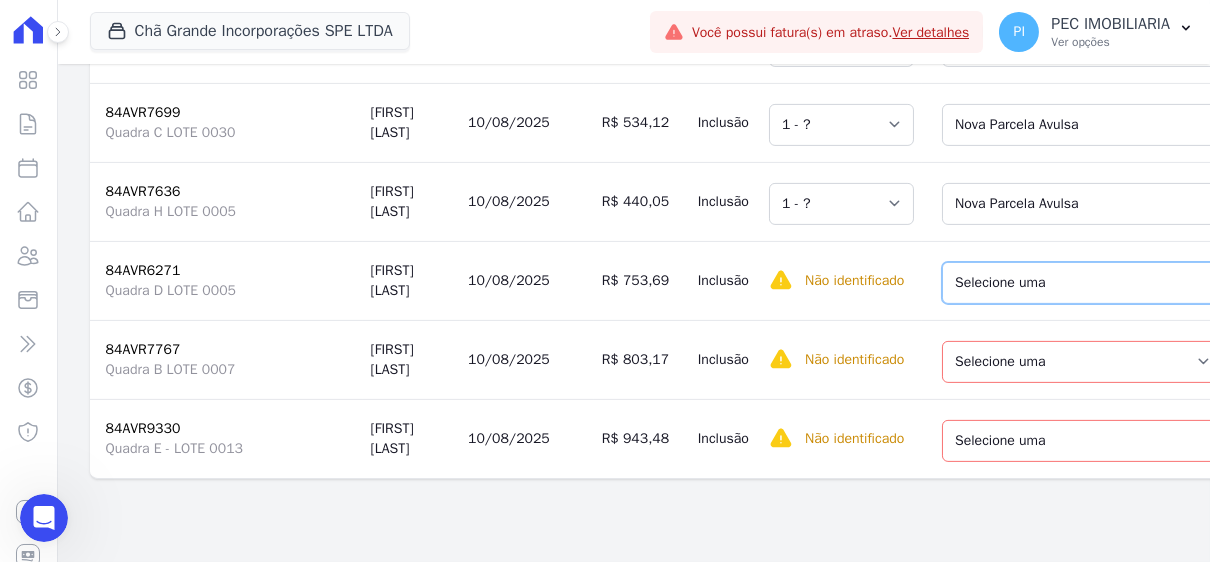 click on "Selecione uma
Nova Parcela Avulsa
Parcela Avulsa Existente
Sinal (2 X R$ [PRICE])
Parcela Normal (121 X R$ [PRICE])" at bounding box center [1094, 283] 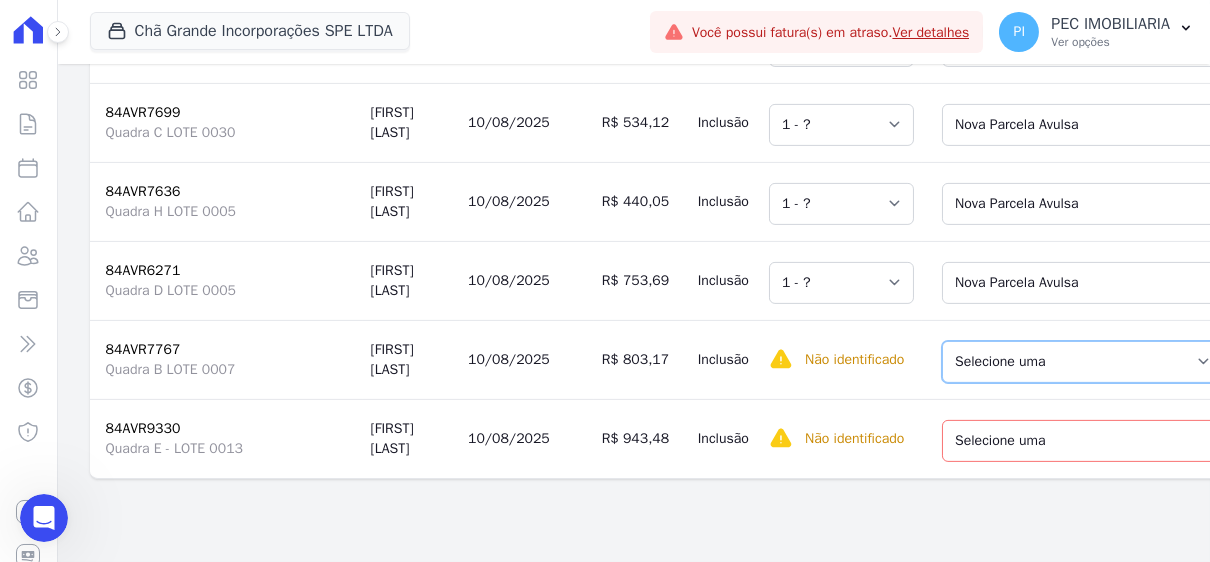 click on "Selecione uma
Nova Parcela Avulsa
Parcela Avulsa Existente
Sinal ([NUMBER] X R$ [PRICE])
Parcela Normal ([NUMBER] X R$ [PRICE])" at bounding box center (1082, 362) 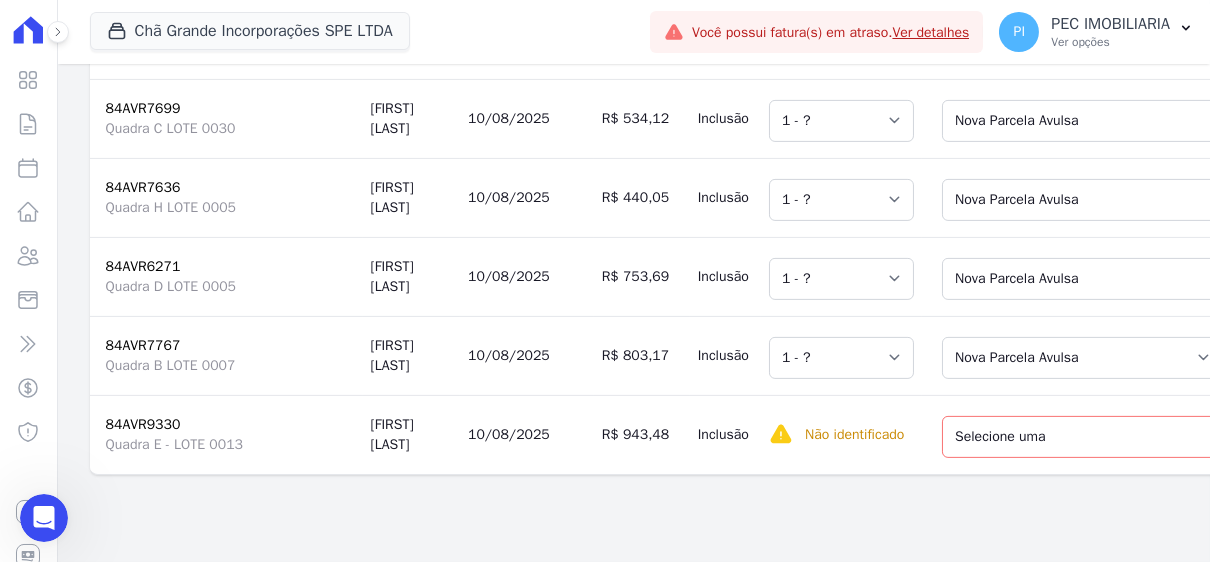 scroll, scrollTop: 1850, scrollLeft: 0, axis: vertical 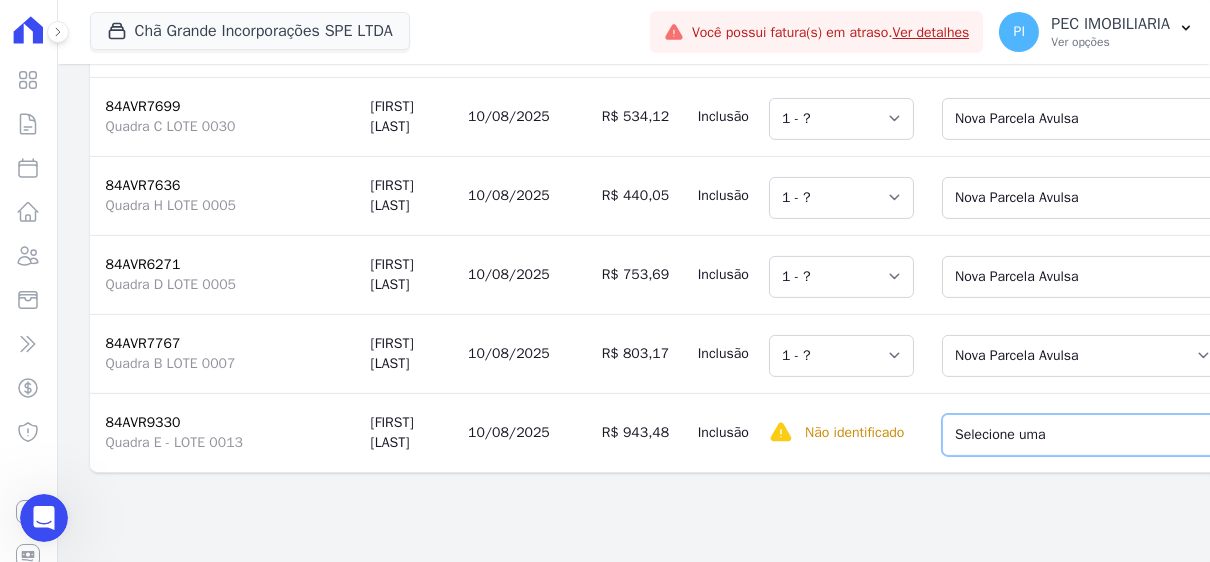 click on "Selecione uma
Nova Parcela Avulsa
Parcela Avulsa Existente
Parcela Normal ([NUMBER] X R$ [PRICE])
Sinal (2 X R$ [PRICE])" at bounding box center (1095, 435) 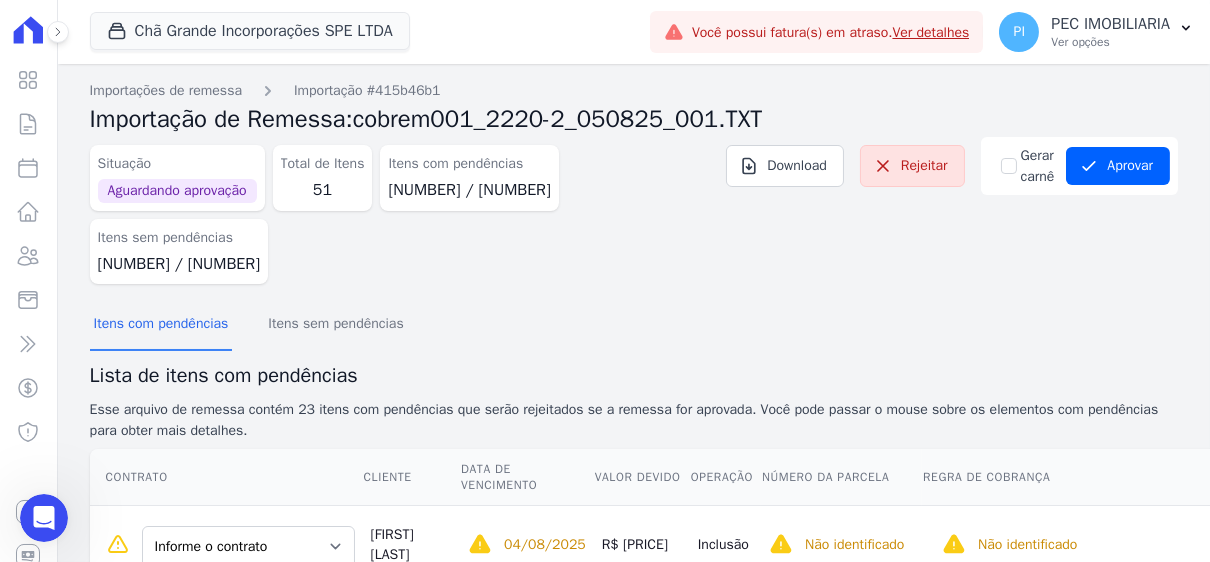 scroll, scrollTop: 0, scrollLeft: 0, axis: both 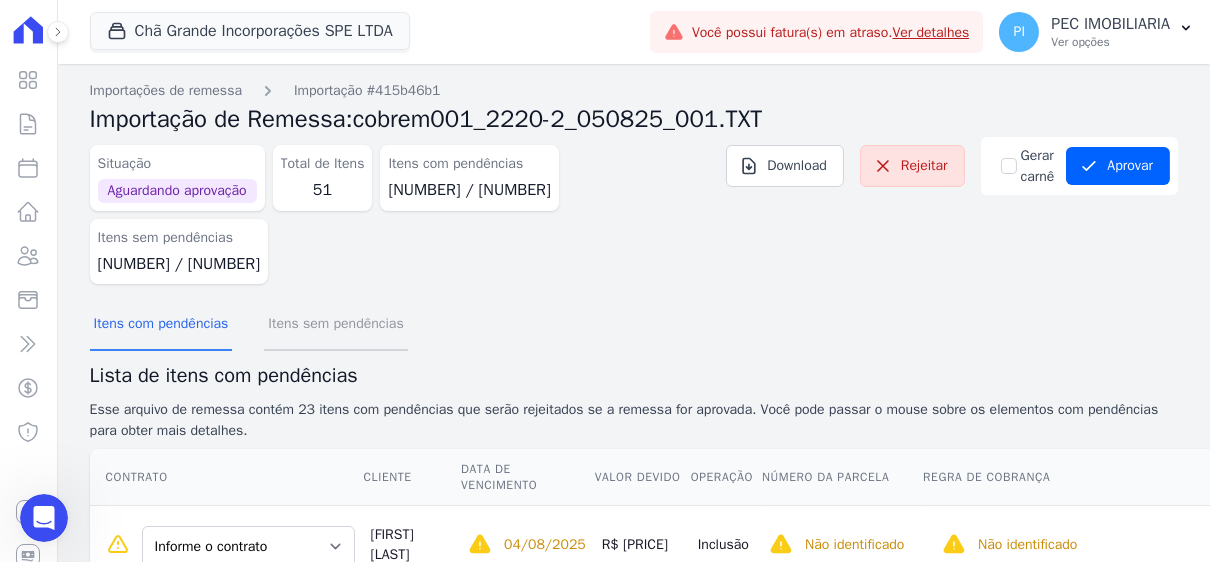 click on "Itens sem pendências" at bounding box center (335, 325) 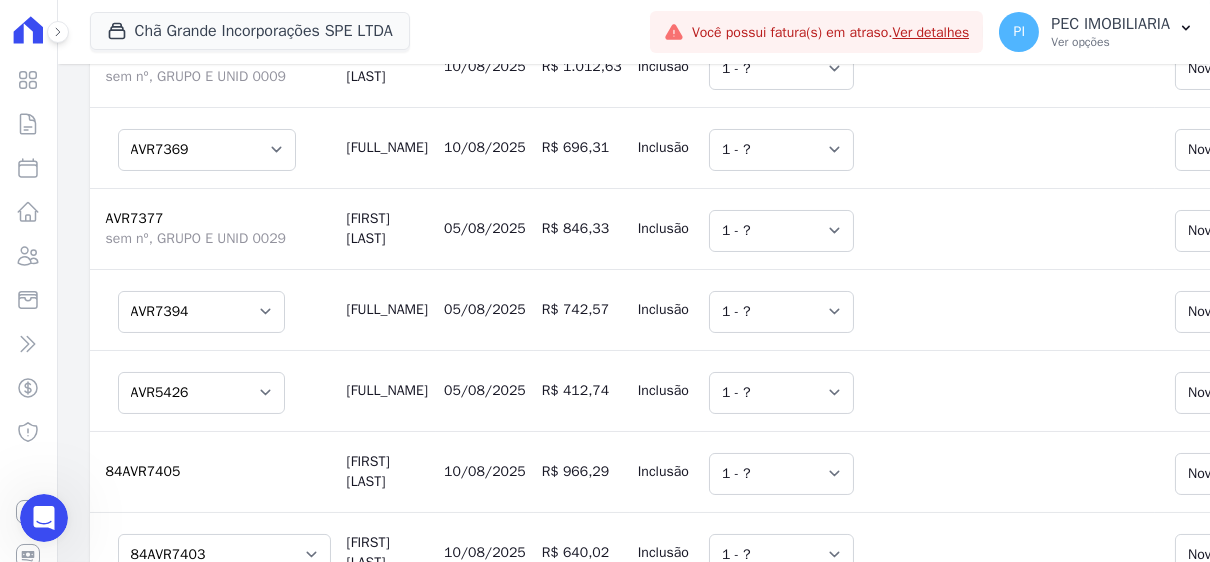 scroll, scrollTop: 42, scrollLeft: 0, axis: vertical 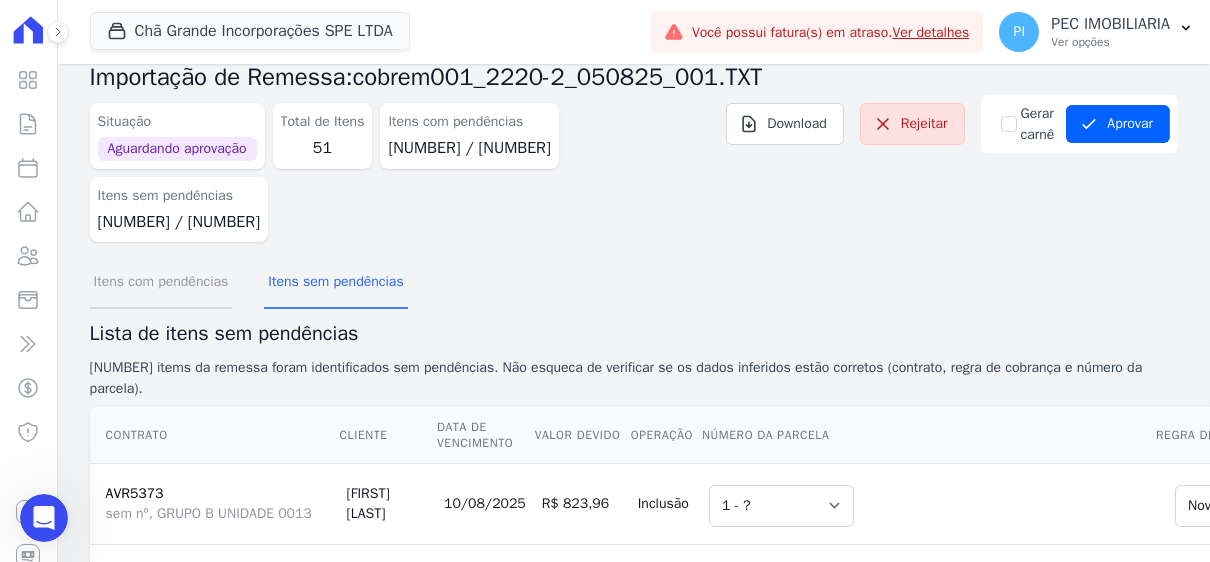 click on "Itens com pendências" at bounding box center (161, 283) 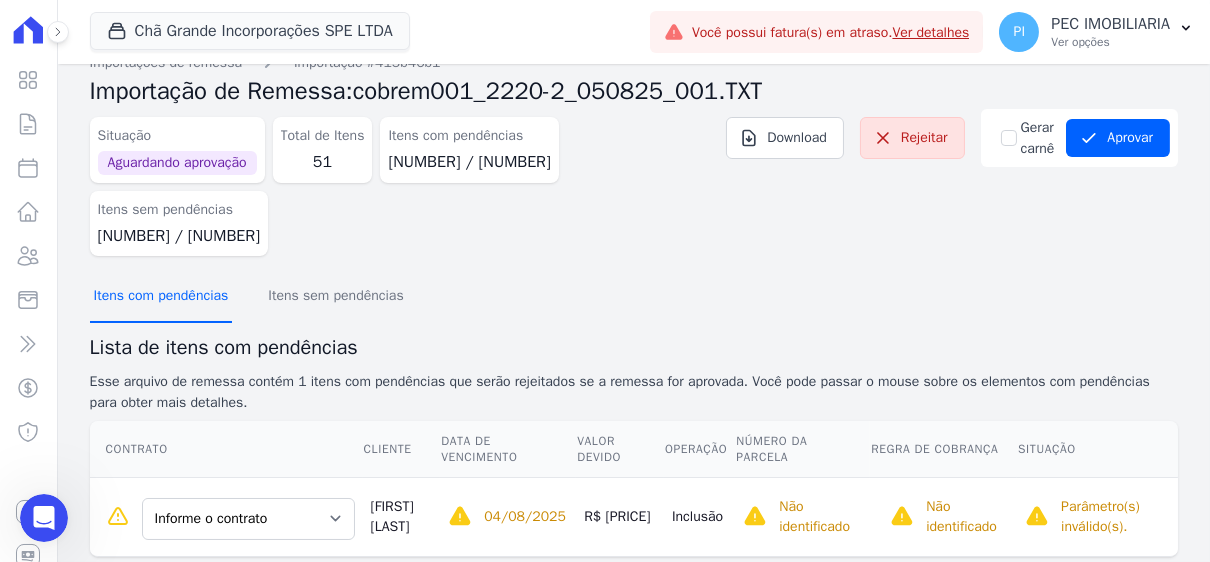 scroll, scrollTop: 0, scrollLeft: 0, axis: both 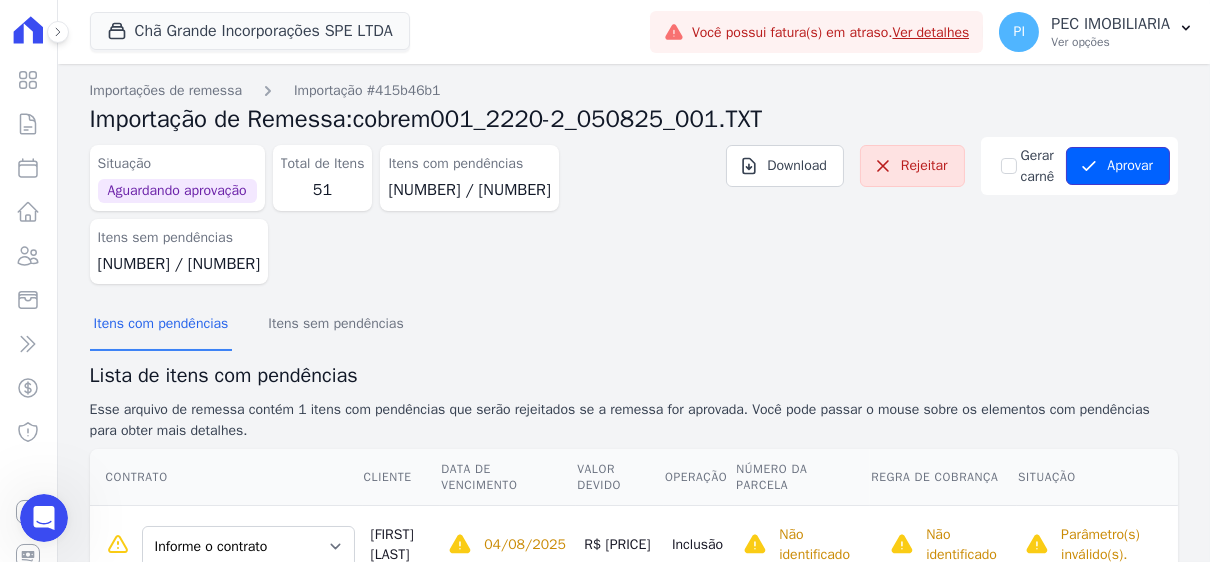 click on "Aprovar" at bounding box center (1118, 166) 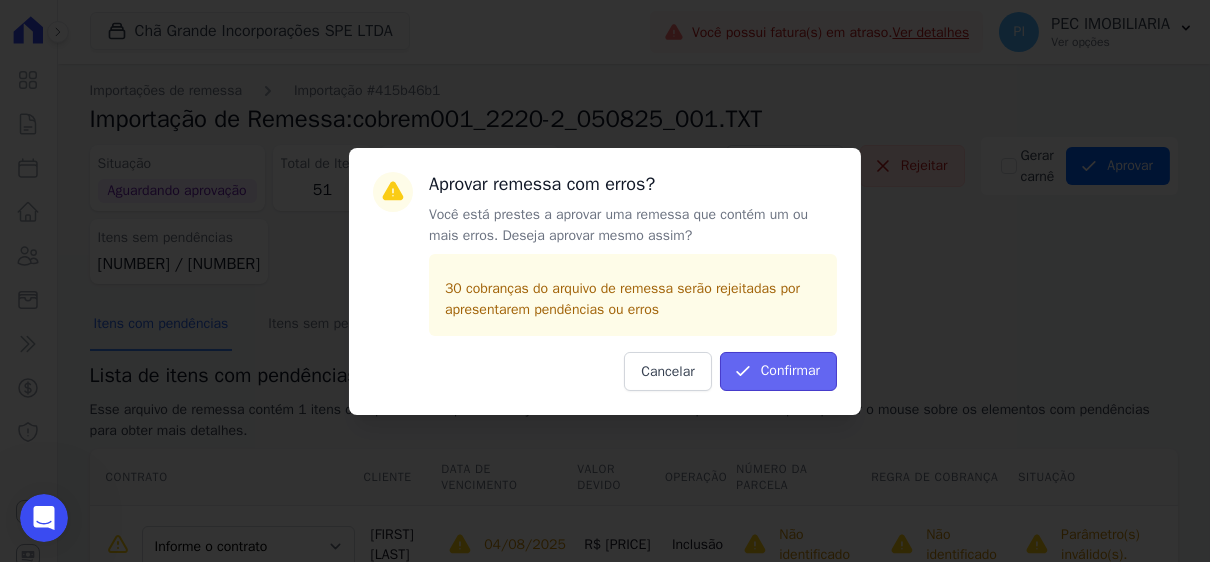 click on "Confirmar" at bounding box center [778, 371] 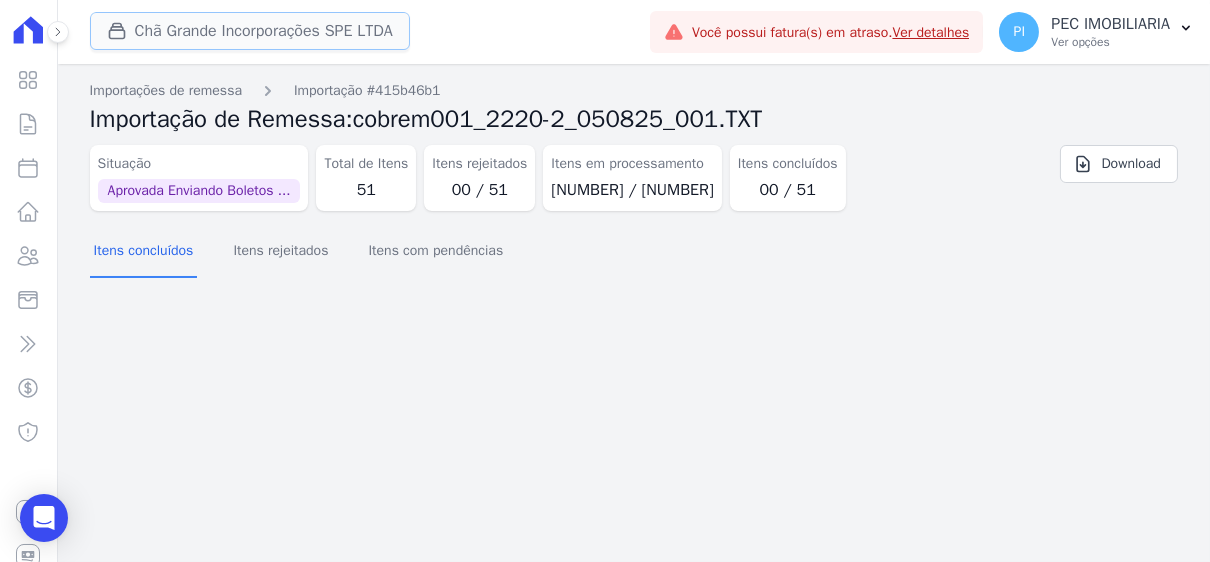 click on "Chã Grande Incorporações SPE LTDA" at bounding box center (250, 31) 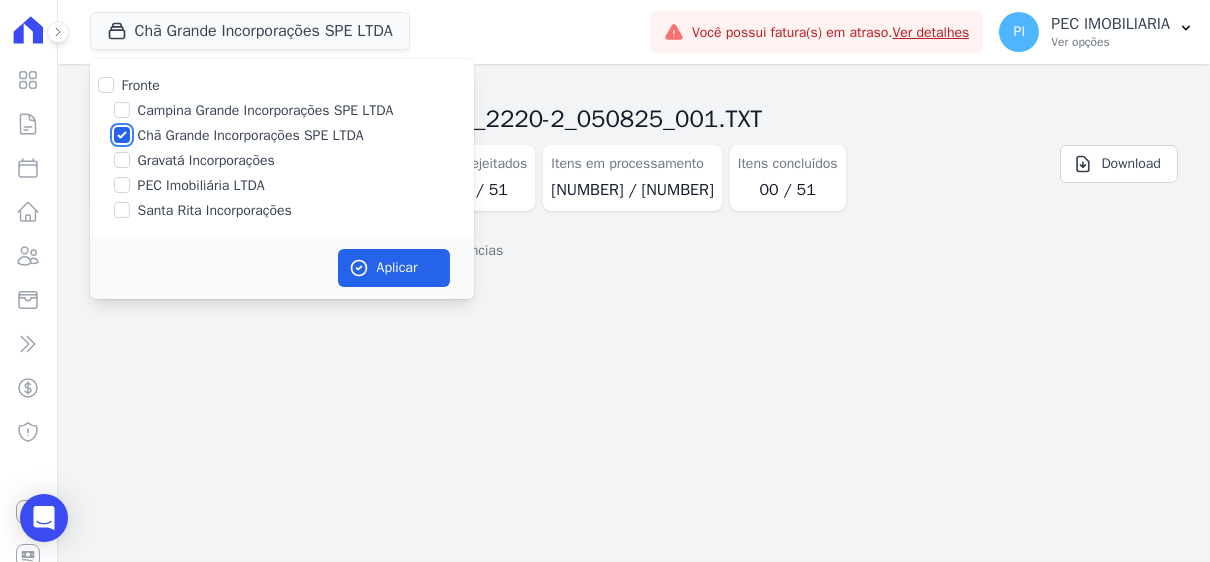 click on "Chã Grande Incorporações SPE LTDA" at bounding box center (122, 135) 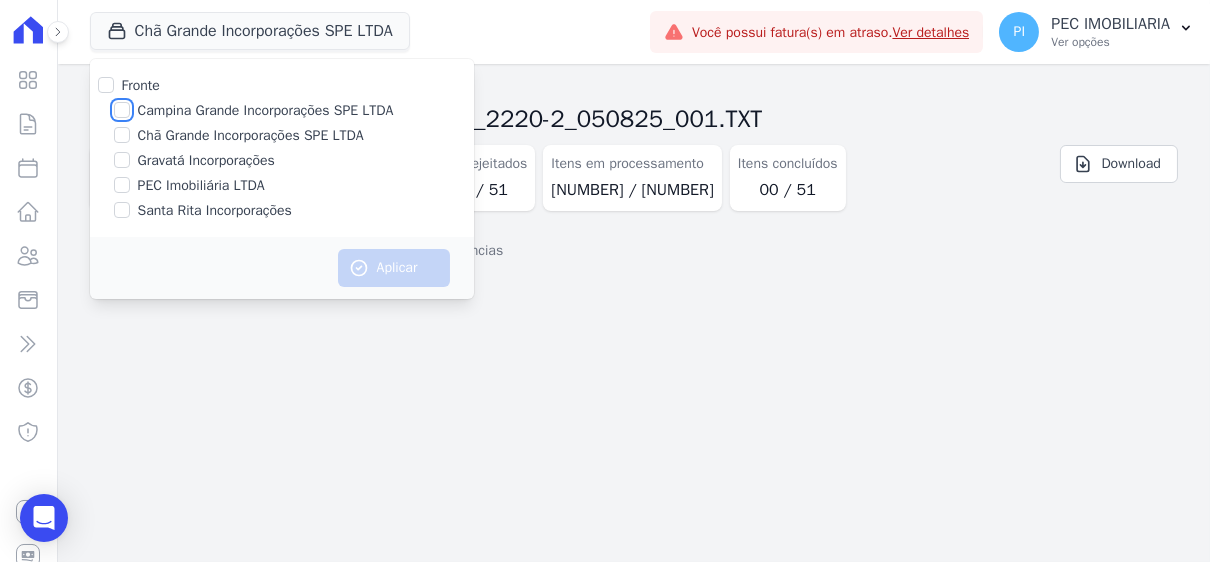 click on "Campina Grande Incorporações SPE LTDA" at bounding box center (122, 110) 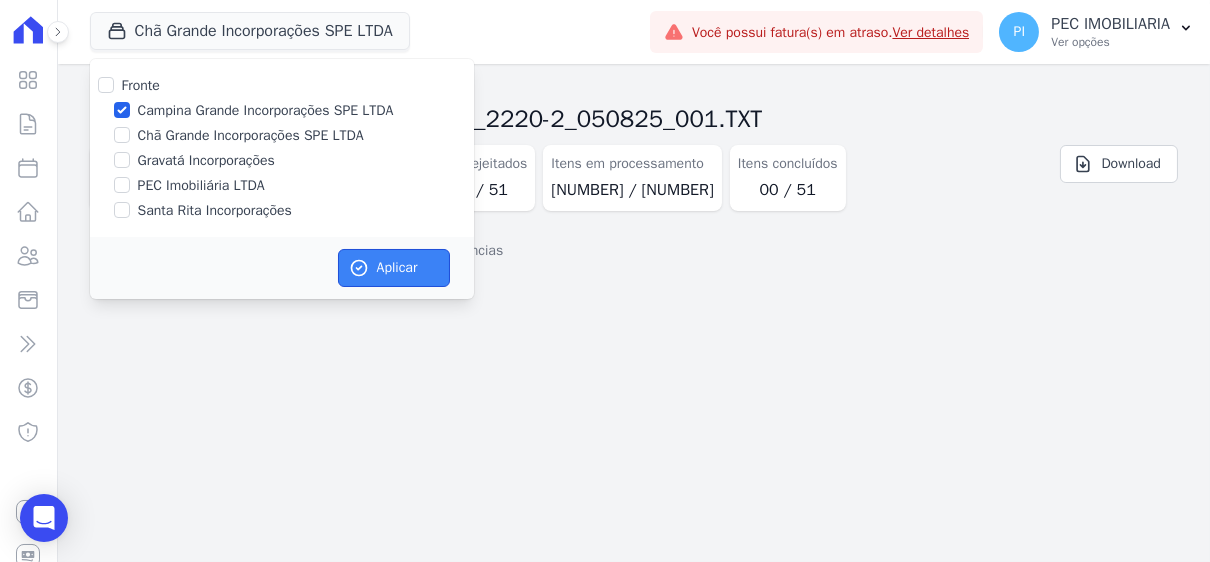 click on "Aplicar" at bounding box center (394, 268) 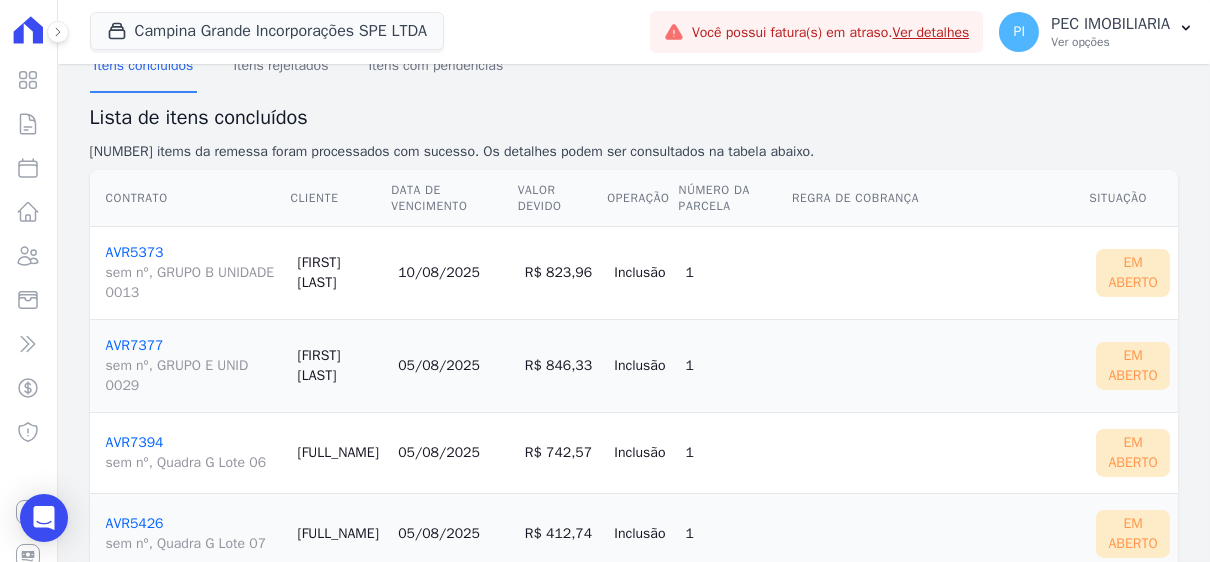 scroll, scrollTop: 0, scrollLeft: 0, axis: both 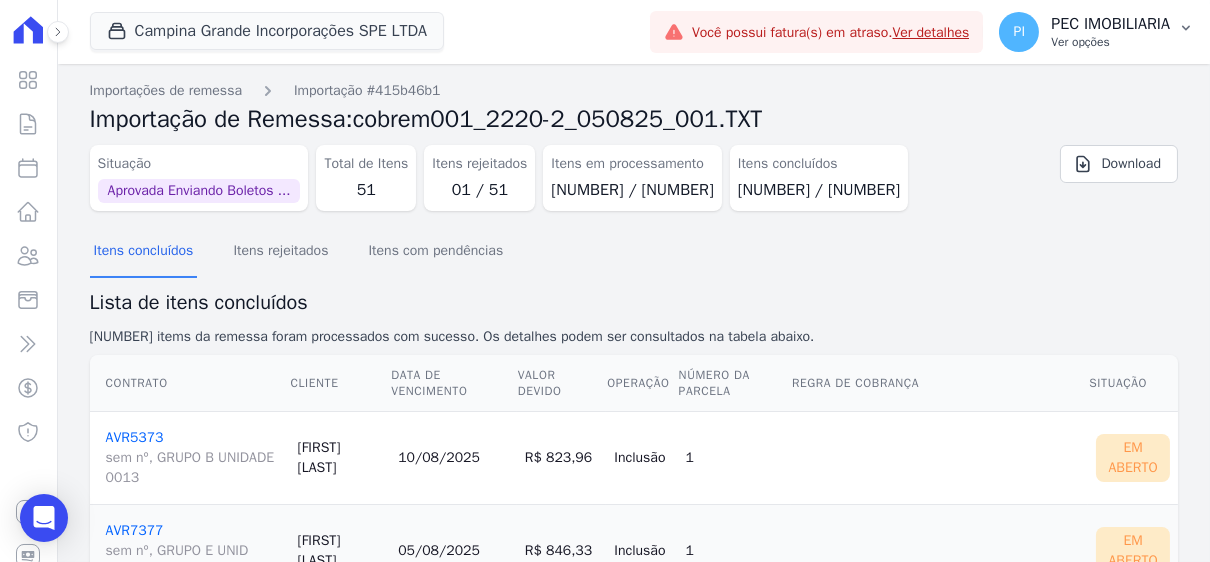 click on "Ver opções" at bounding box center [1110, 42] 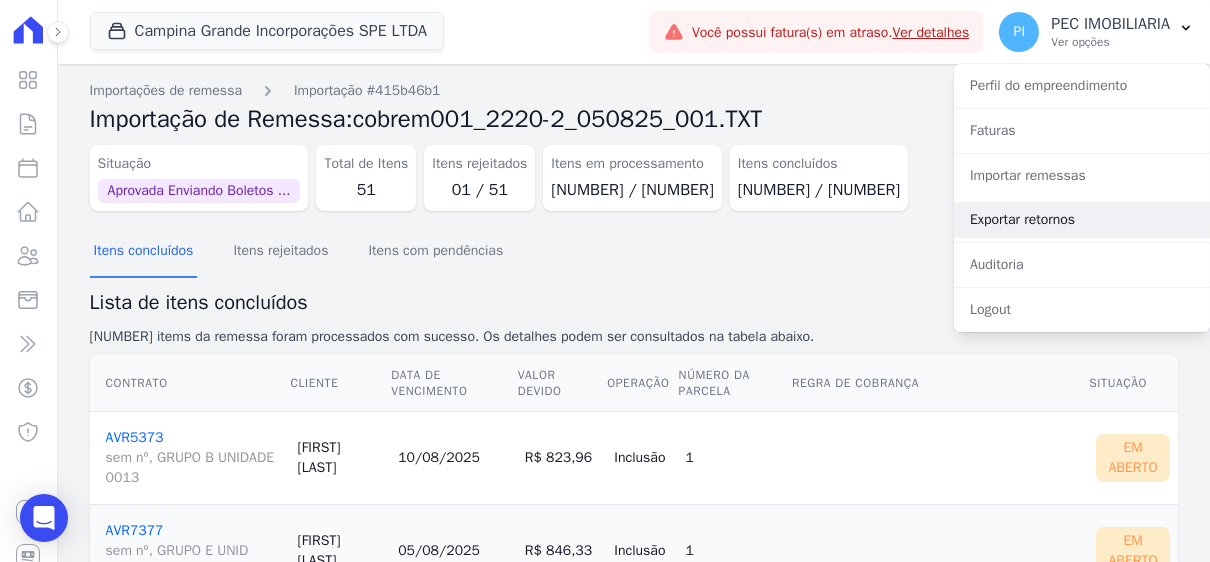 click on "Exportar retornos" at bounding box center [1082, 220] 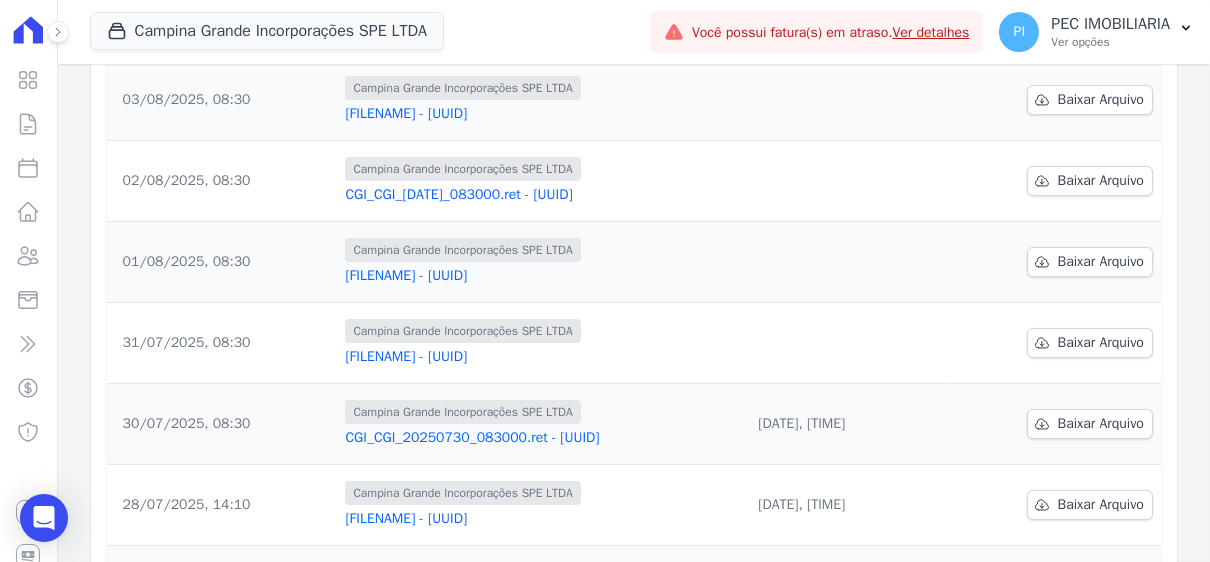 scroll, scrollTop: 400, scrollLeft: 0, axis: vertical 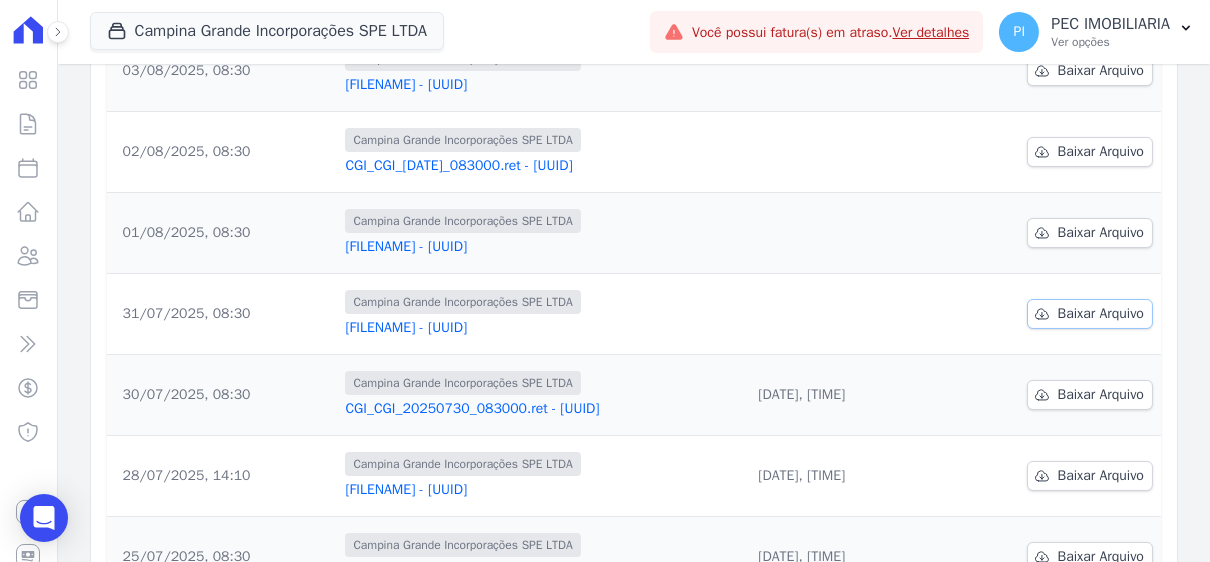 click on "Baixar Arquivo" at bounding box center [1101, 314] 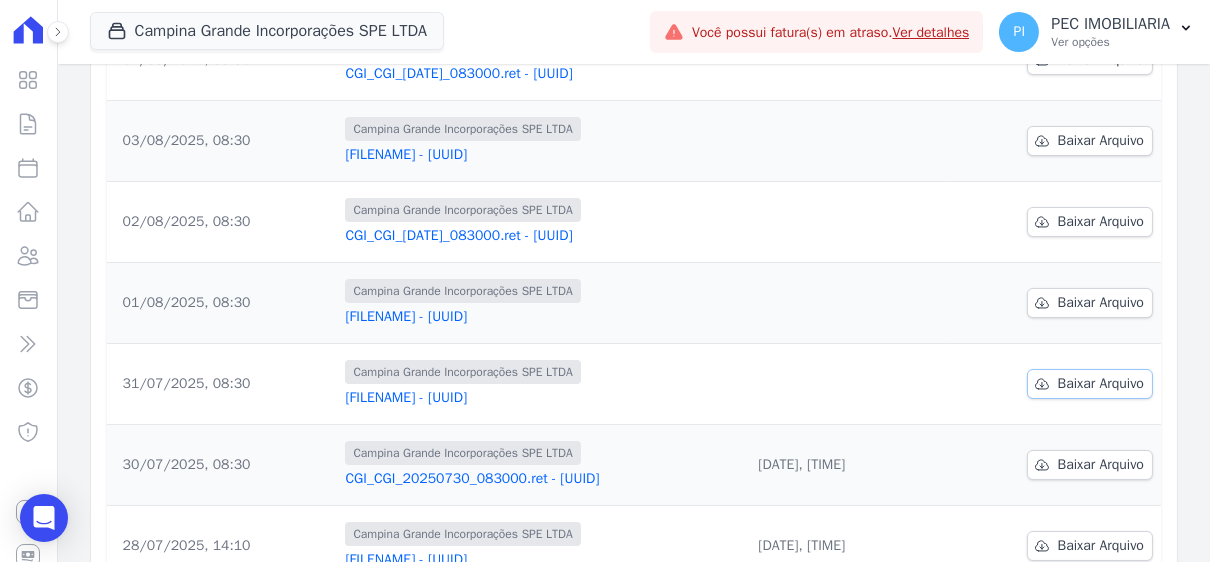 scroll, scrollTop: 299, scrollLeft: 0, axis: vertical 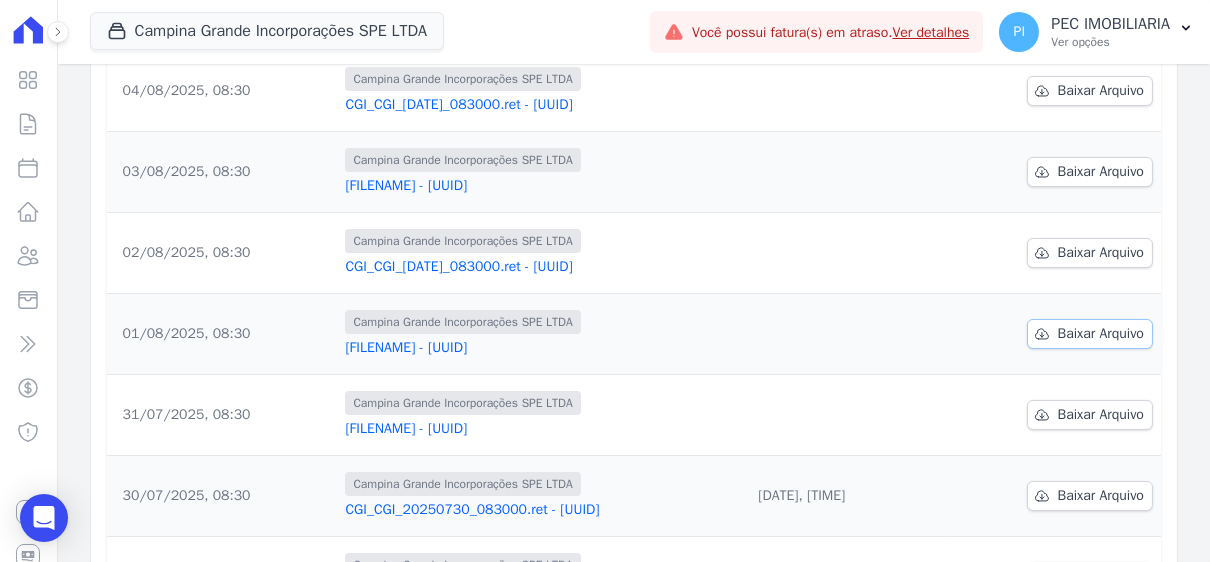 click on "Baixar Arquivo" at bounding box center [1101, 334] 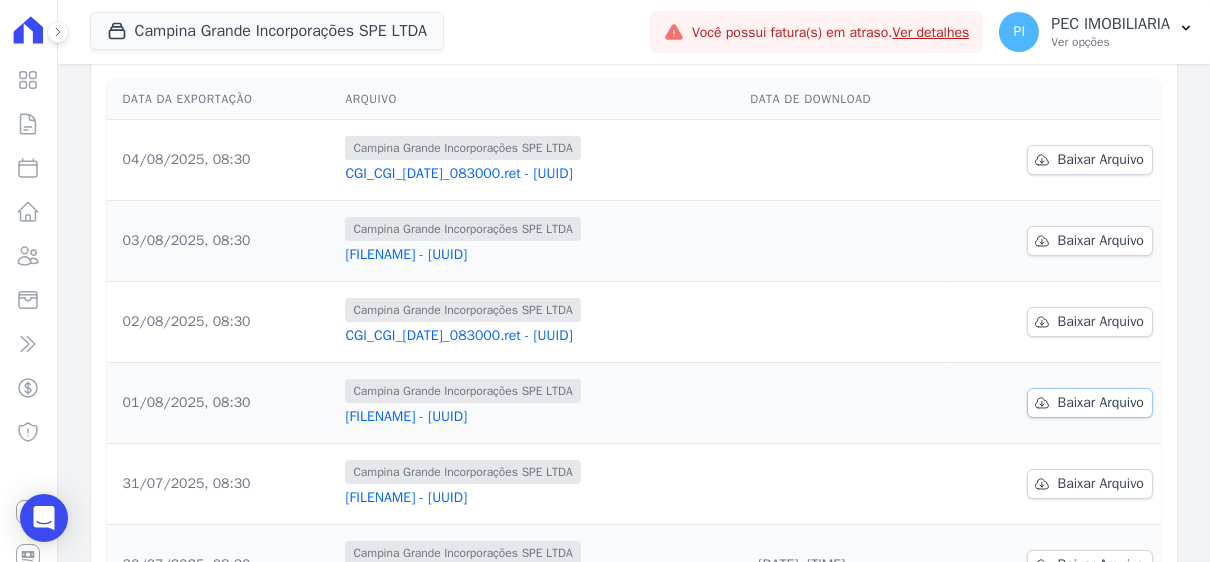 scroll, scrollTop: 200, scrollLeft: 0, axis: vertical 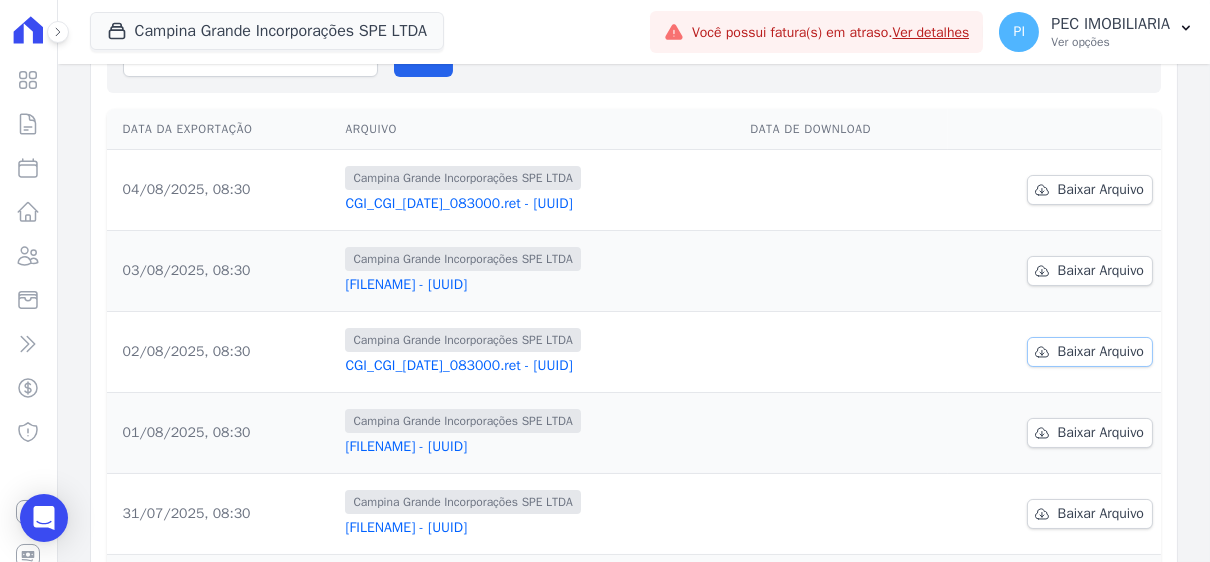 click on "Baixar Arquivo" at bounding box center (1101, 352) 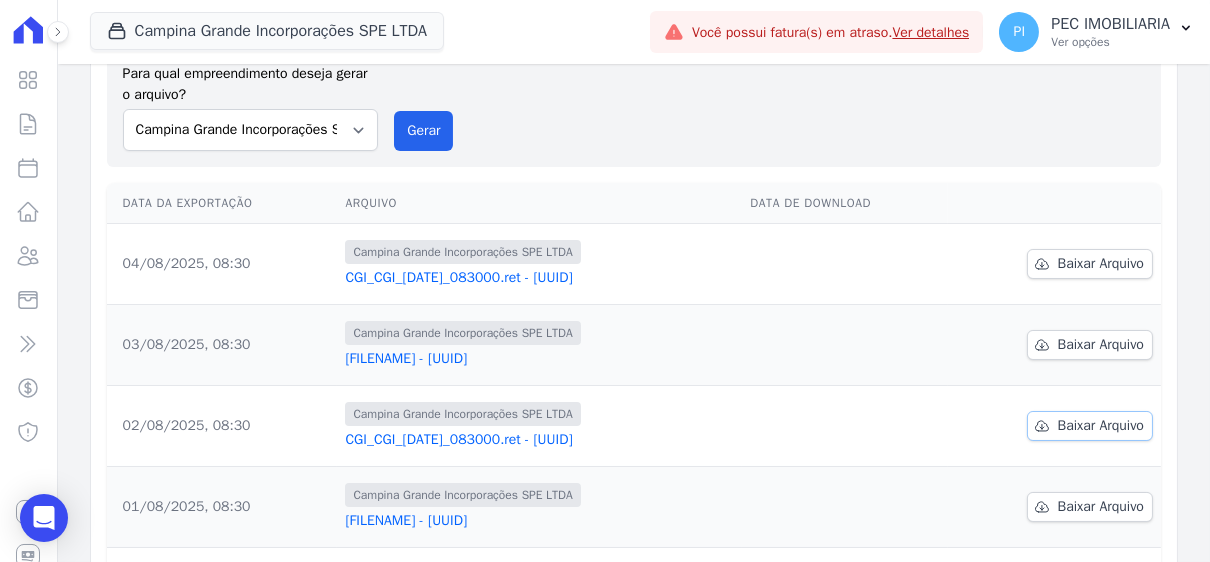 scroll, scrollTop: 100, scrollLeft: 0, axis: vertical 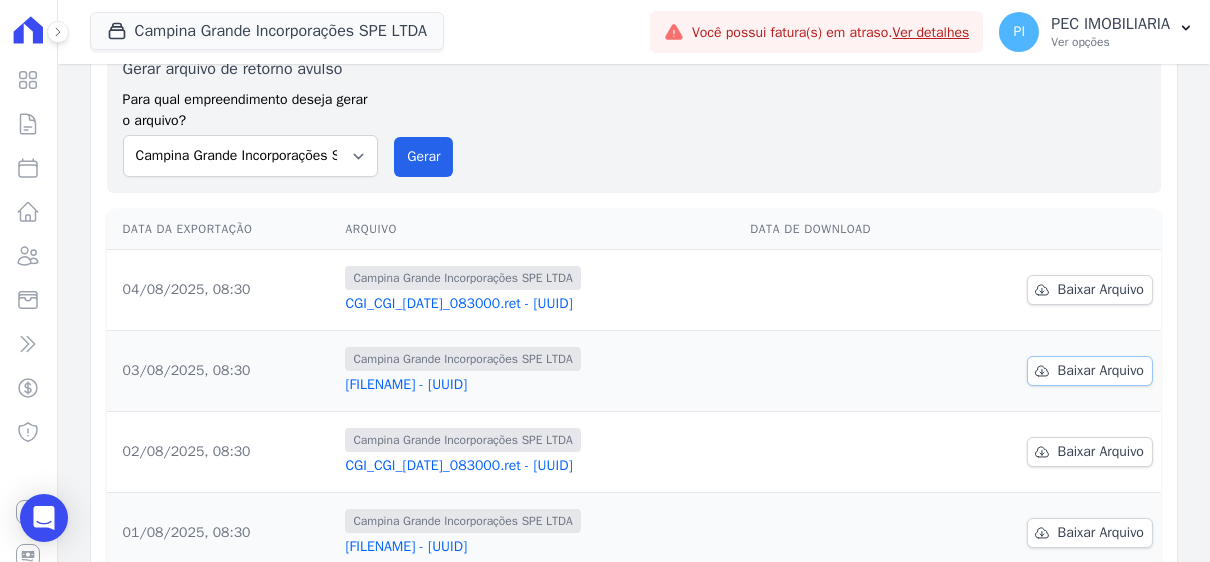 click on "Baixar Arquivo" at bounding box center [1101, 371] 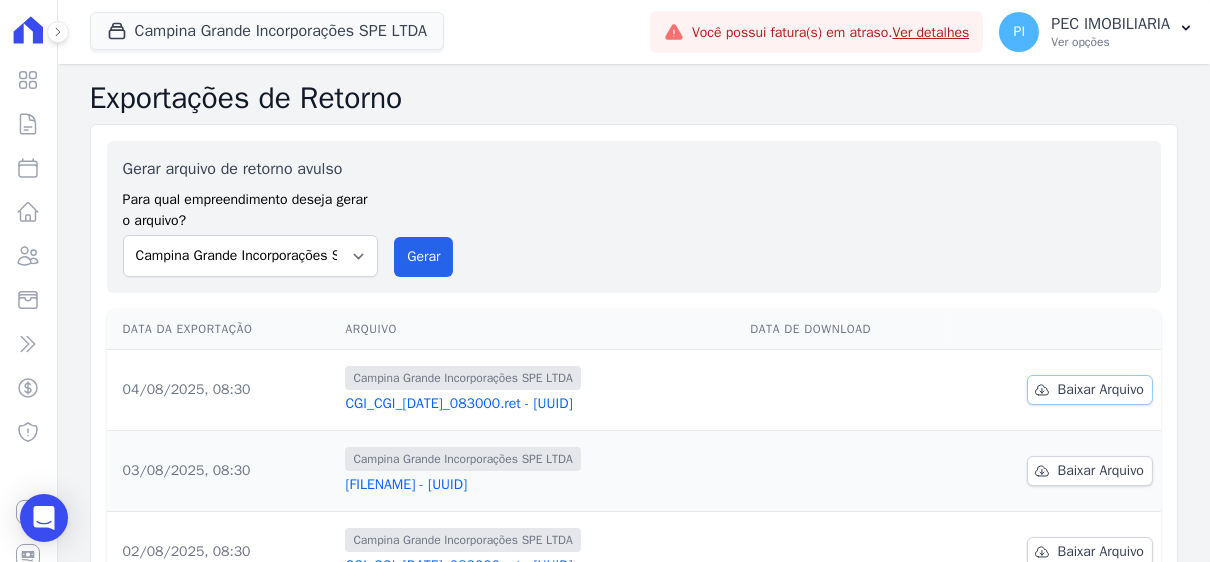 click on "Baixar Arquivo" at bounding box center (1101, 390) 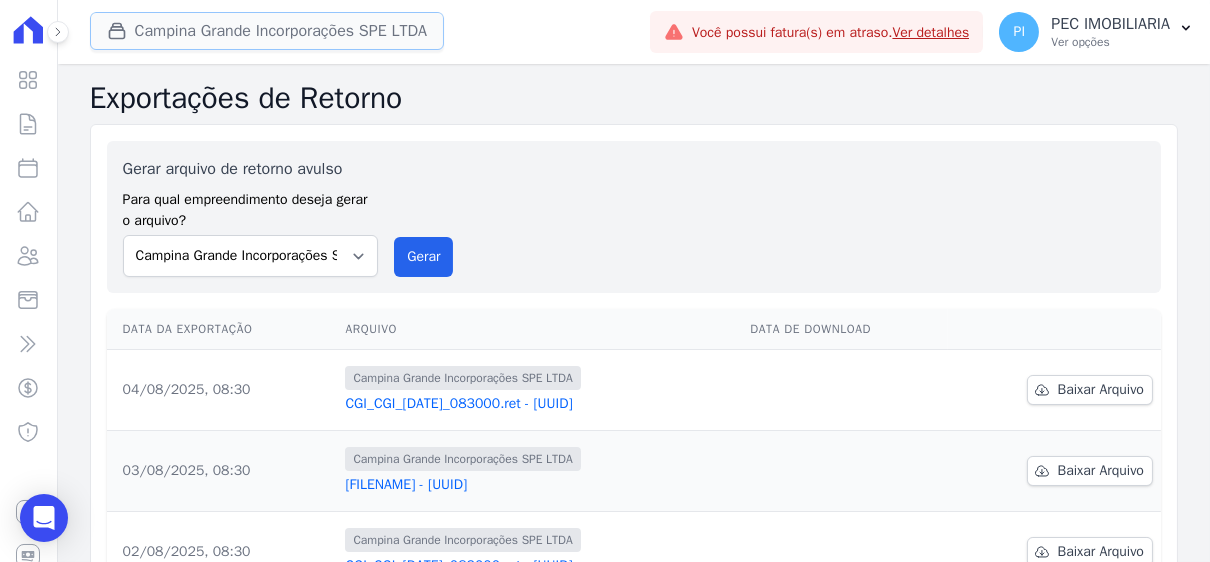 click on "Campina Grande Incorporações SPE LTDA" at bounding box center [267, 31] 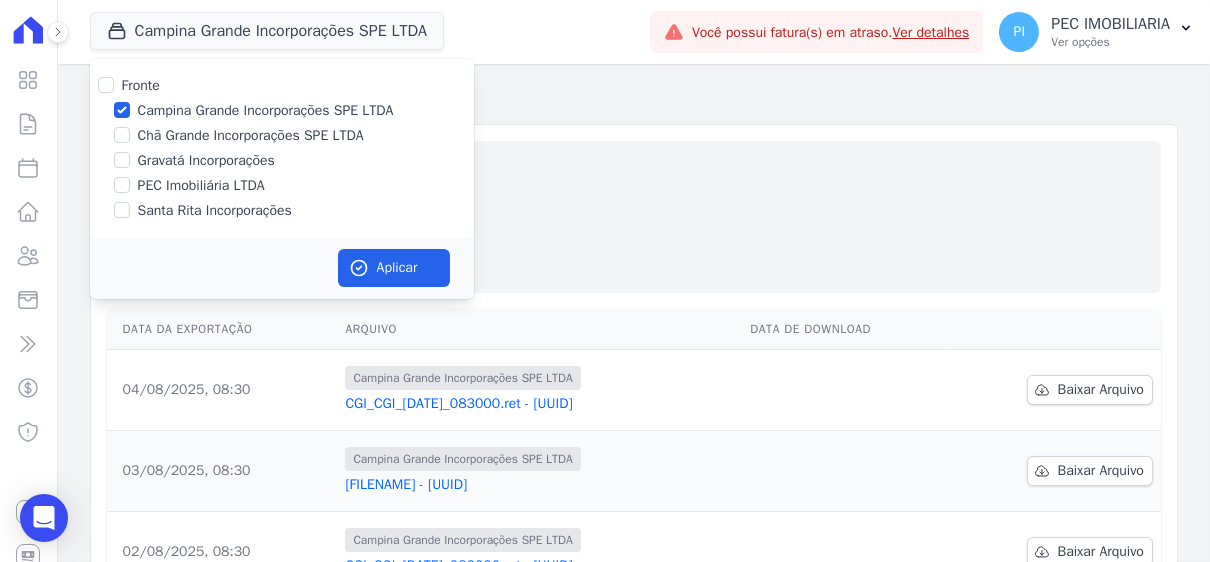 click on "Campina Grande Incorporações SPE LTDA" at bounding box center (282, 110) 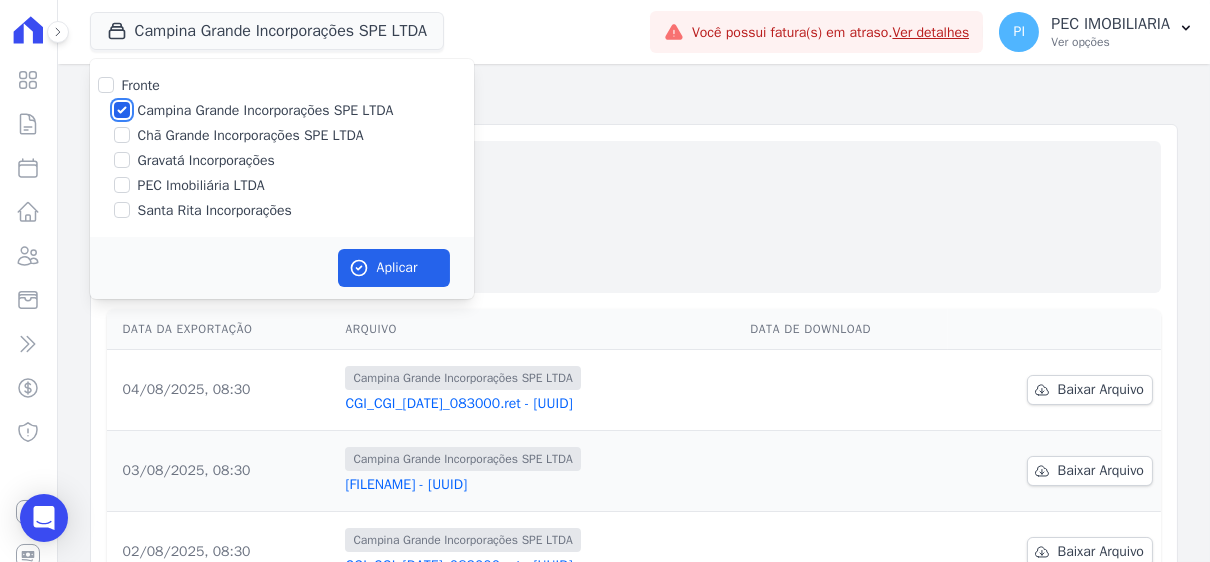 click on "Campina Grande Incorporações SPE LTDA" at bounding box center (122, 110) 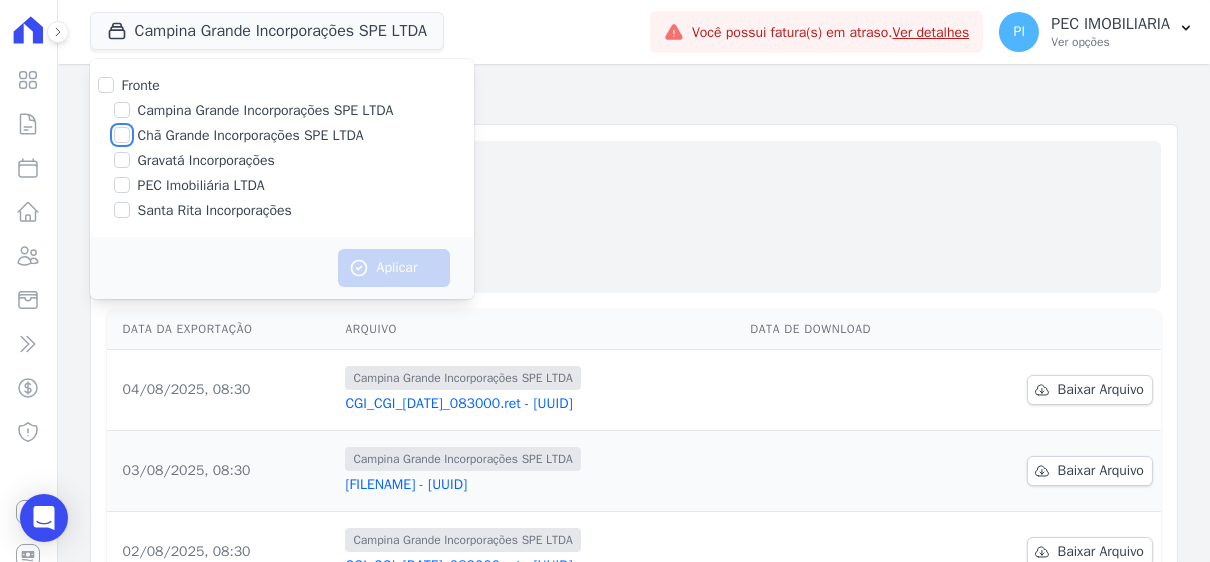click on "Chã Grande Incorporações SPE LTDA" at bounding box center (122, 135) 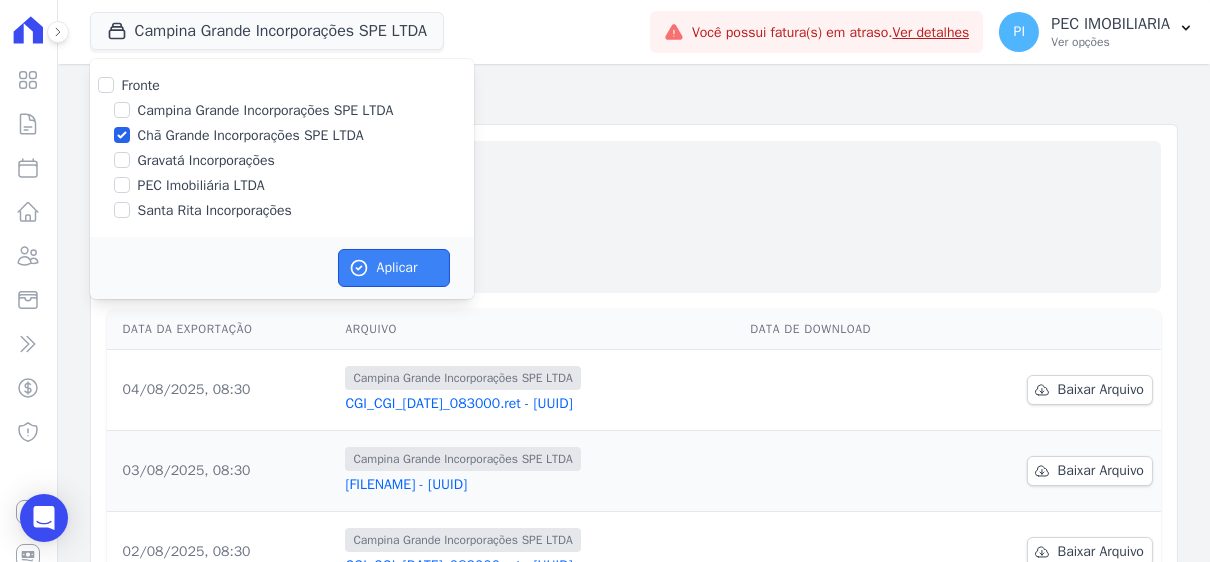 click on "Aplicar" at bounding box center (394, 268) 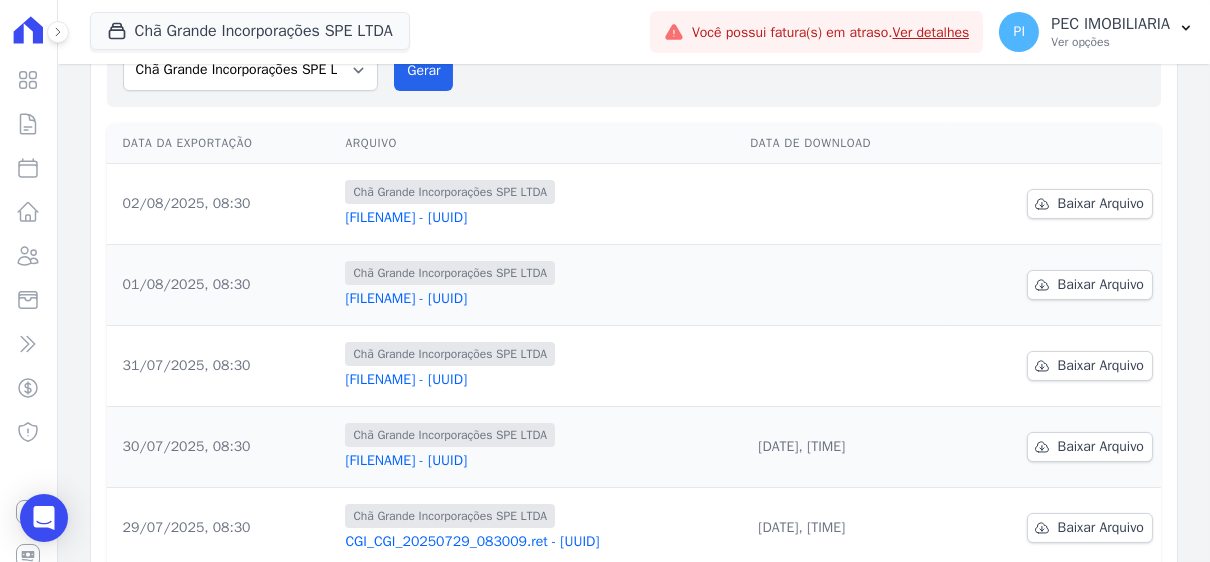 scroll, scrollTop: 299, scrollLeft: 0, axis: vertical 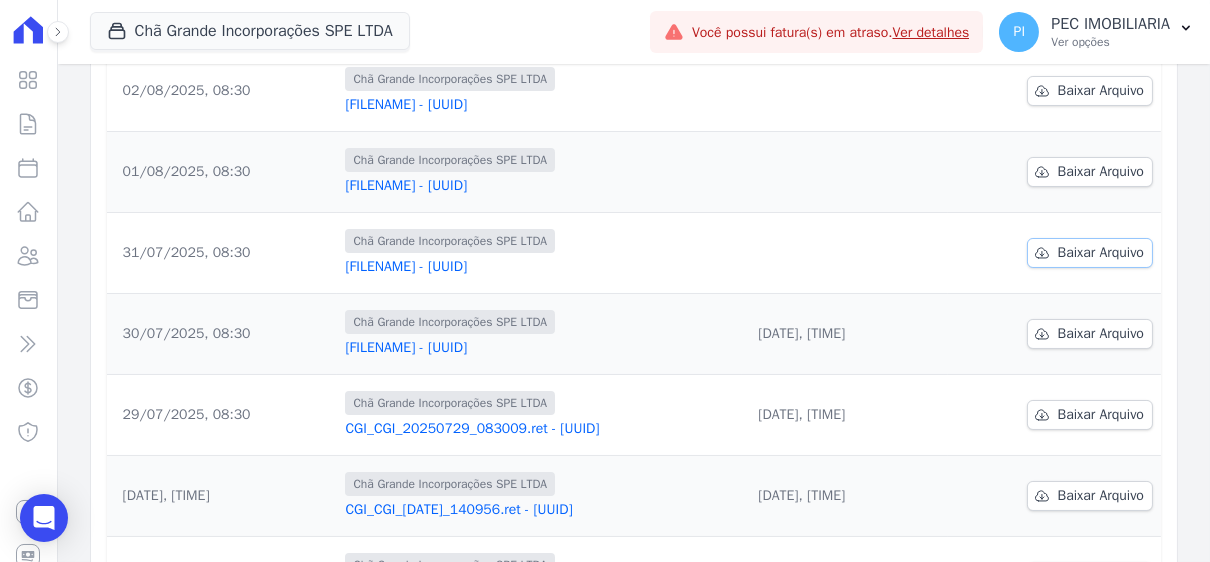 click on "Baixar Arquivo" at bounding box center [1101, 253] 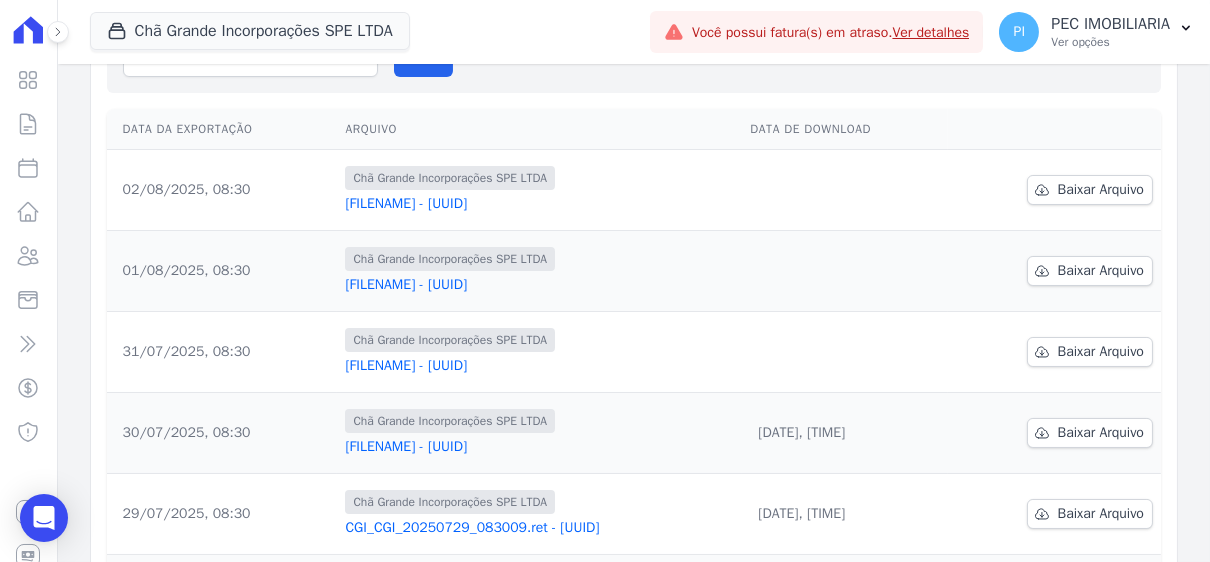 click on "Exportações de Retorno
Gerar arquivo de retorno avulso
Para qual empreendimento deseja gerar o arquivo?
Campina Grande Incorporações SPE LTDA
Chã Grande Incorporações SPE LTDA
Gravatá Incorporações
PEC Imobiliária LTDA
Santa Rita Incorporações
Gerar
Data da Exportação
Arquivo
Data de Download
[DATE], [TIME]" at bounding box center (634, 464) 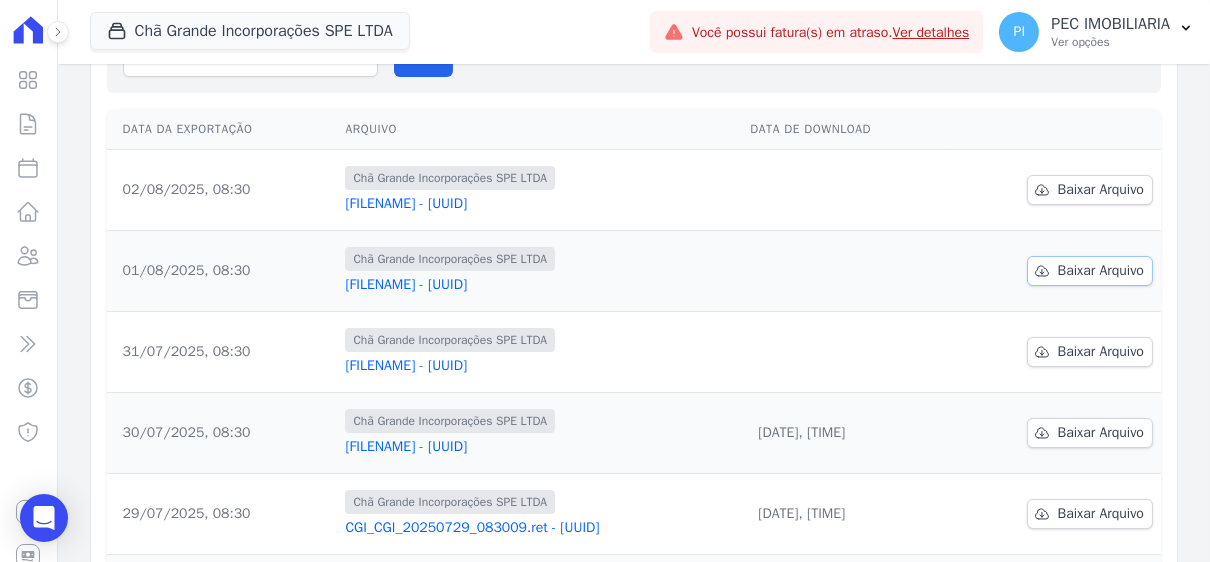 click on "Baixar Arquivo" at bounding box center [1101, 271] 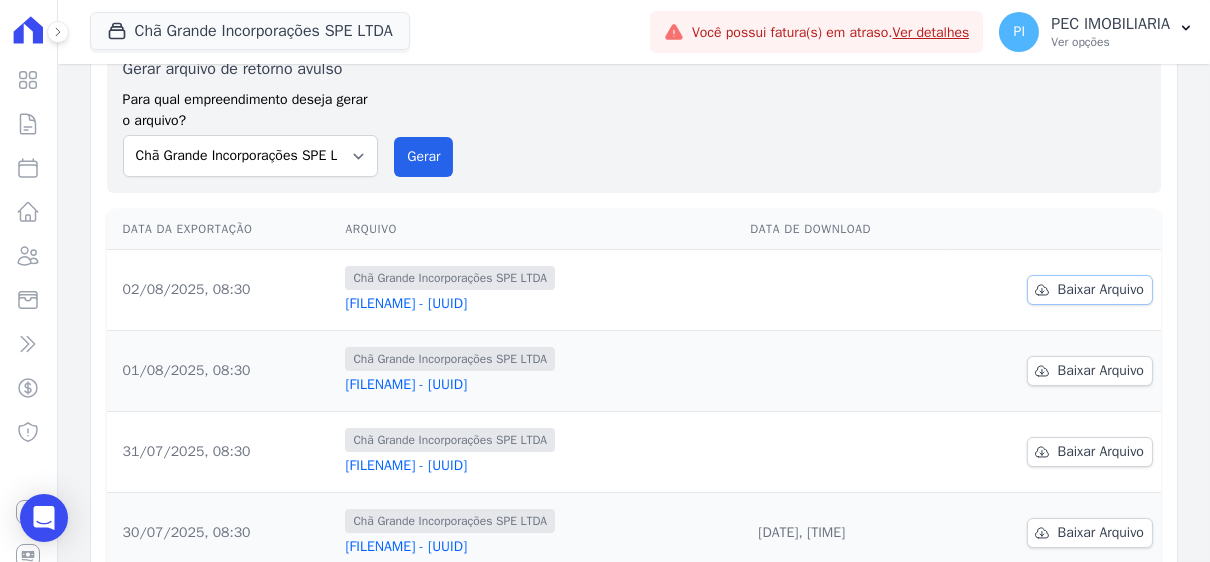 click on "Baixar Arquivo" at bounding box center [1090, 290] 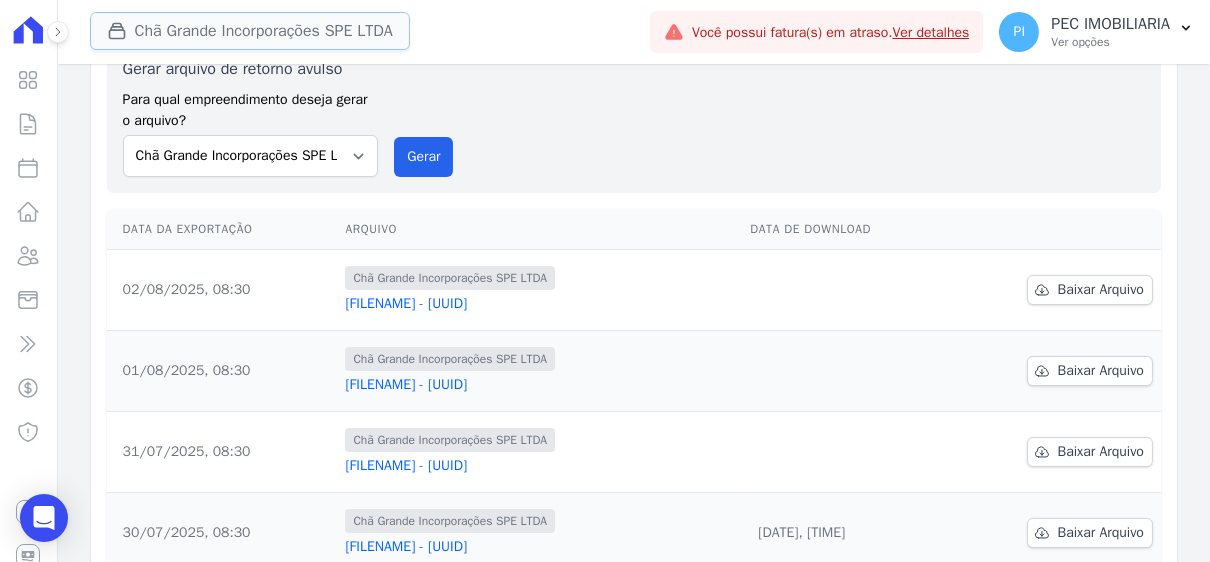 click on "Chã Grande Incorporações SPE LTDA" at bounding box center (250, 31) 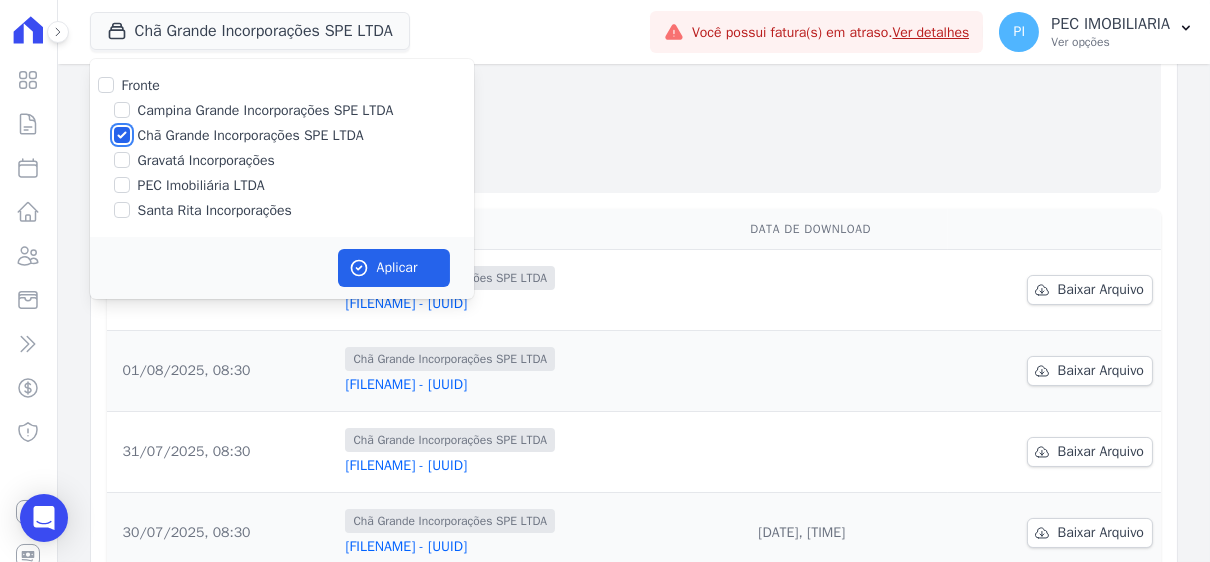 drag, startPoint x: 122, startPoint y: 134, endPoint x: 119, endPoint y: 147, distance: 13.341664 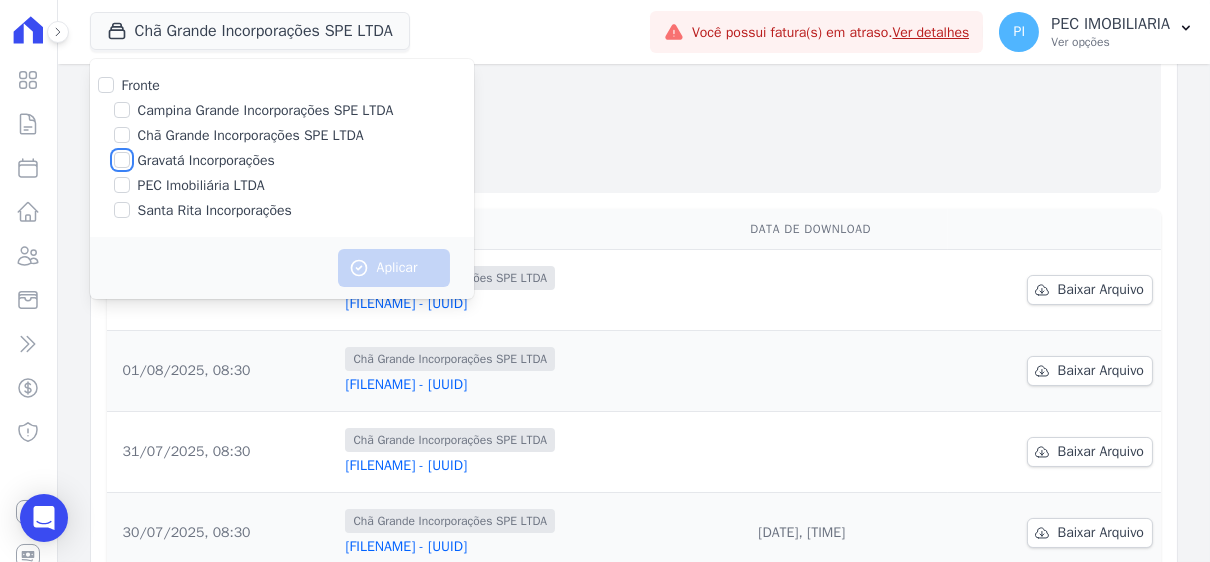 click on "Gravatá Incorporações" at bounding box center (122, 160) 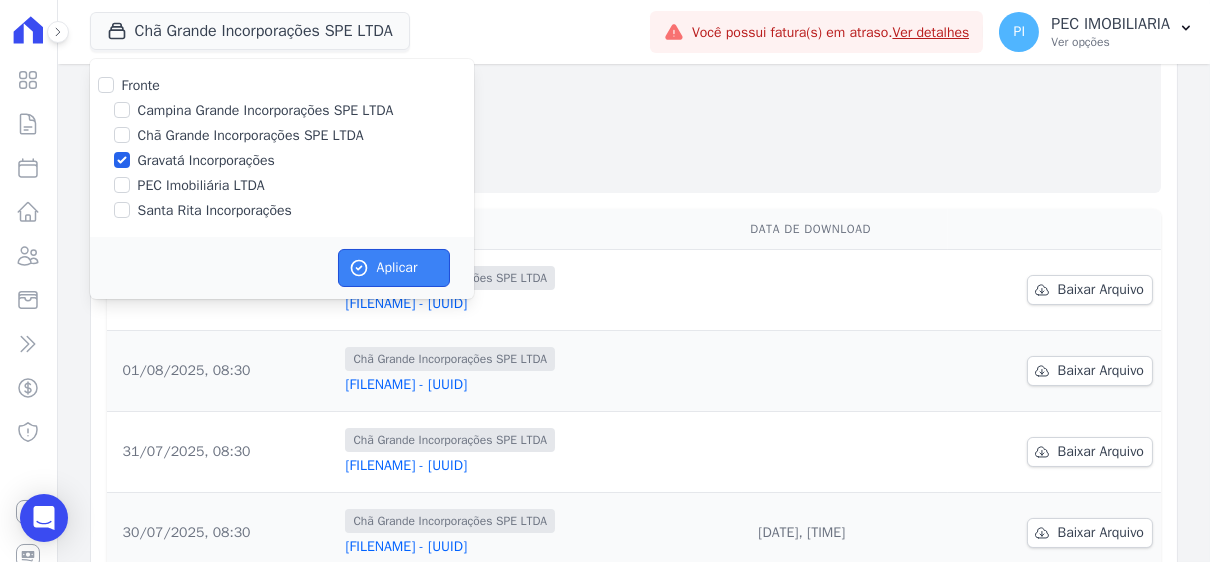 click on "Aplicar" at bounding box center (394, 268) 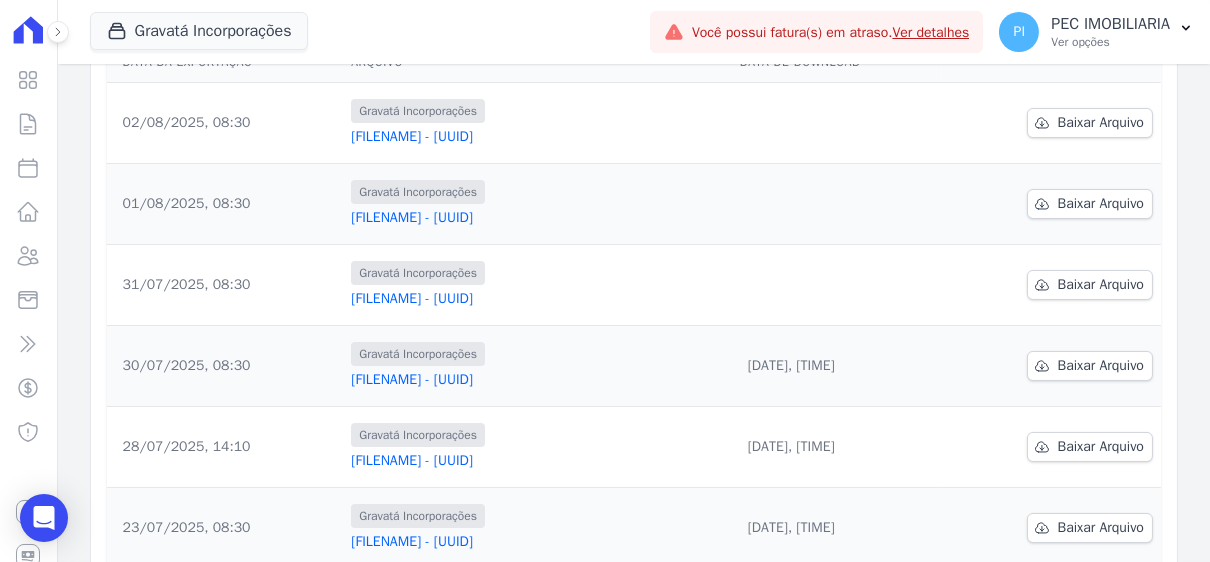 scroll, scrollTop: 299, scrollLeft: 0, axis: vertical 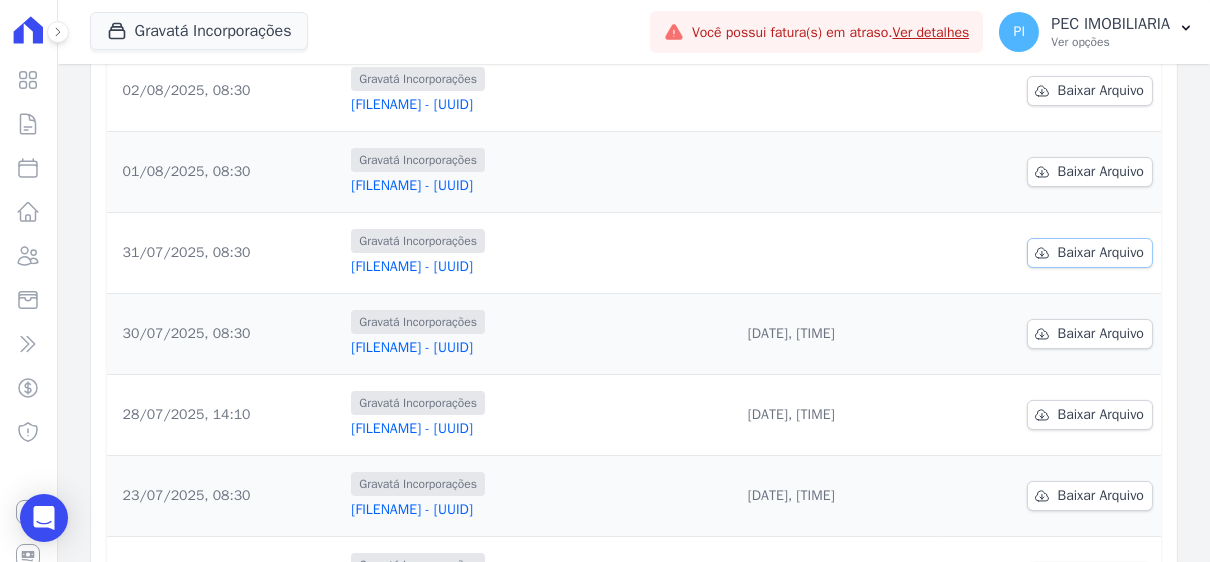 click on "Baixar Arquivo" at bounding box center (1101, 253) 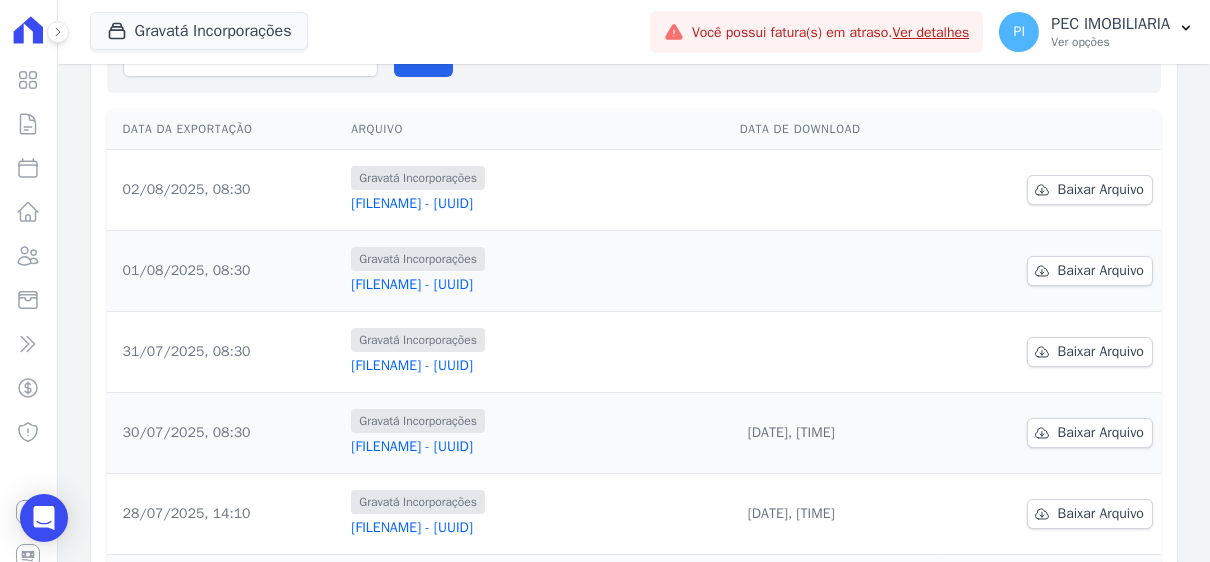 click on "Data da Exportação
Arquivo
Data de Download
[DATE], [TIME]
[COMPANY]
[FILENAME] -
[UUID]
Baixar Arquivo
[DATE]" at bounding box center (634, 534) 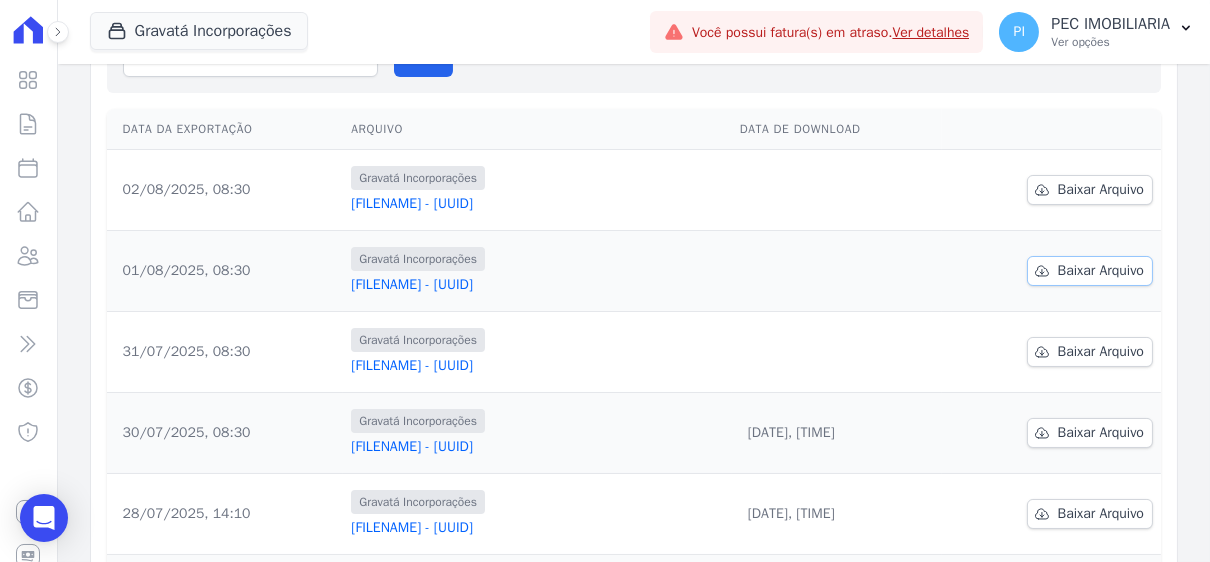 click on "Baixar Arquivo" at bounding box center (1101, 271) 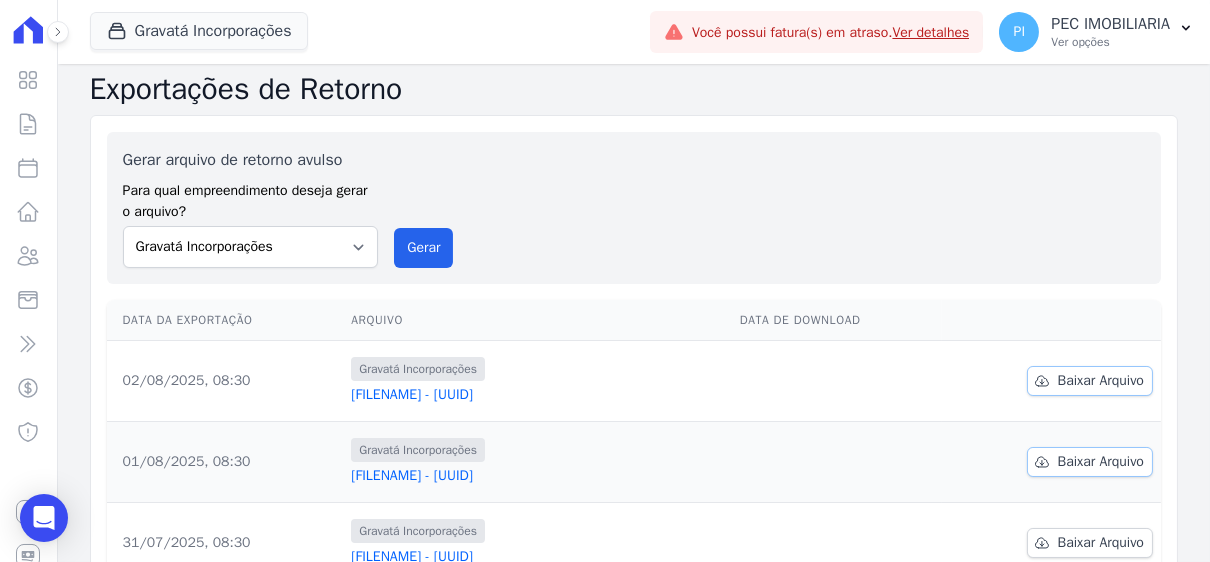 scroll, scrollTop: 0, scrollLeft: 0, axis: both 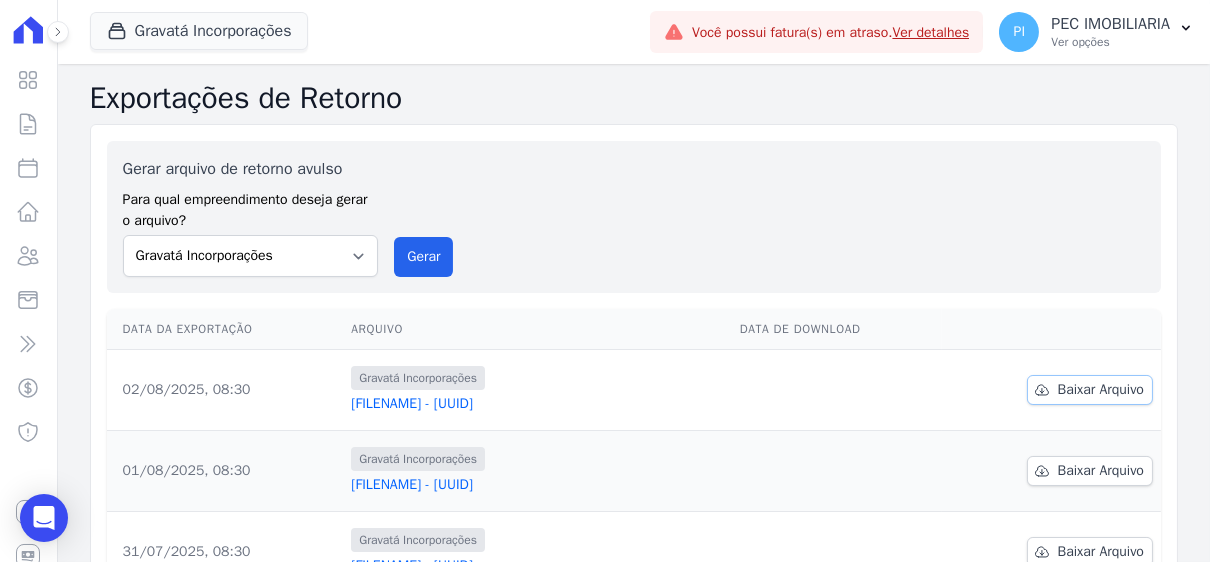 click on "Baixar Arquivo" at bounding box center (1101, 390) 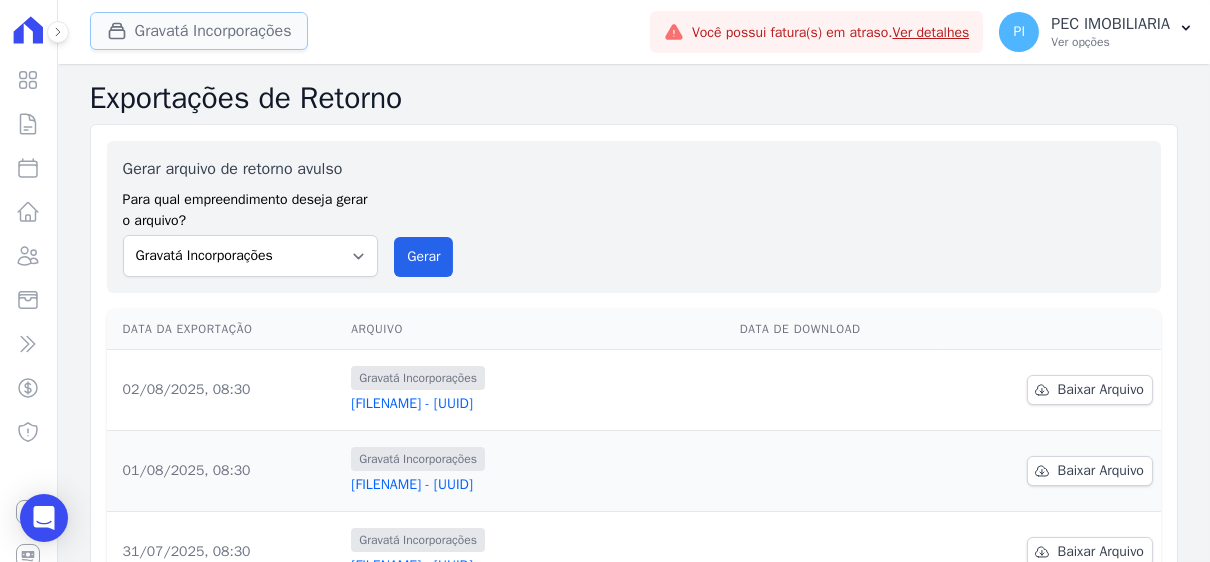 click on "Gravatá Incorporações" at bounding box center [199, 31] 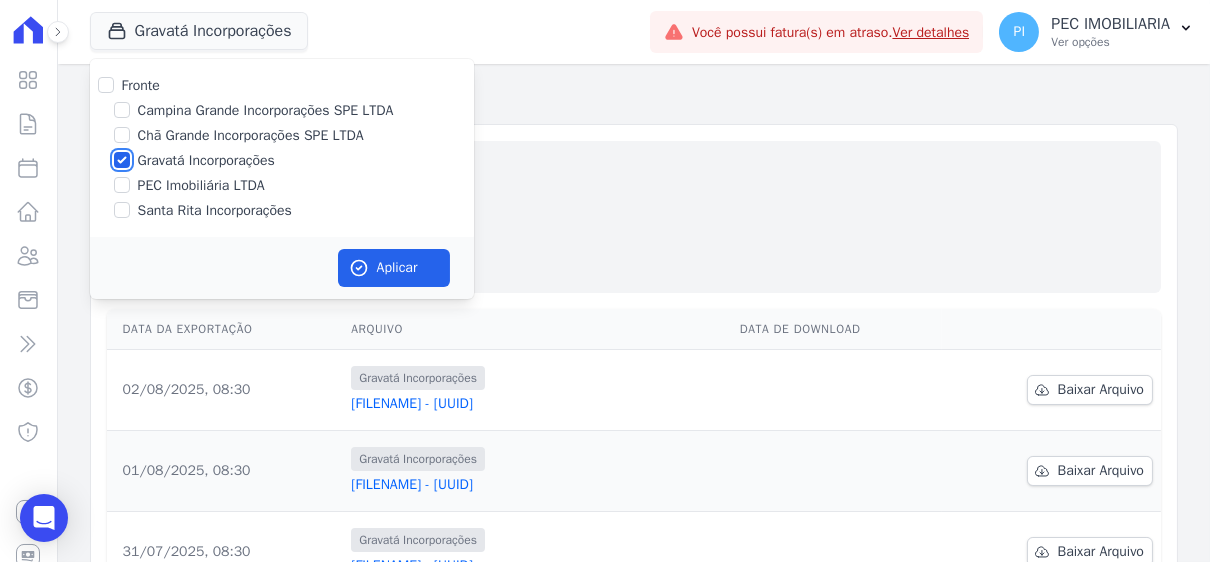 drag, startPoint x: 125, startPoint y: 161, endPoint x: 122, endPoint y: 178, distance: 17.262676 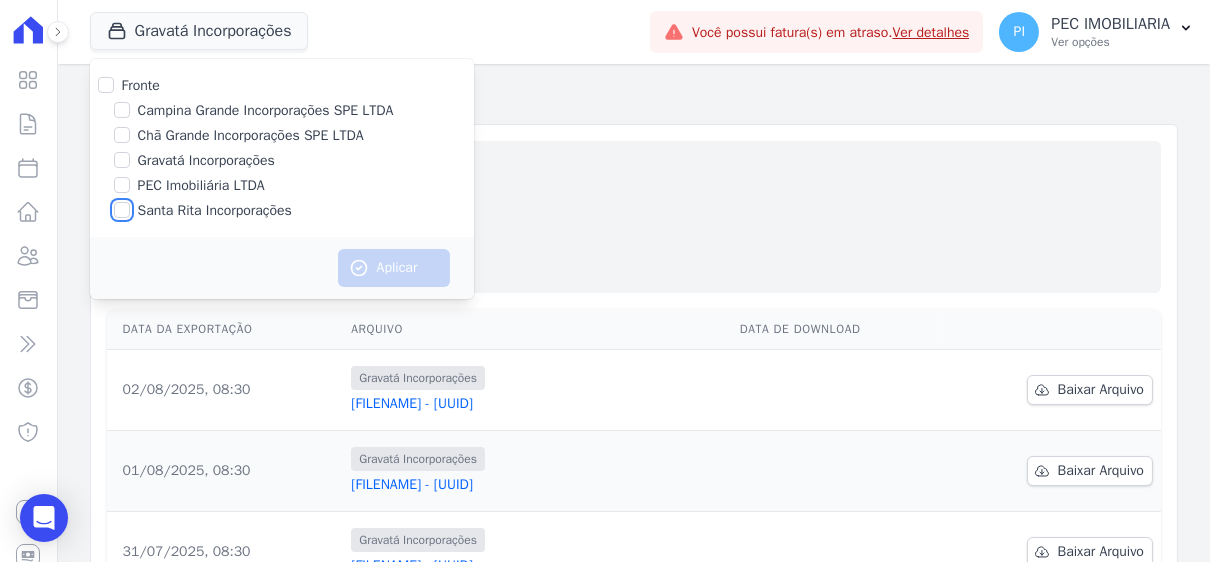 click on "Santa Rita Incorporações" at bounding box center (122, 210) 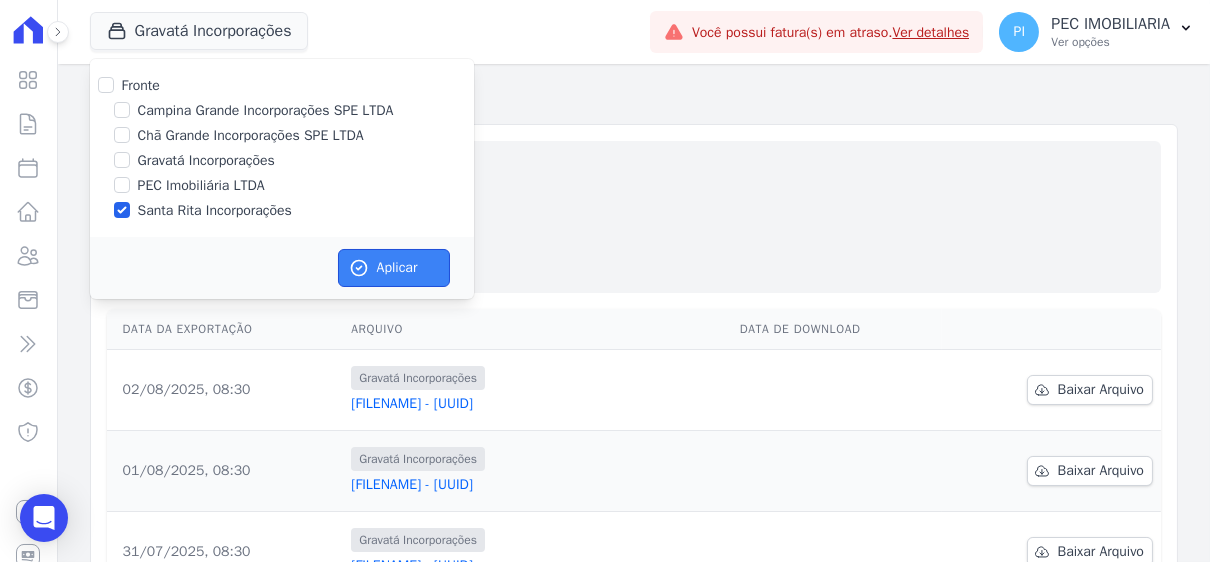 click on "Aplicar" at bounding box center [394, 268] 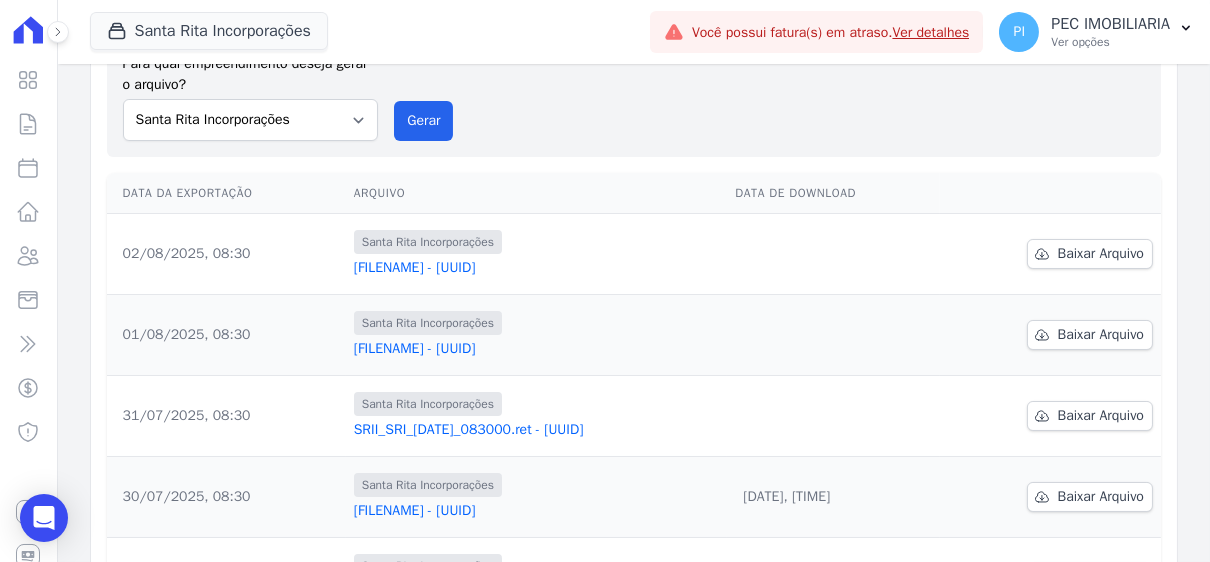 scroll, scrollTop: 299, scrollLeft: 0, axis: vertical 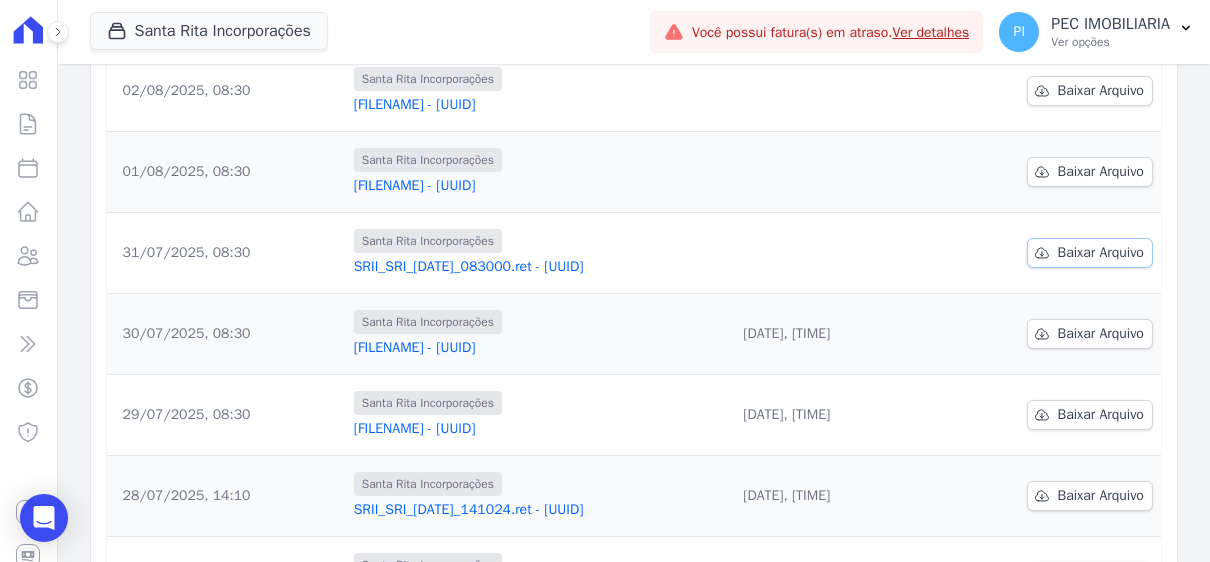 click on "Baixar Arquivo" at bounding box center (1101, 253) 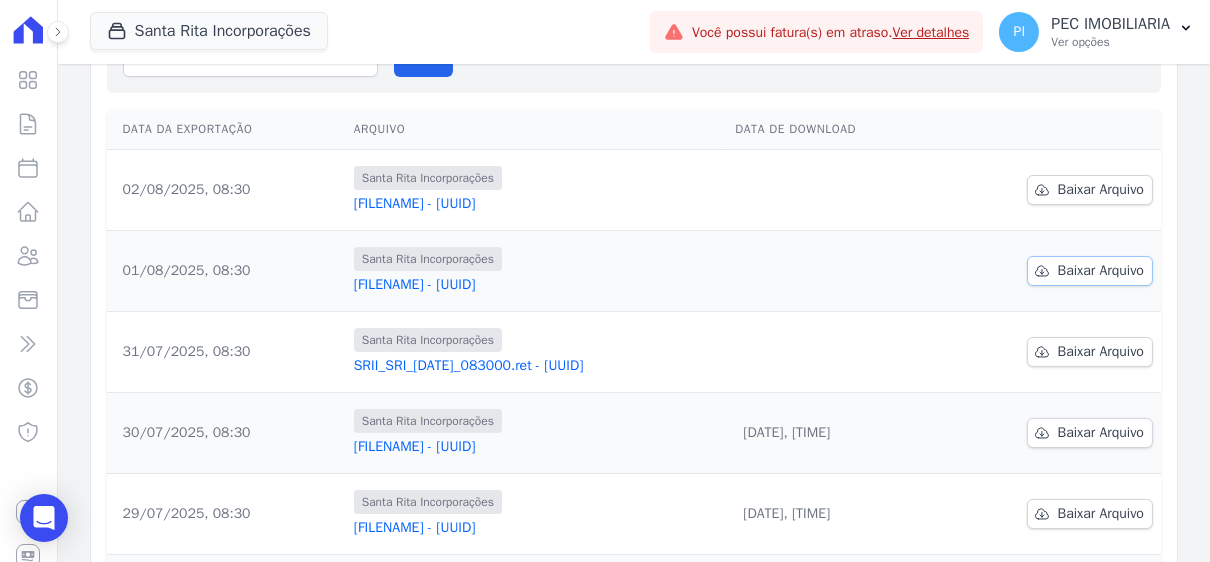 click on "Baixar Arquivo" at bounding box center (1101, 271) 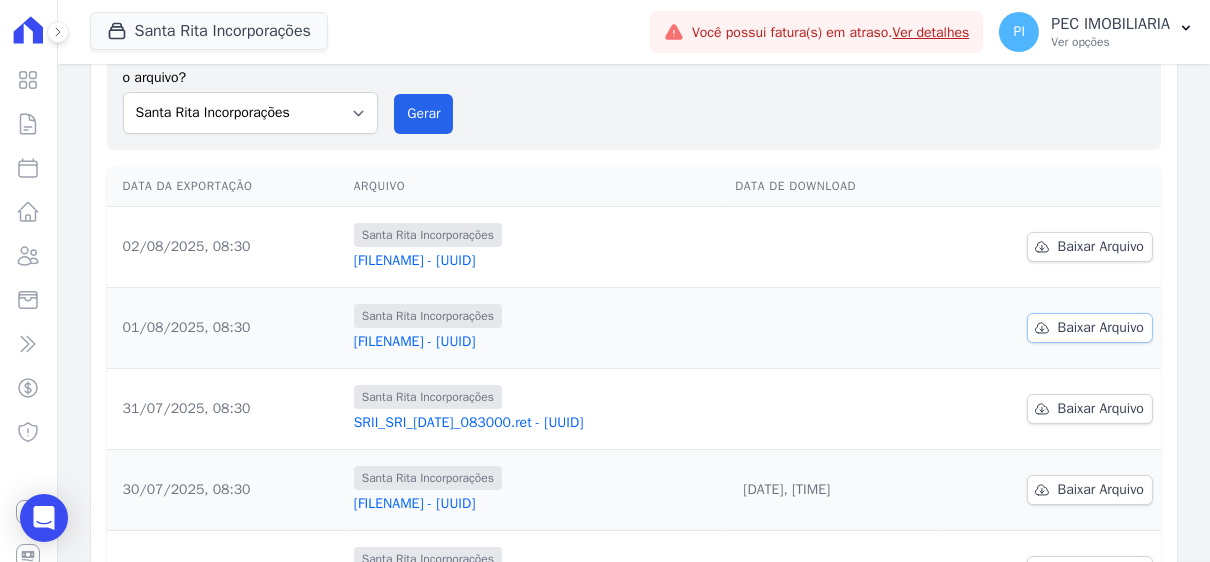 scroll, scrollTop: 100, scrollLeft: 0, axis: vertical 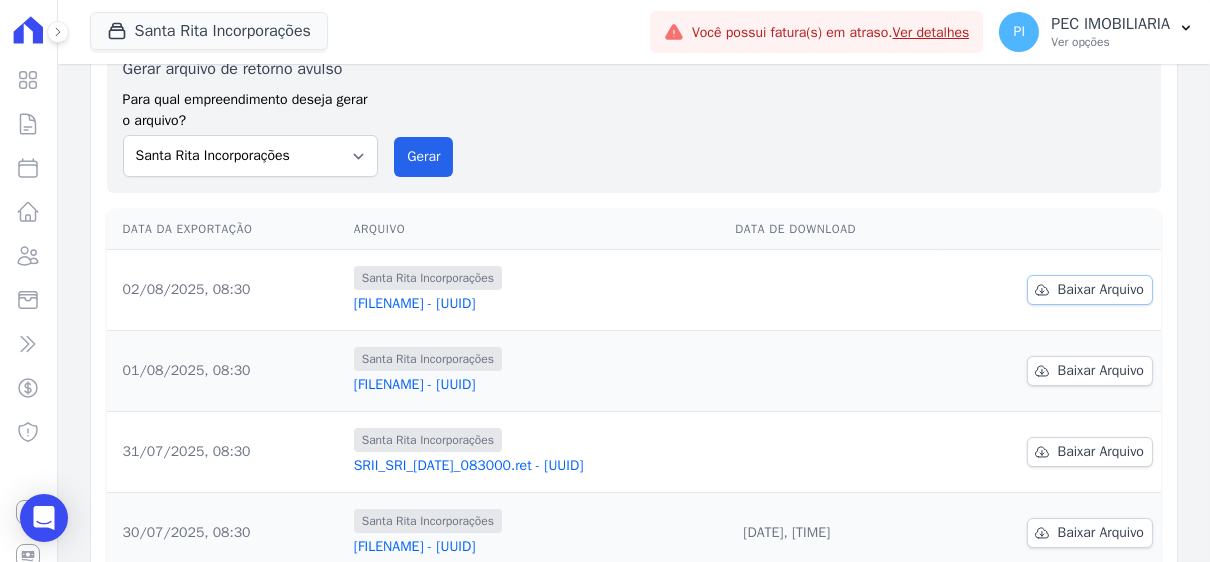 click on "Baixar Arquivo" at bounding box center [1101, 290] 